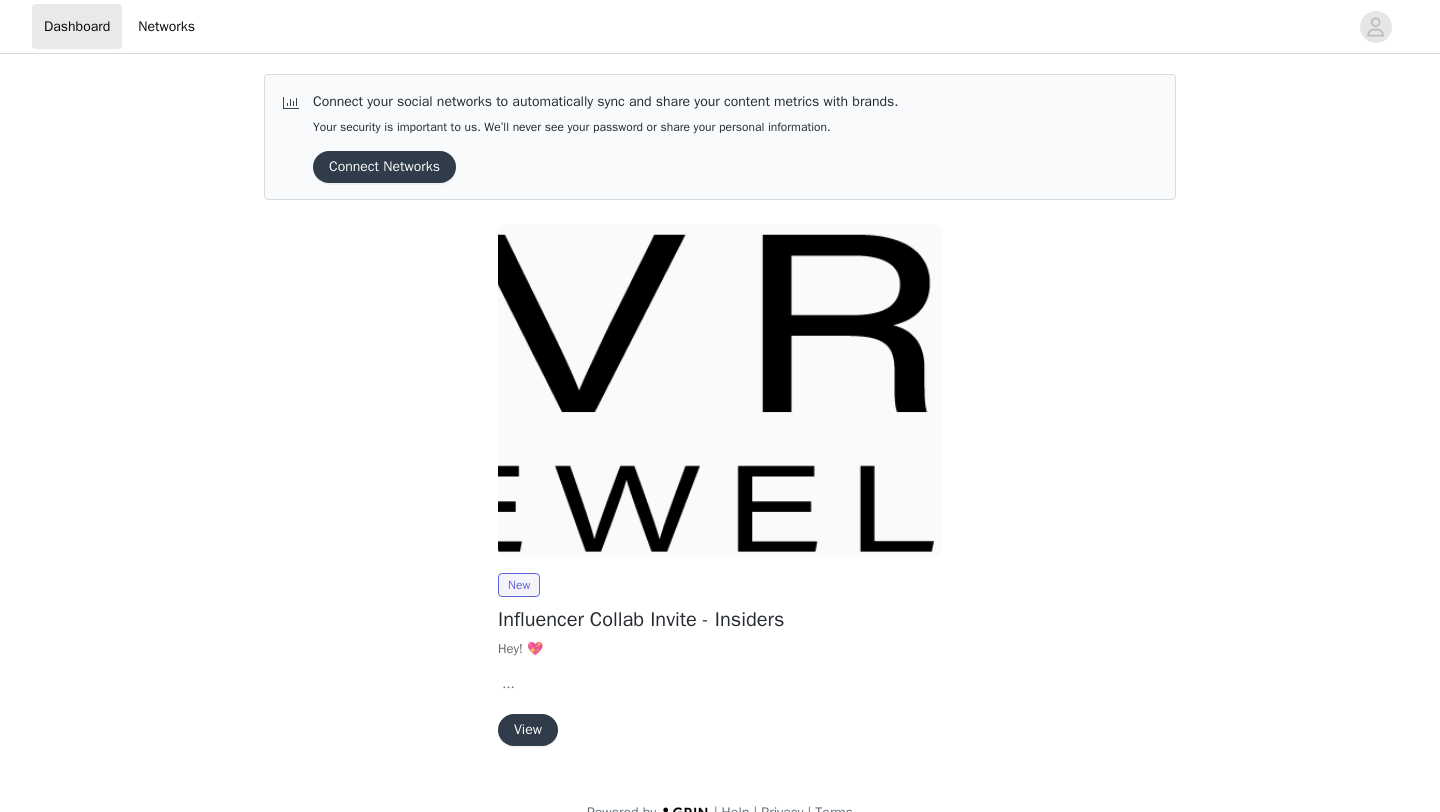 scroll, scrollTop: 0, scrollLeft: 0, axis: both 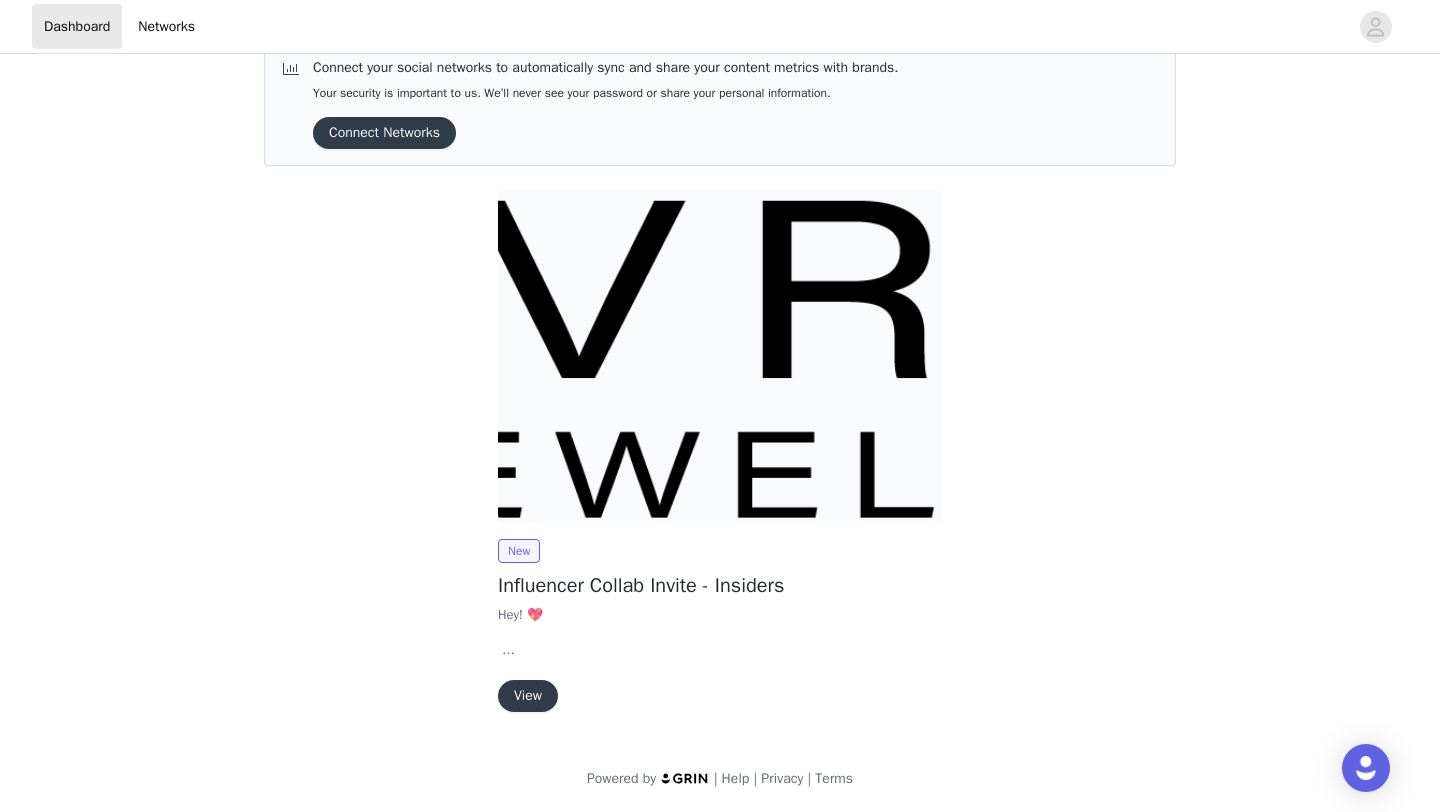 click on "New    Influencer Collab Invite - Insiders   Hey! 💖
We're so excited to collaborate with you! Please fill out the form below to confirm your participation in this gifted campaign. By submitting, you agree to the terms outlined. Can’t wait to send you some pieces! ✨
You can always email [EMAIL_ADDRESS][DOMAIN_NAME] if you have any questions!         View" at bounding box center (720, 625) 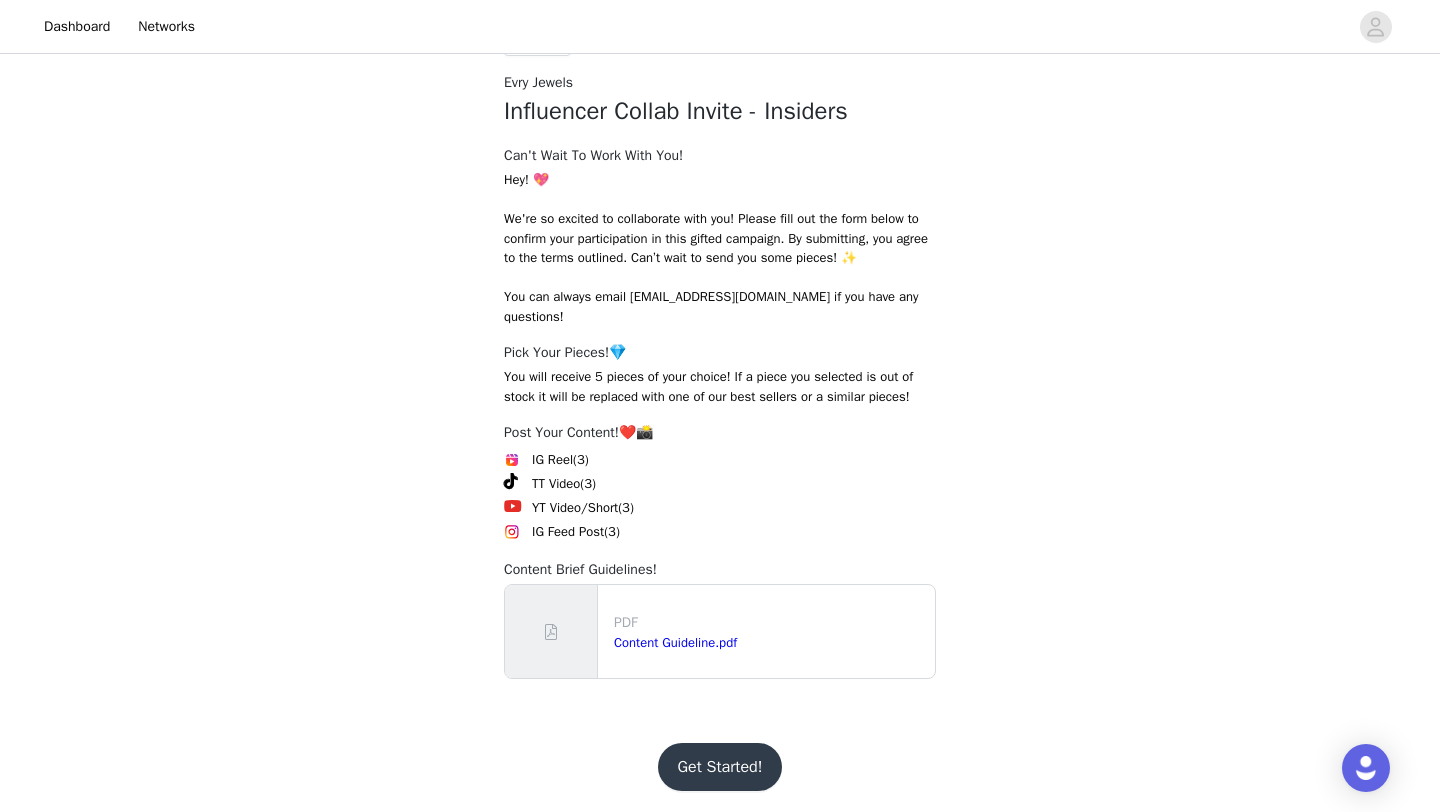 scroll, scrollTop: 251, scrollLeft: 0, axis: vertical 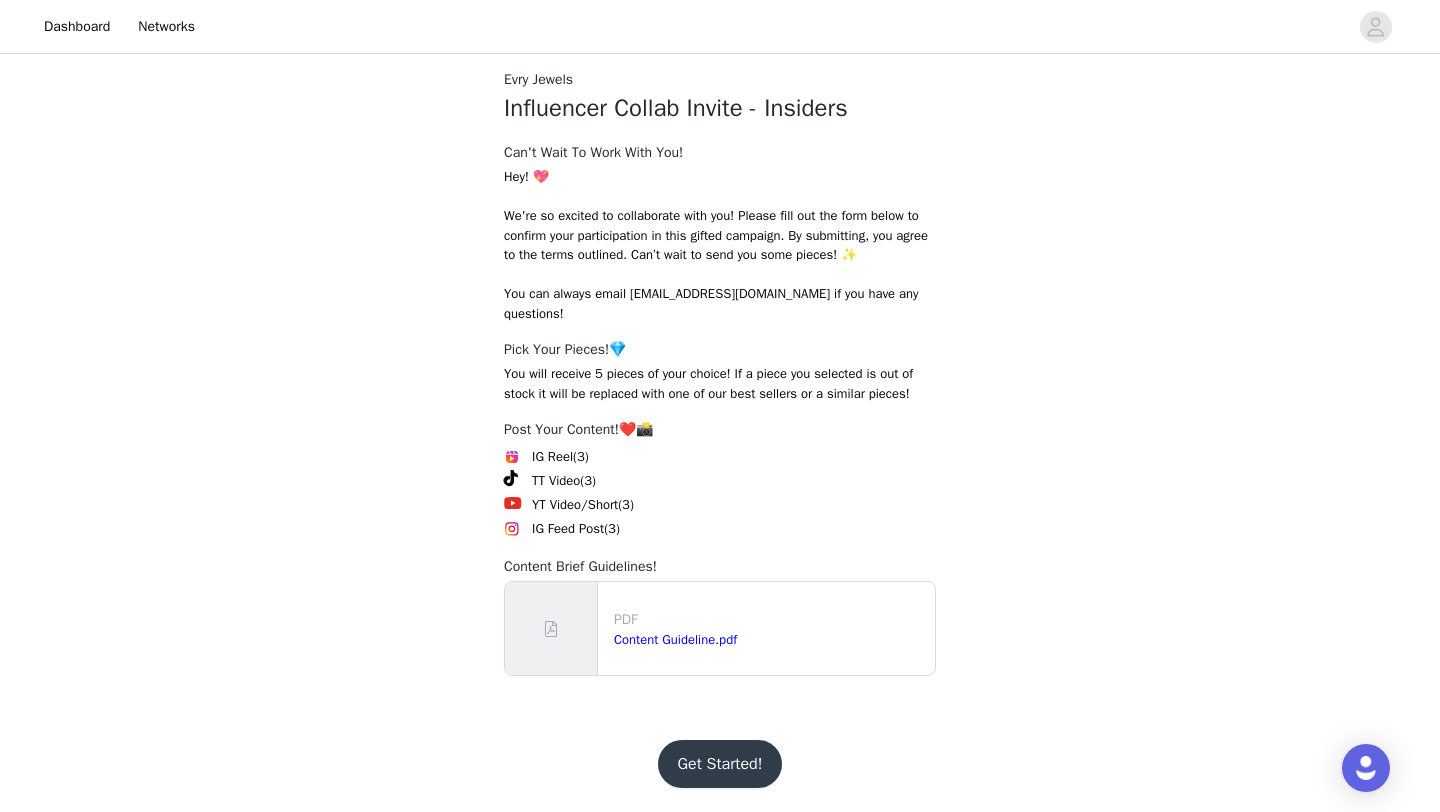 click on "Get Started!" at bounding box center [720, 764] 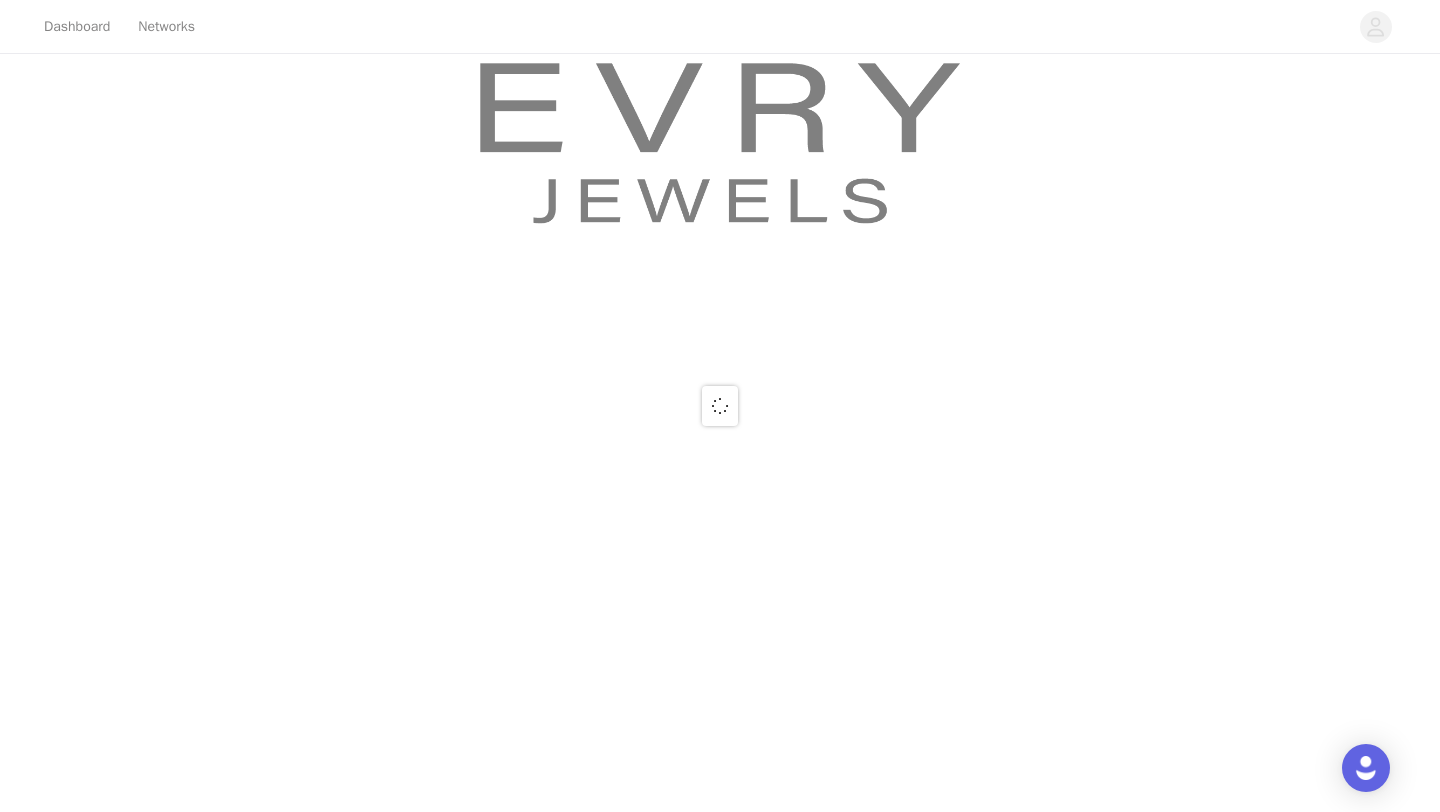scroll, scrollTop: 0, scrollLeft: 0, axis: both 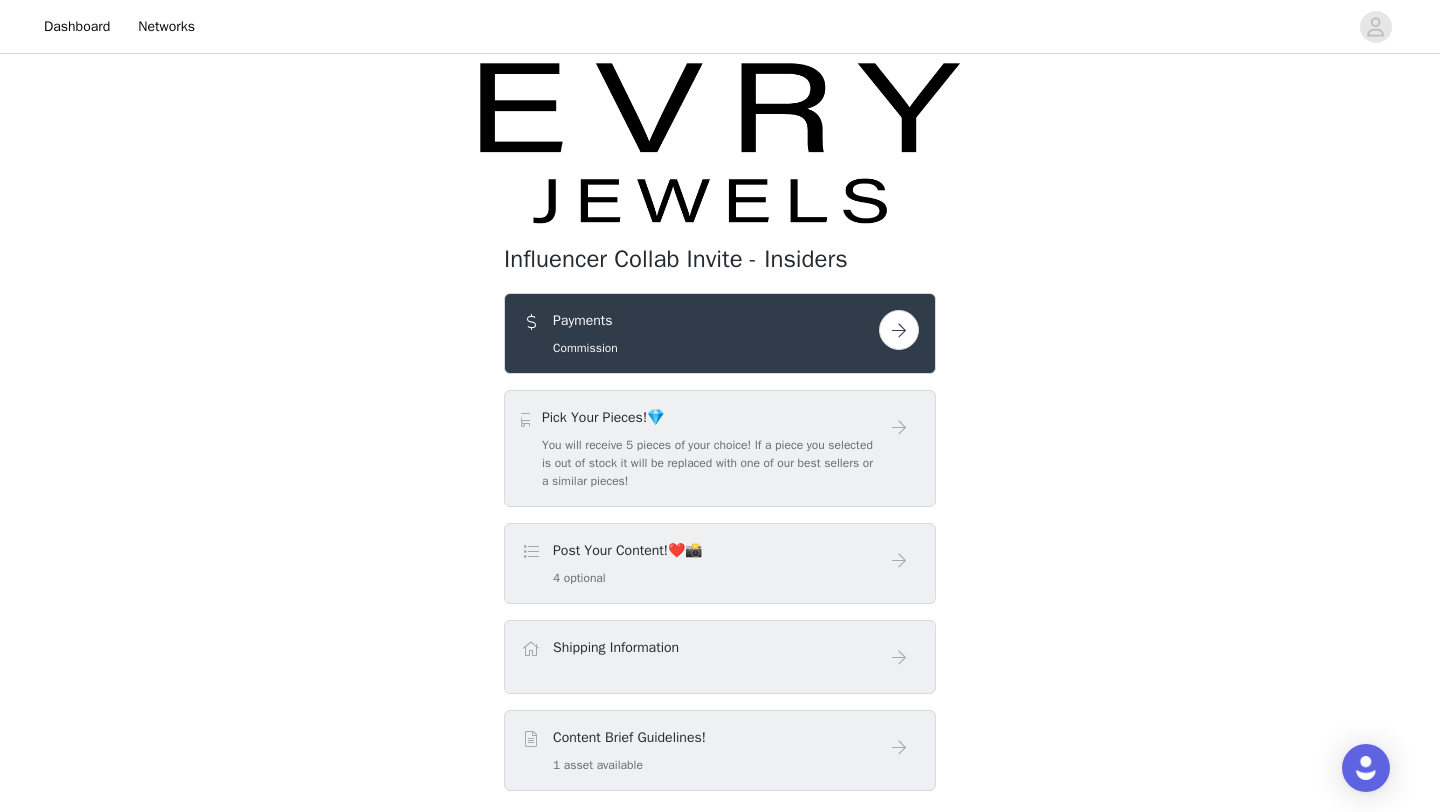 click on "You will receive 5 pieces of your choice! If a piece you selected is out of stock it will be replaced with one of our best sellers or a similar pieces!" at bounding box center [710, 463] 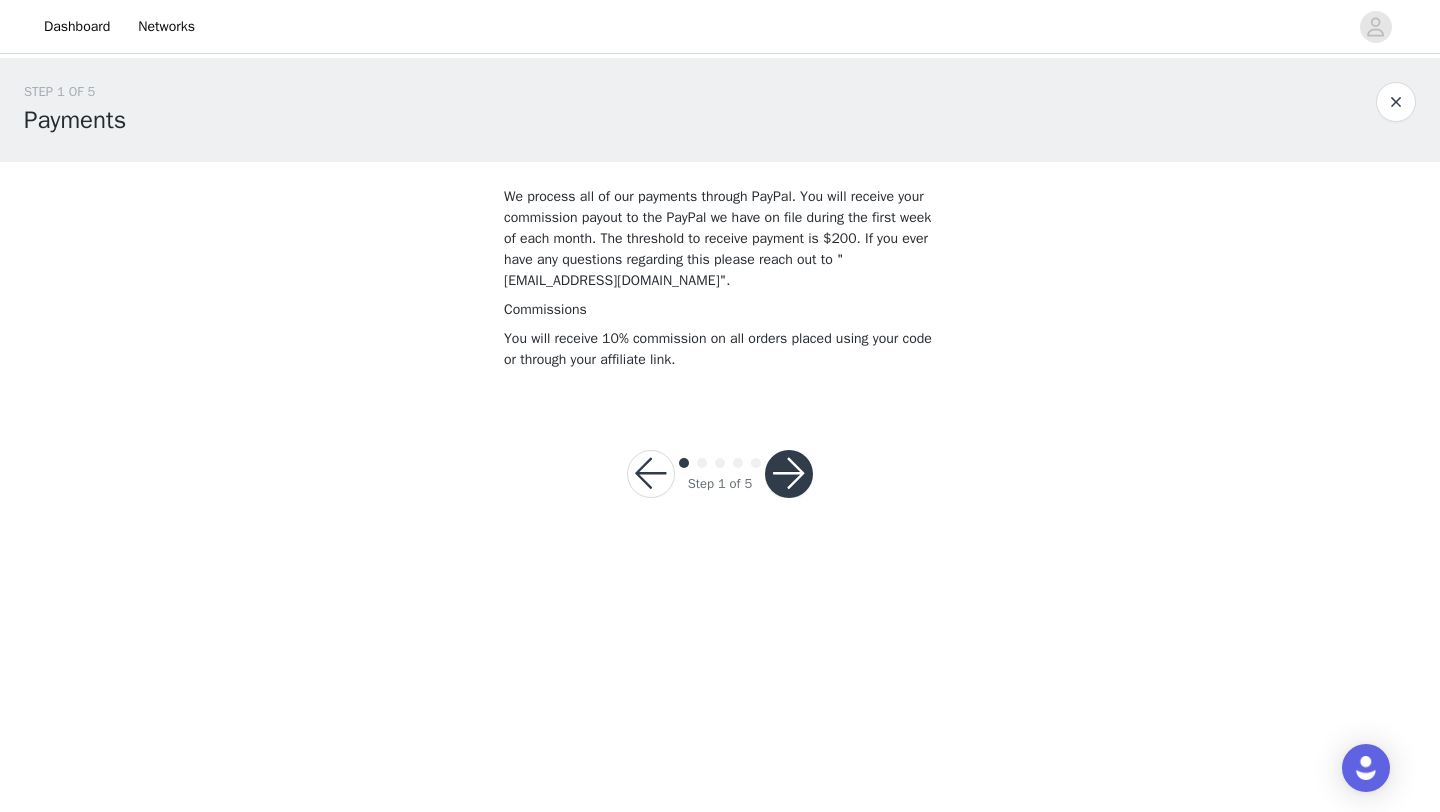 click at bounding box center [789, 474] 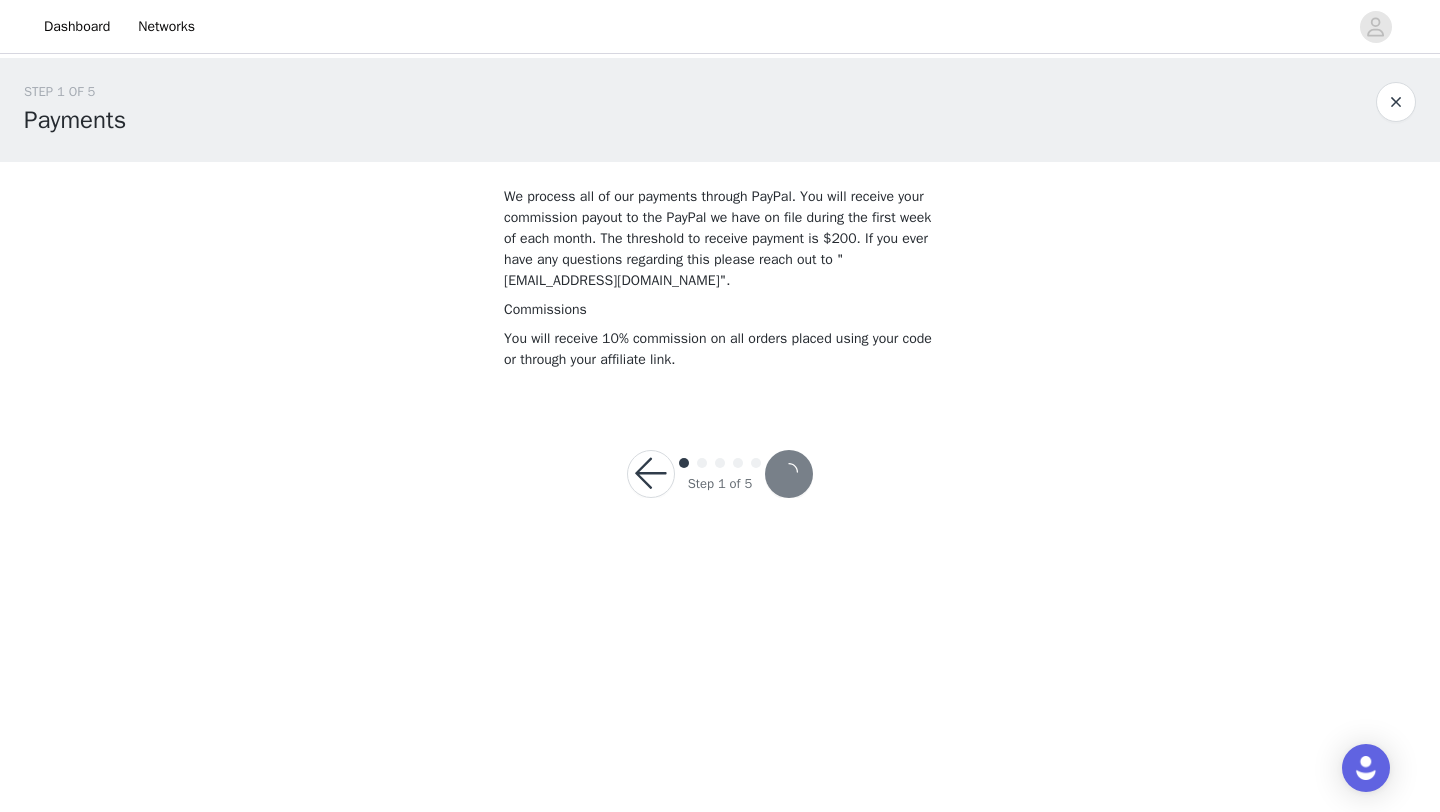 click at bounding box center (789, 474) 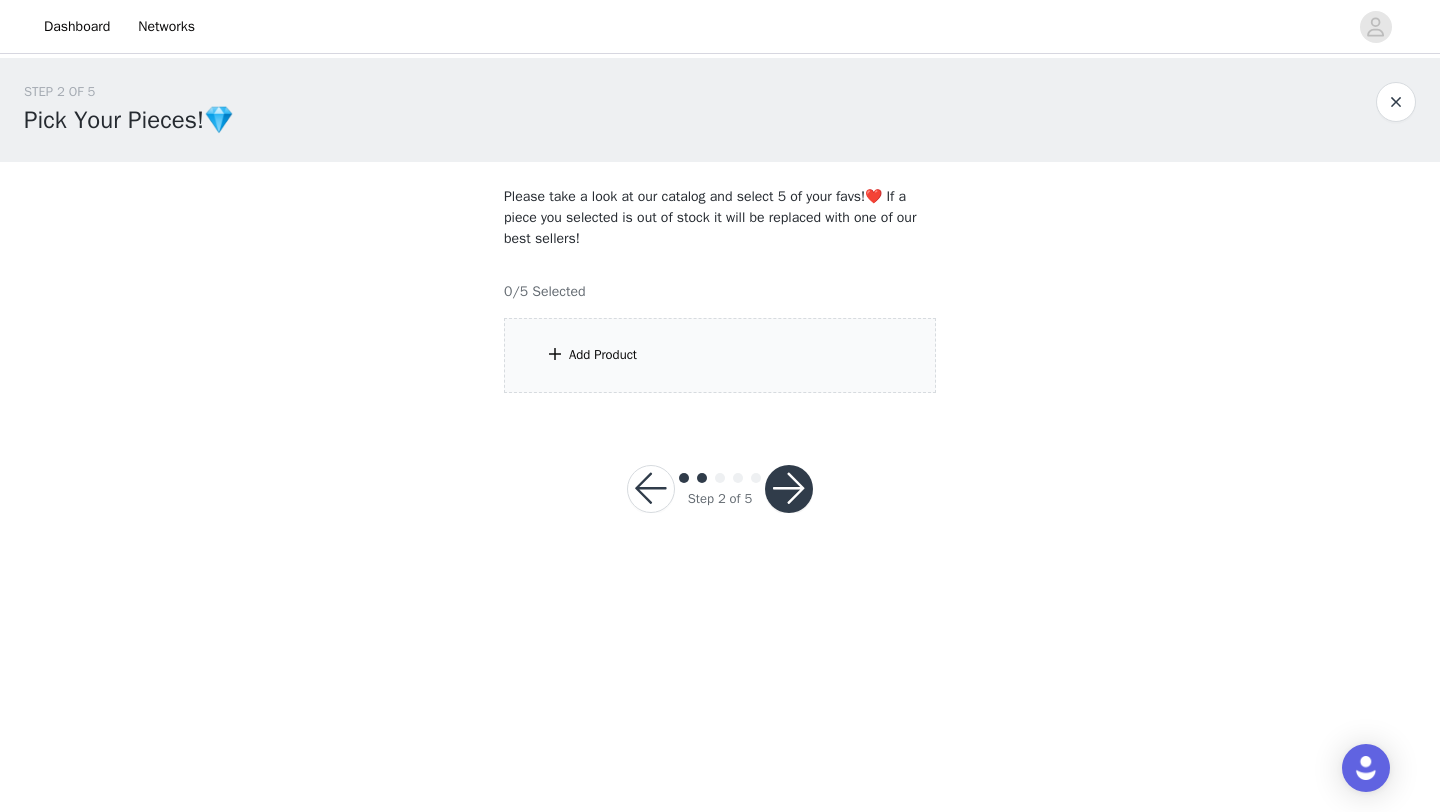 click on "Add Product" at bounding box center [720, 355] 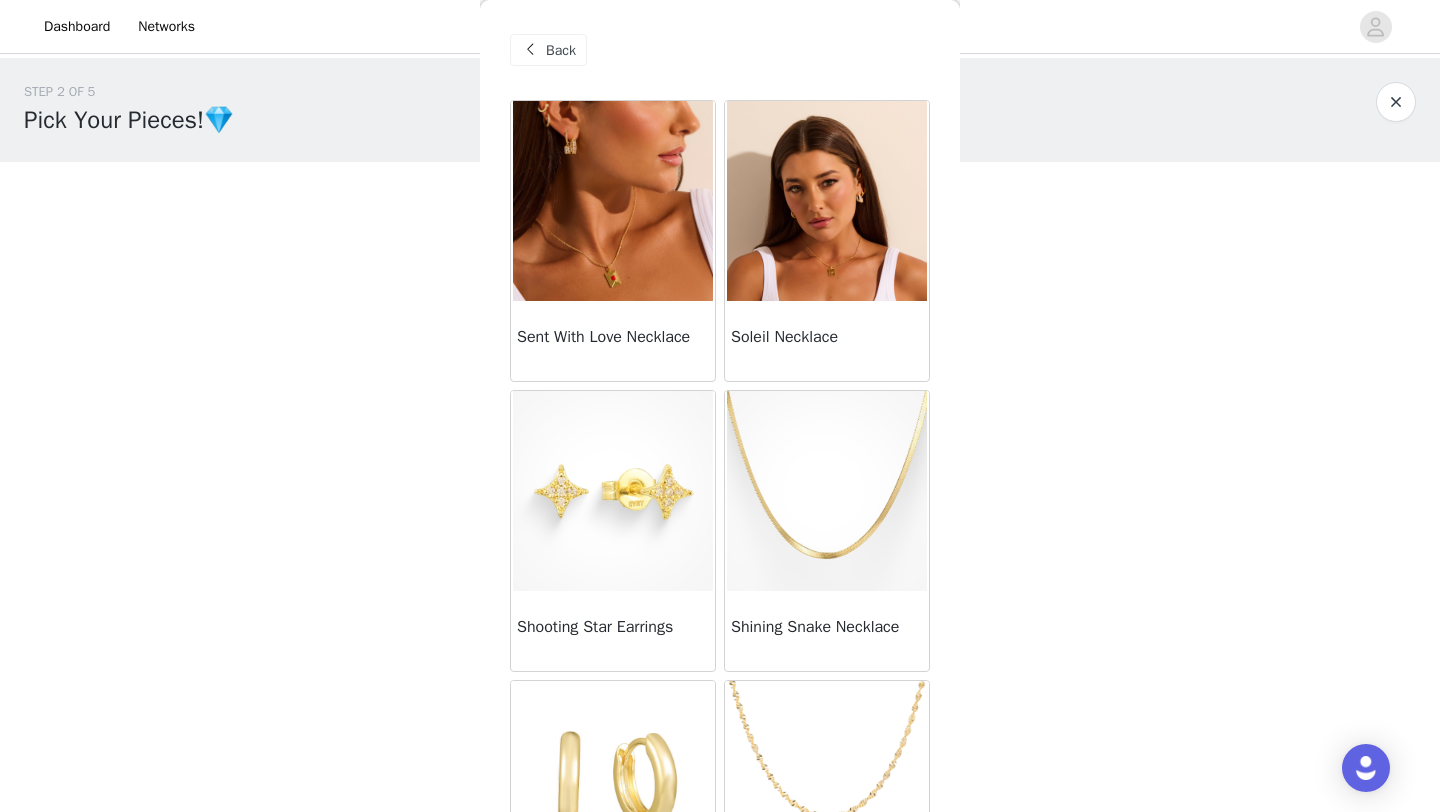 click at bounding box center [613, 201] 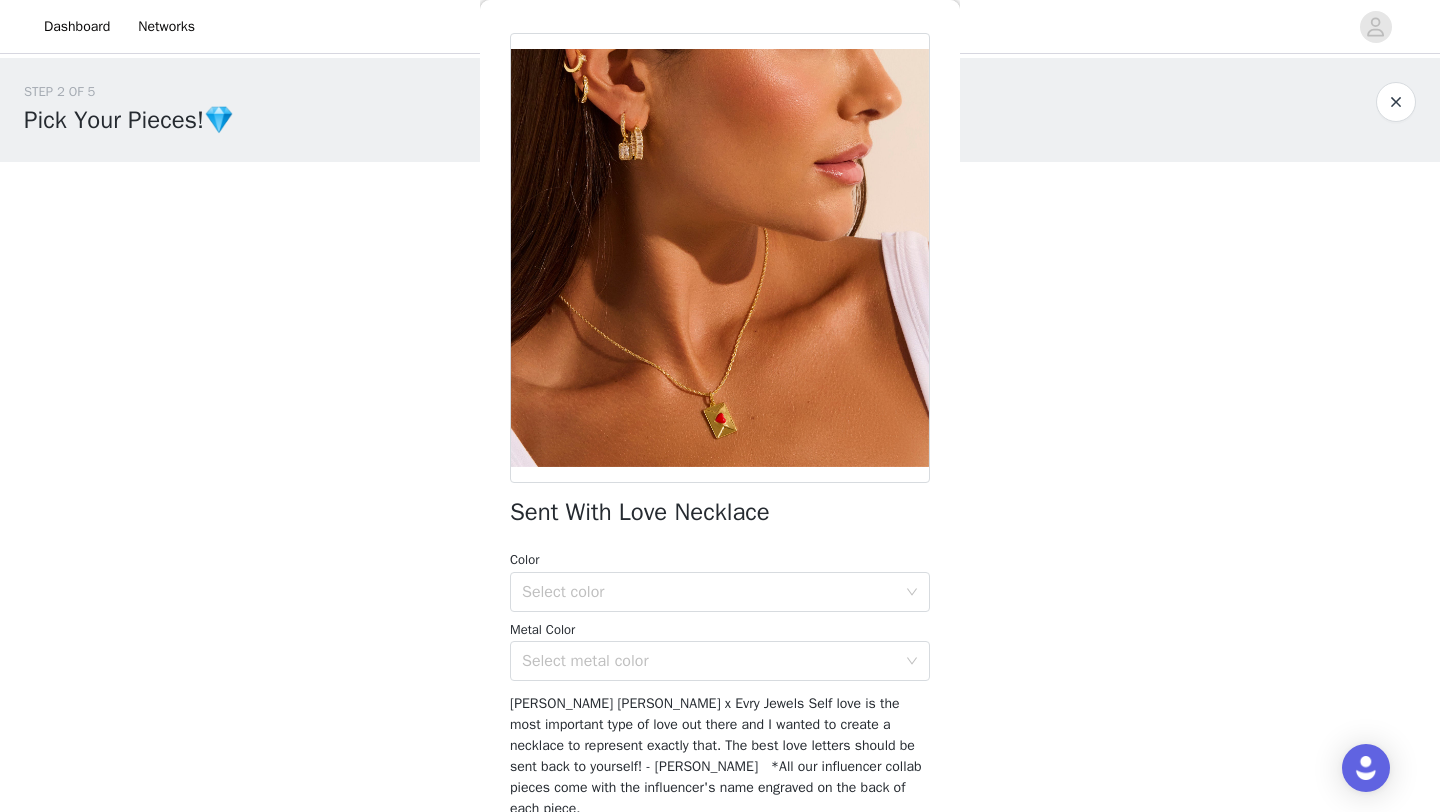 scroll, scrollTop: 105, scrollLeft: 0, axis: vertical 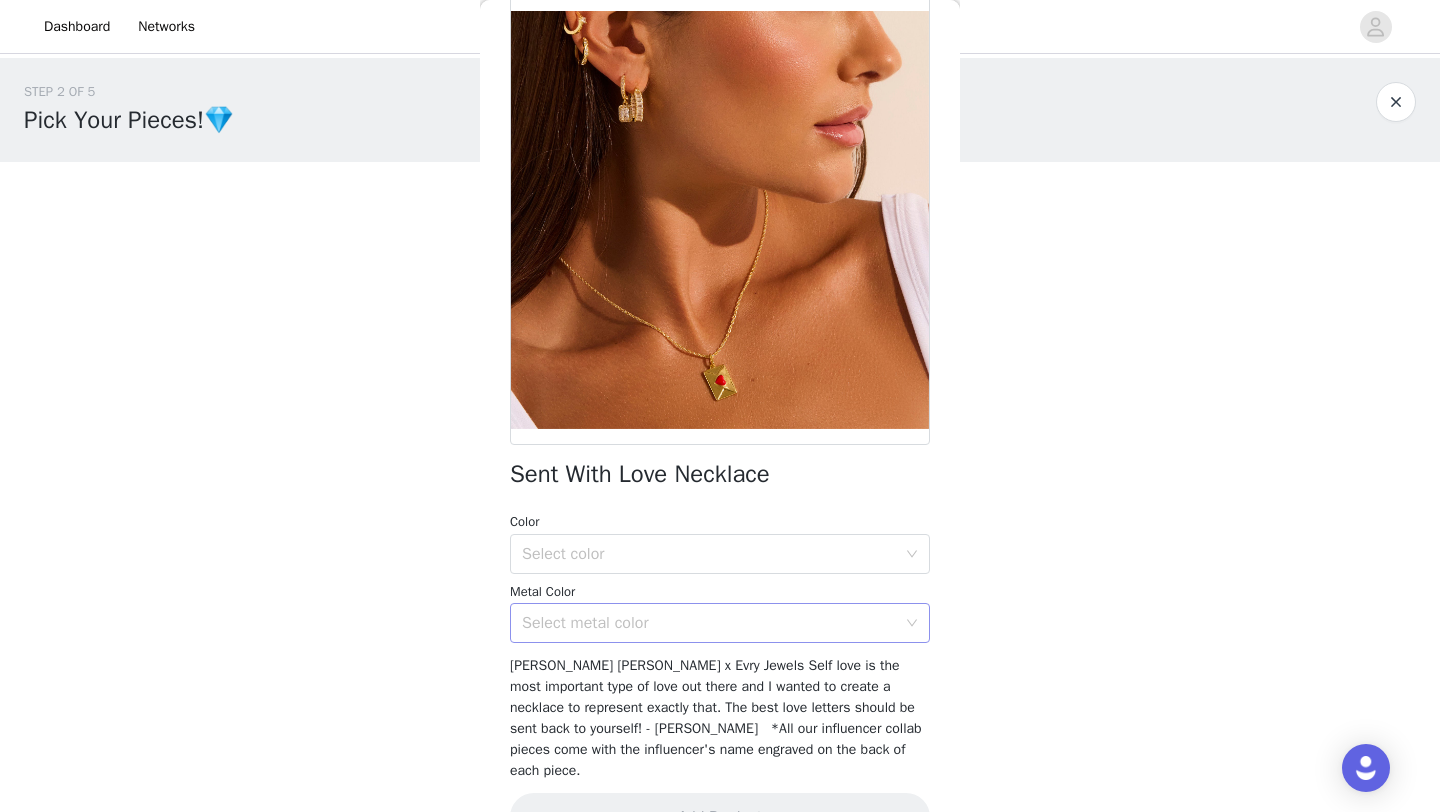 click on "Select metal color" at bounding box center [709, 623] 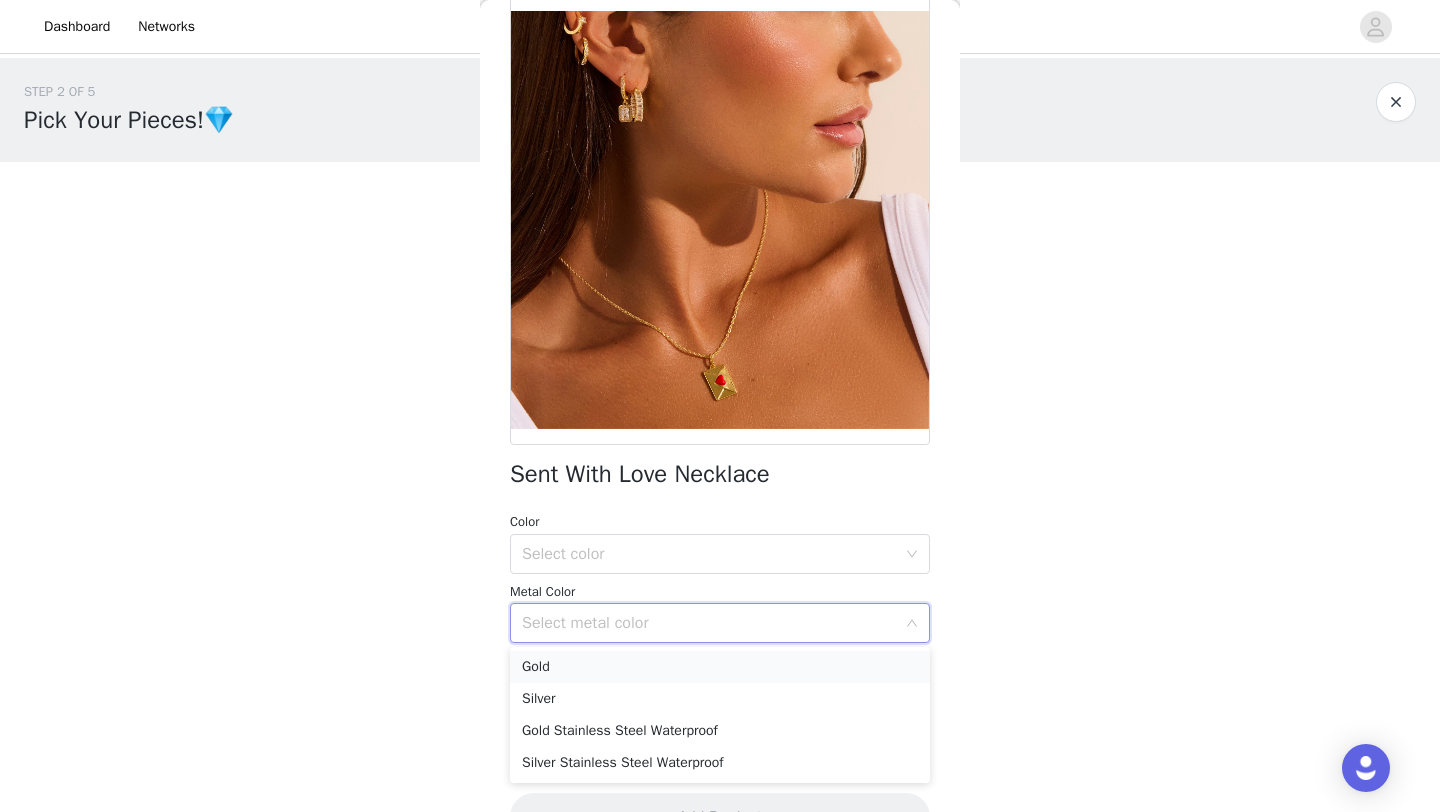 click on "Gold" at bounding box center (720, 667) 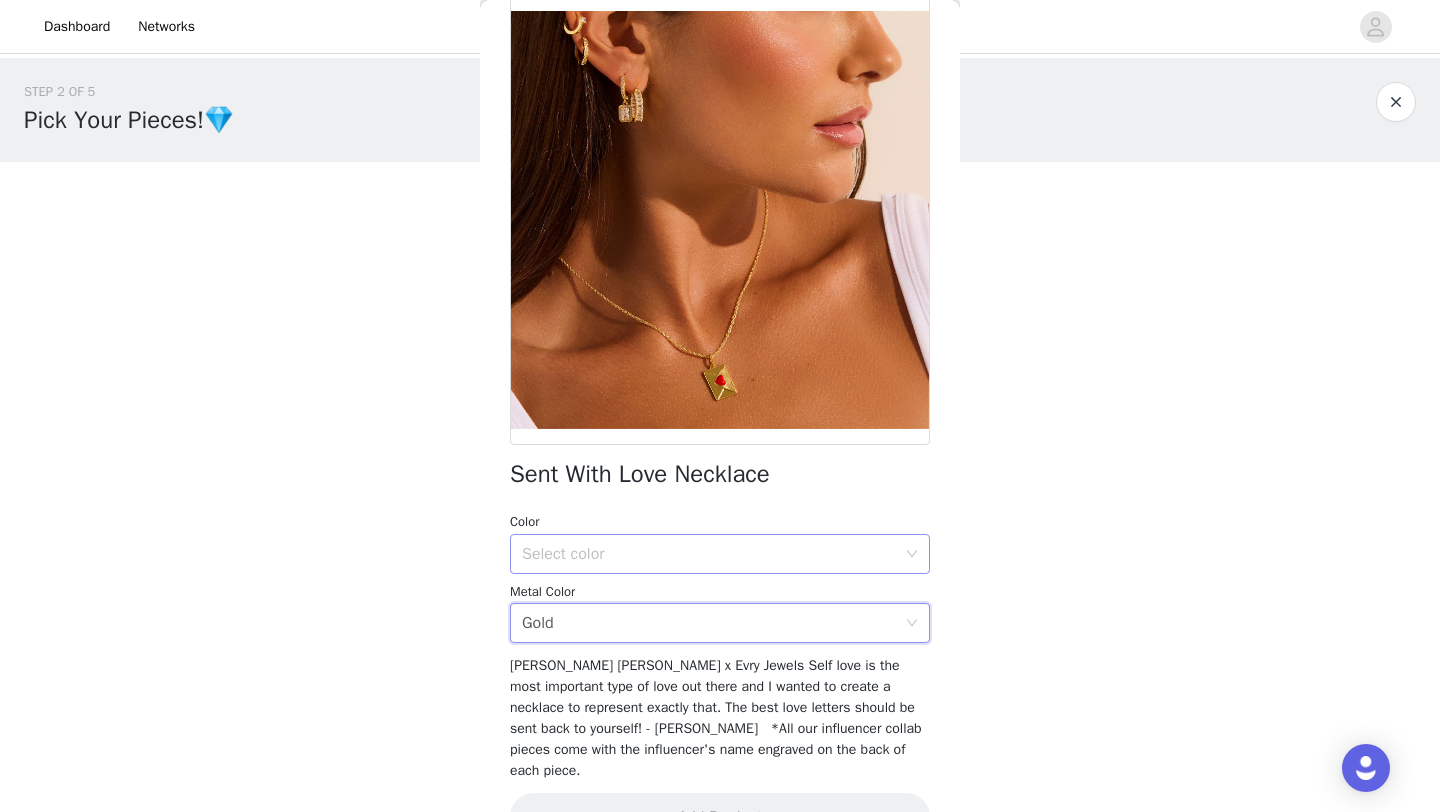 click on "Select color" at bounding box center [709, 554] 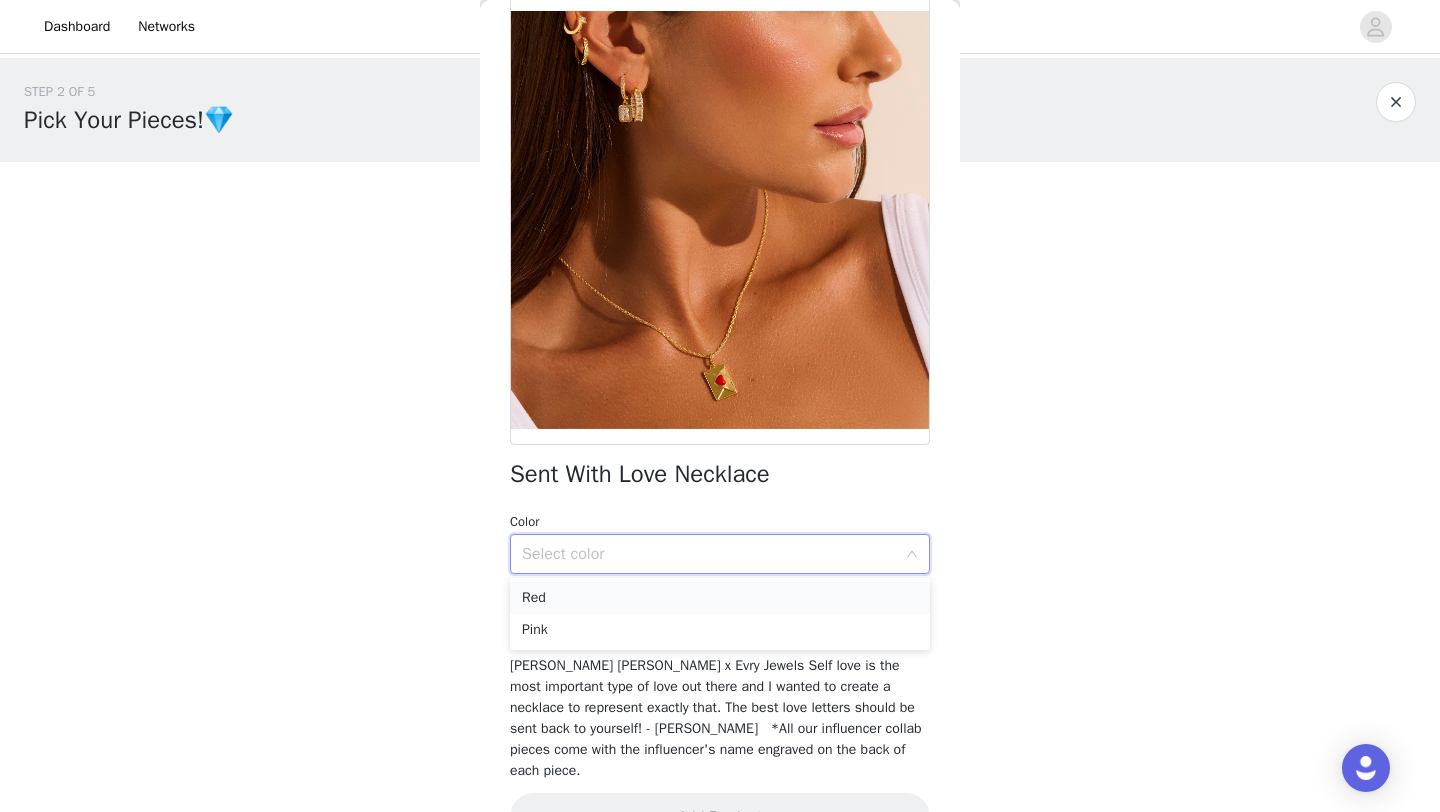 click on "Red" at bounding box center [720, 598] 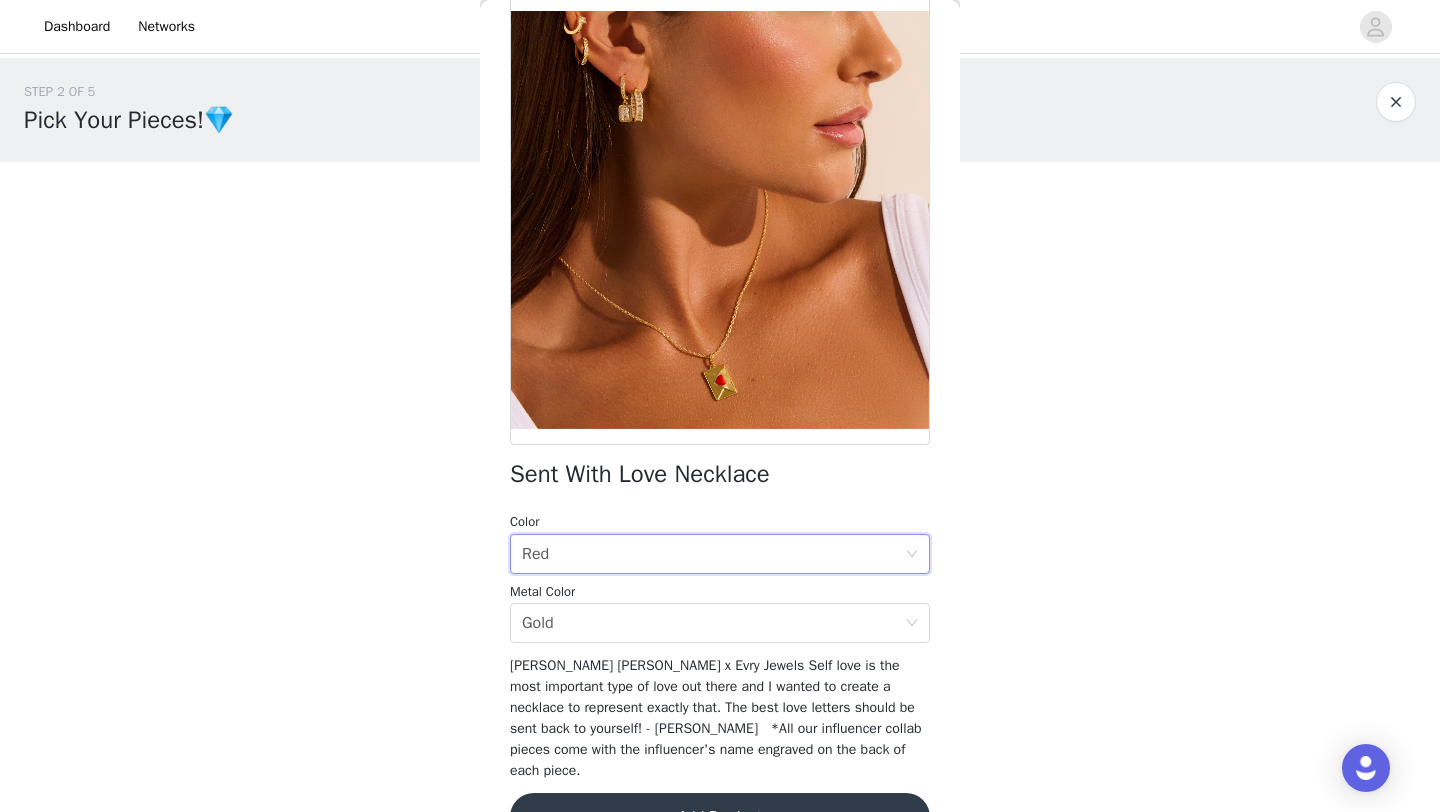 scroll, scrollTop: 137, scrollLeft: 0, axis: vertical 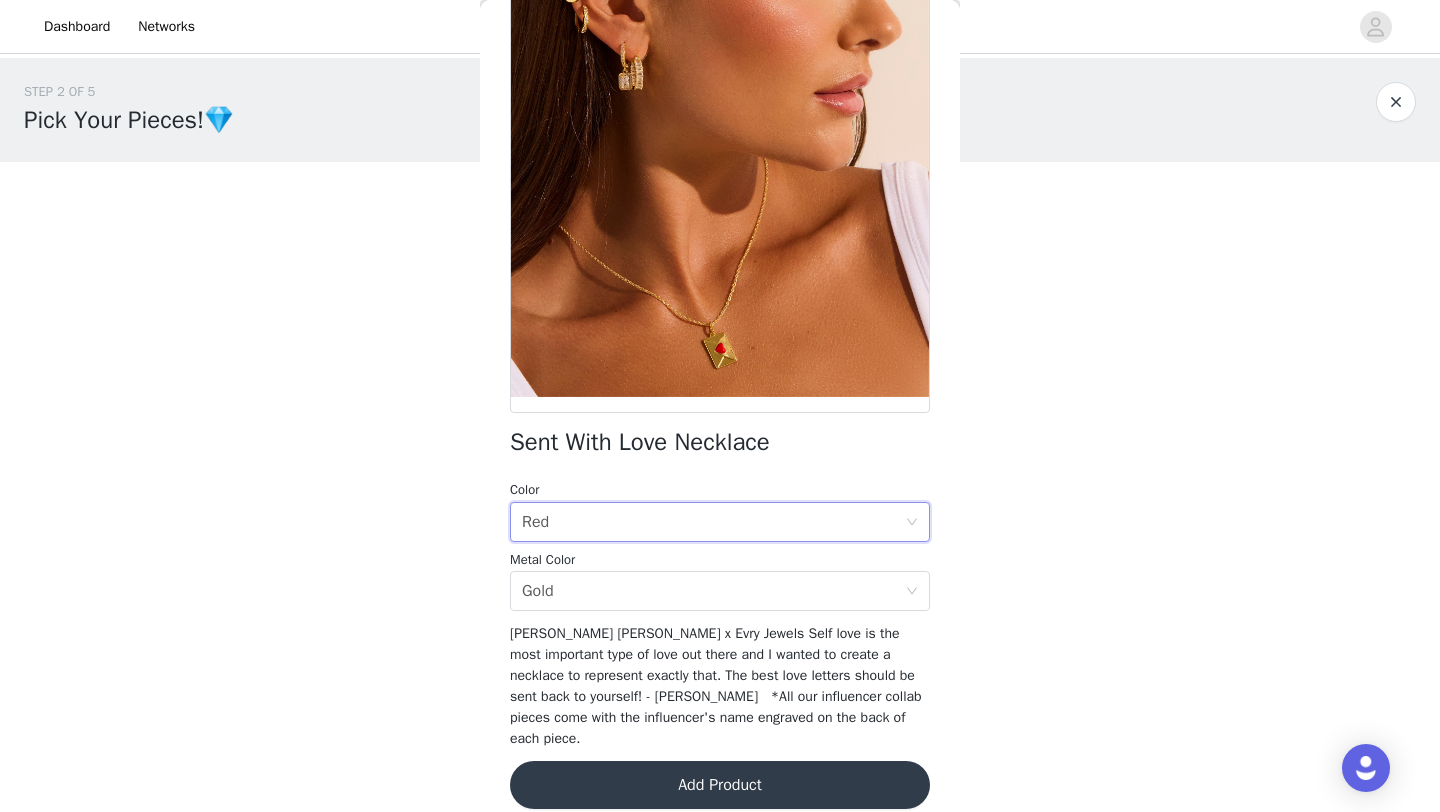 click on "Add Product" at bounding box center [720, 785] 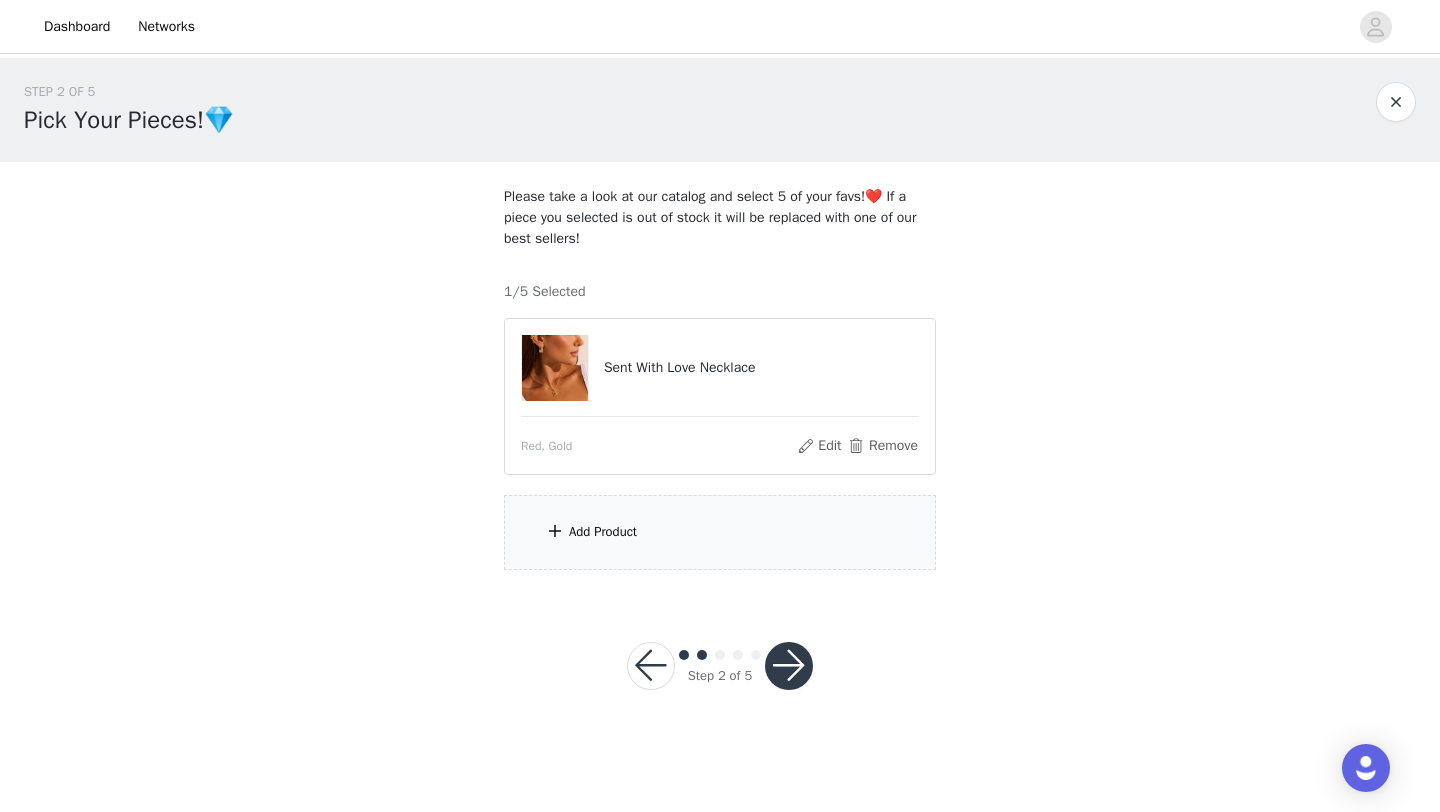 click on "Add Product" at bounding box center [720, 532] 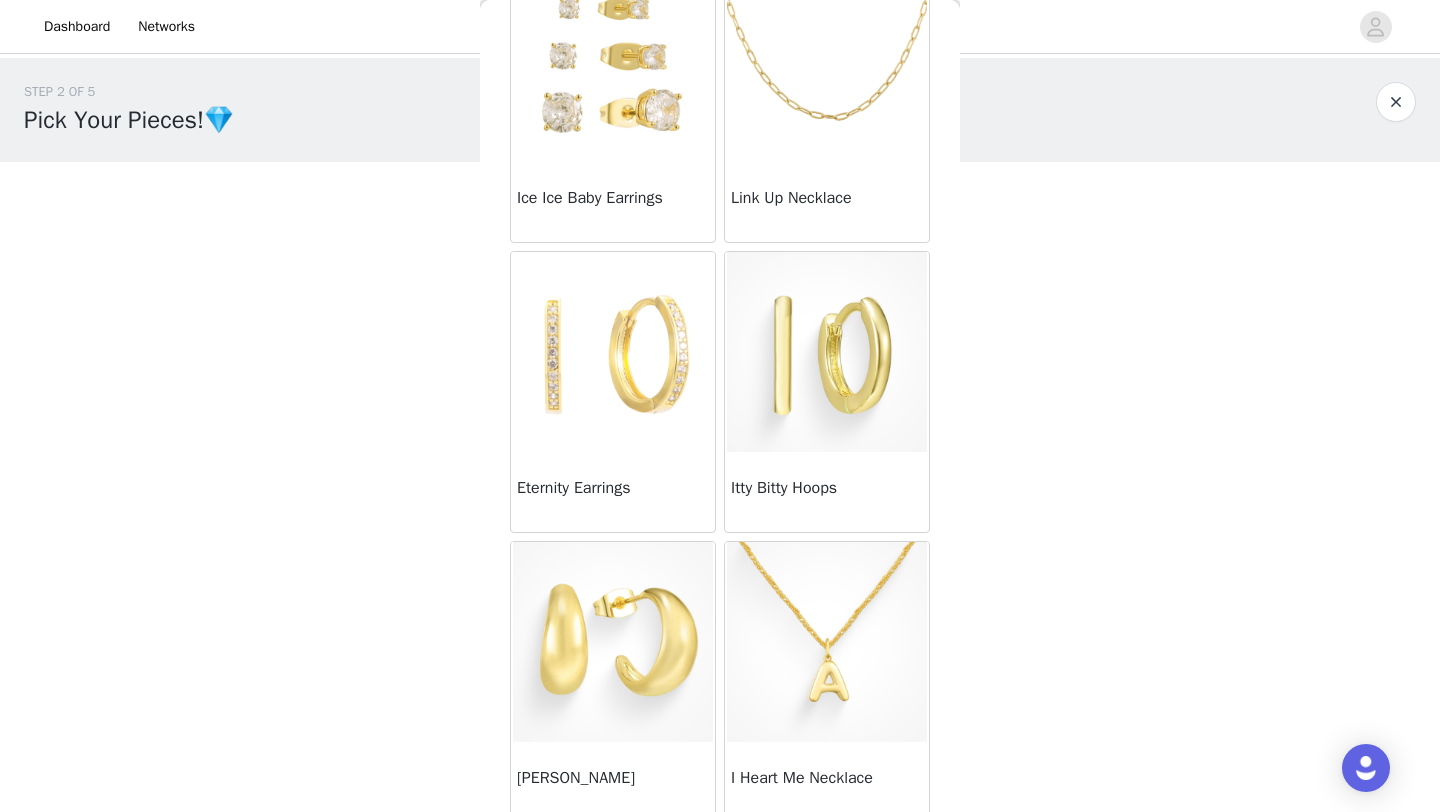 scroll, scrollTop: 1314, scrollLeft: 0, axis: vertical 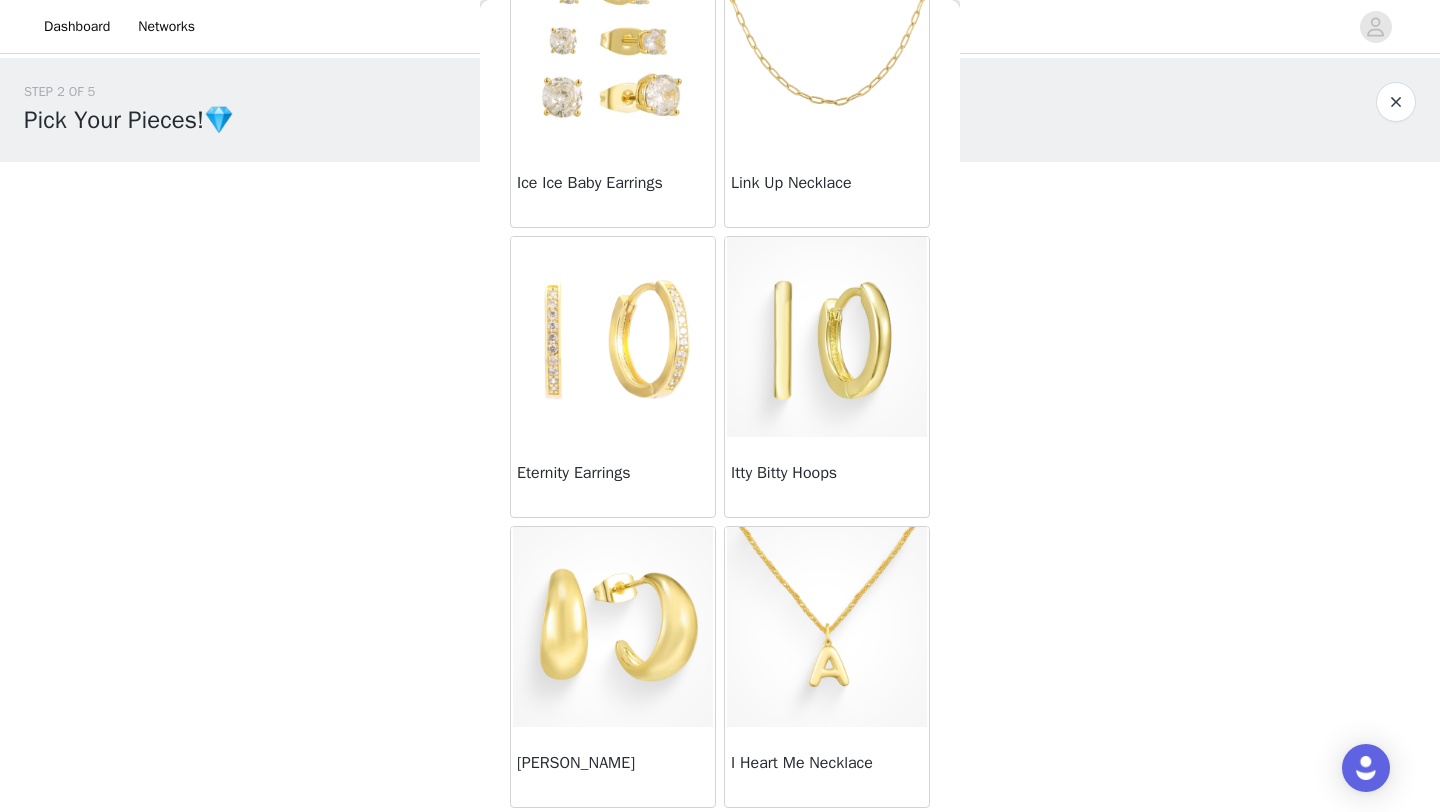 click at bounding box center [827, 627] 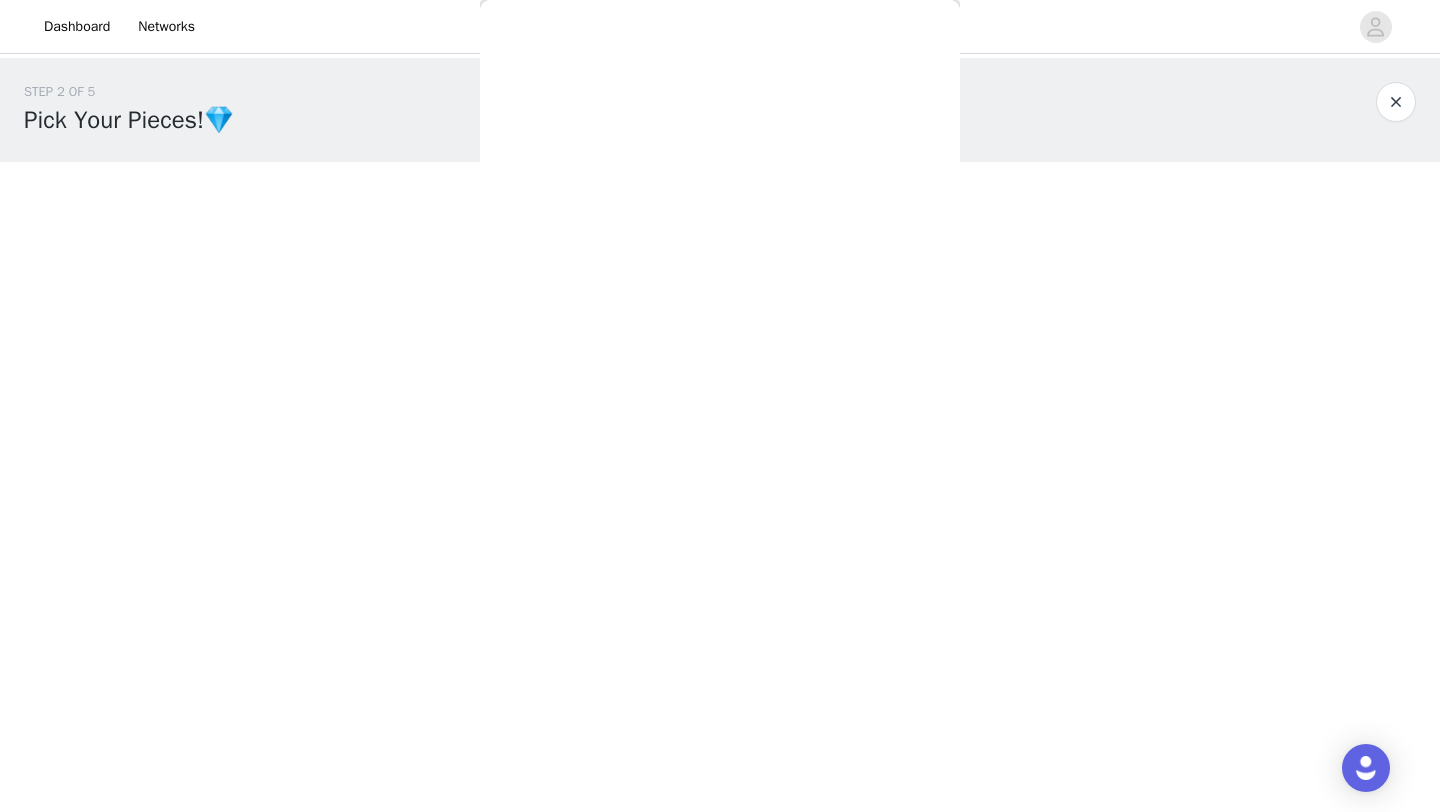 scroll, scrollTop: 137, scrollLeft: 0, axis: vertical 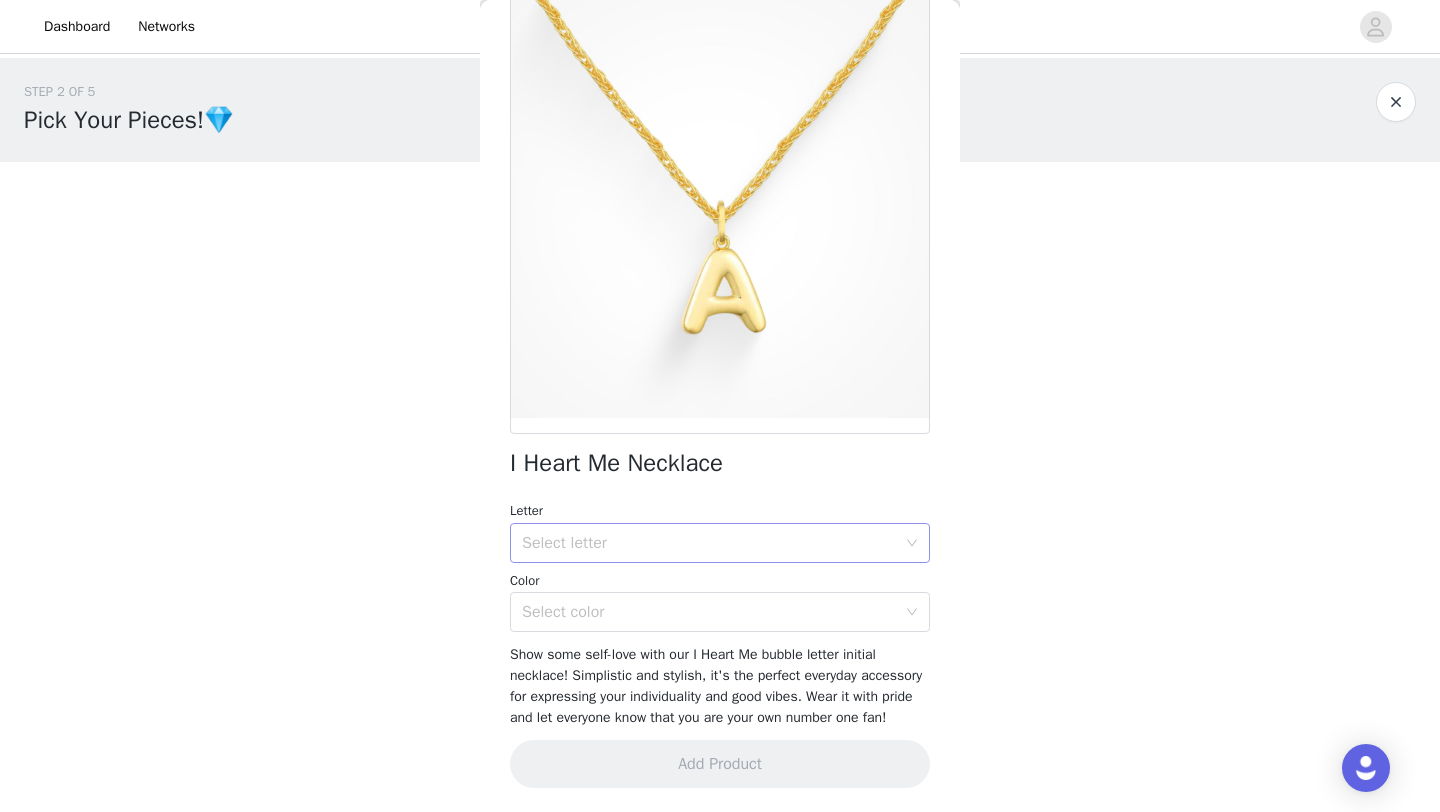 click on "Select letter" at bounding box center [709, 543] 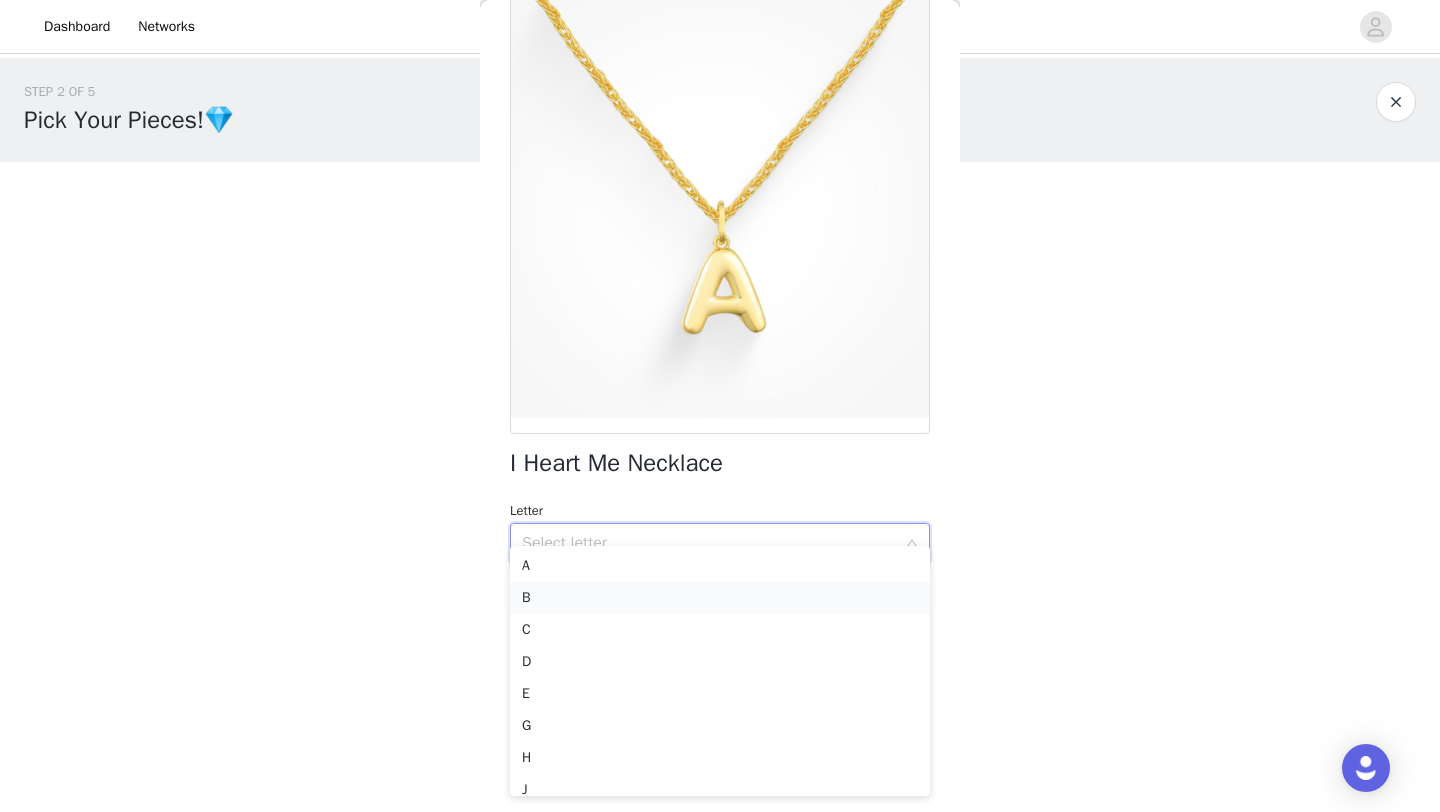 click on "B" at bounding box center [720, 598] 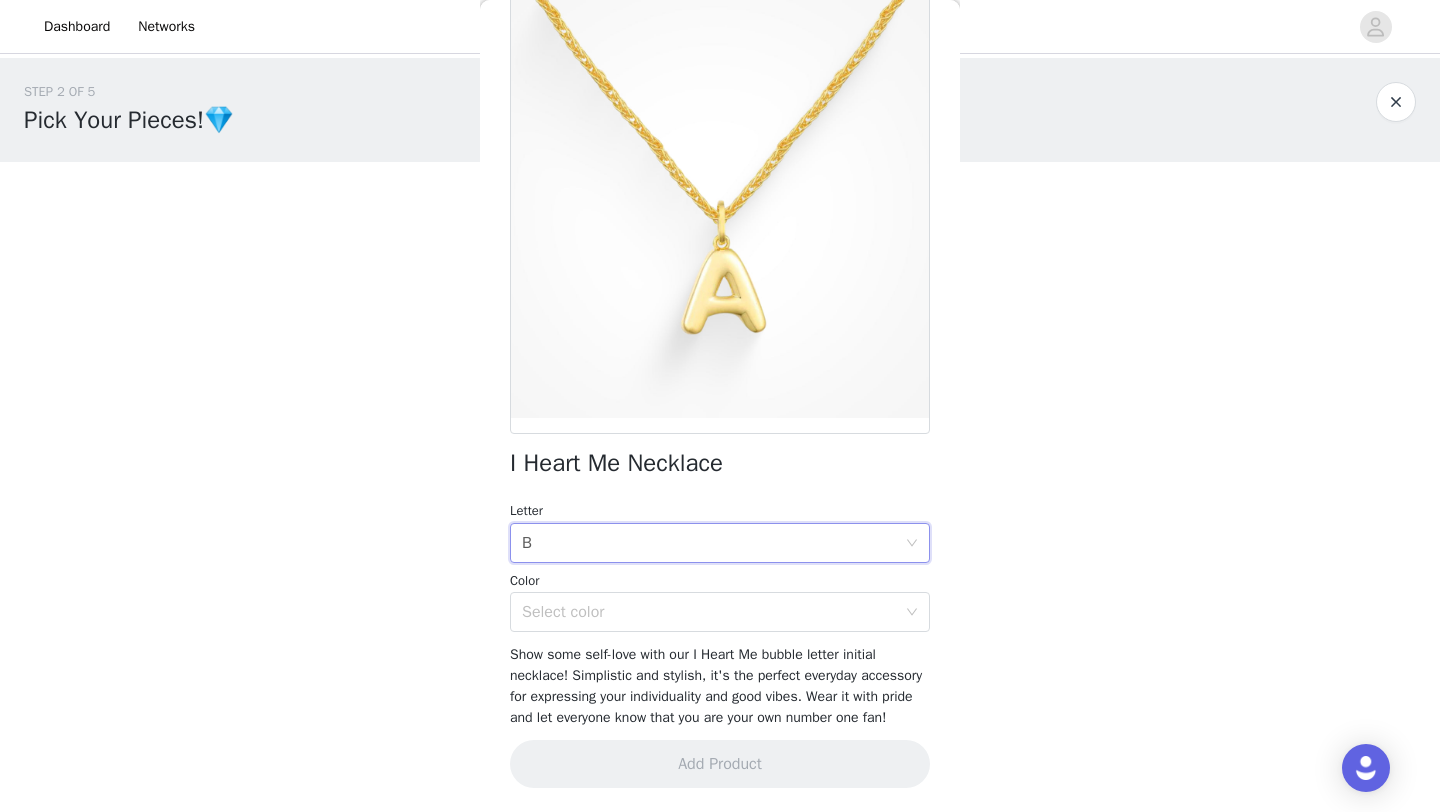 click on "Select color" at bounding box center [709, 612] 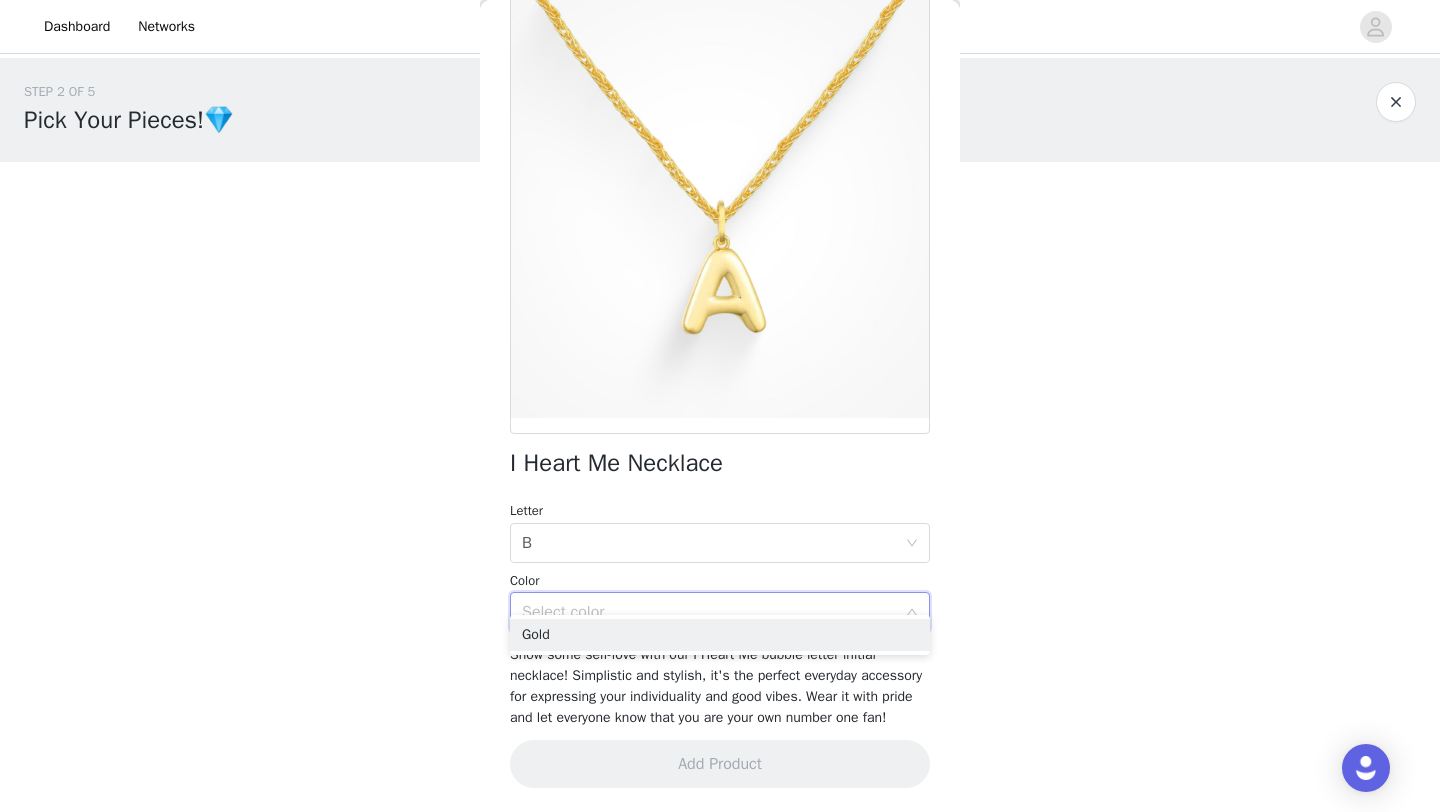 click on "Letter" at bounding box center (720, 511) 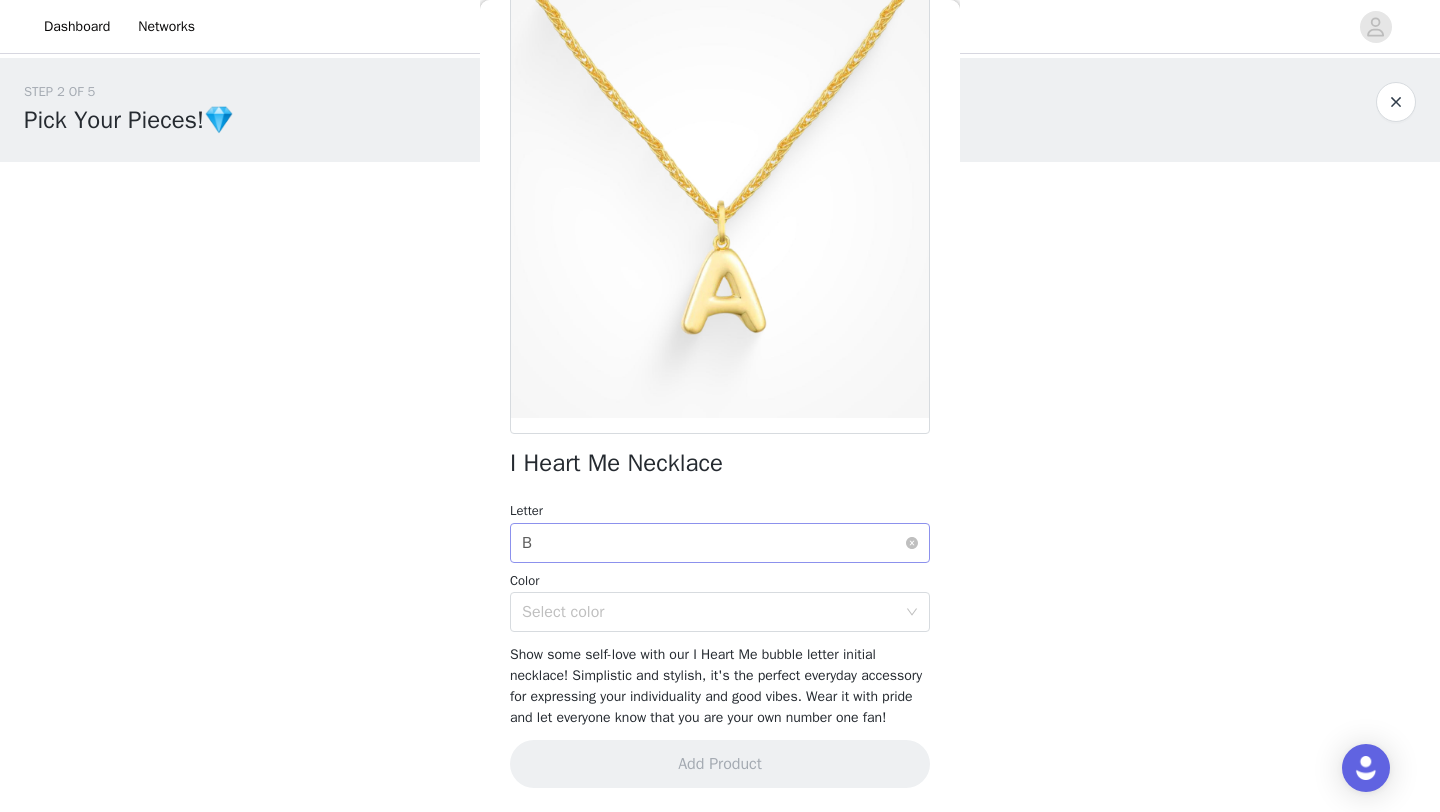 click on "Select letter B" at bounding box center (713, 543) 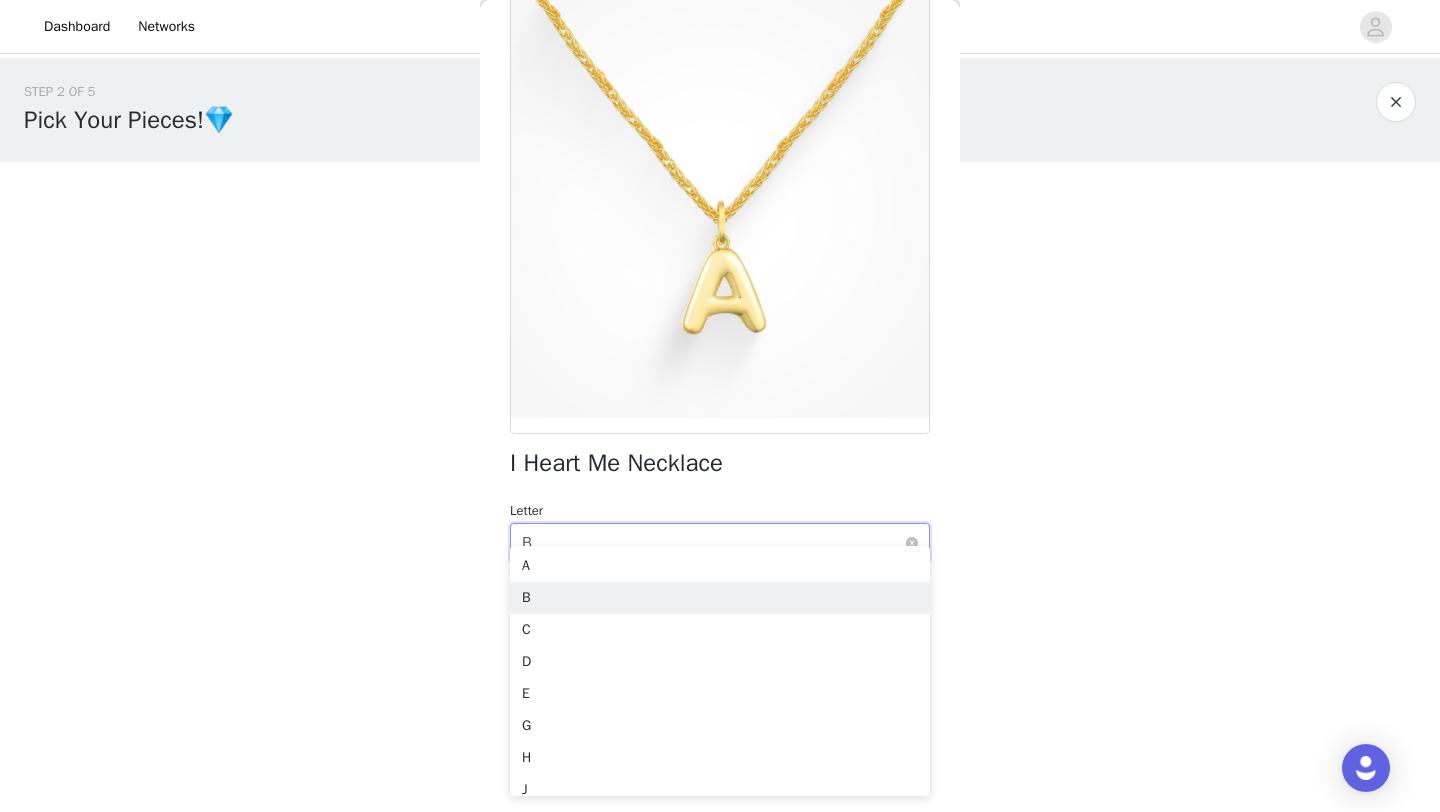click on "Select letter B" at bounding box center (713, 543) 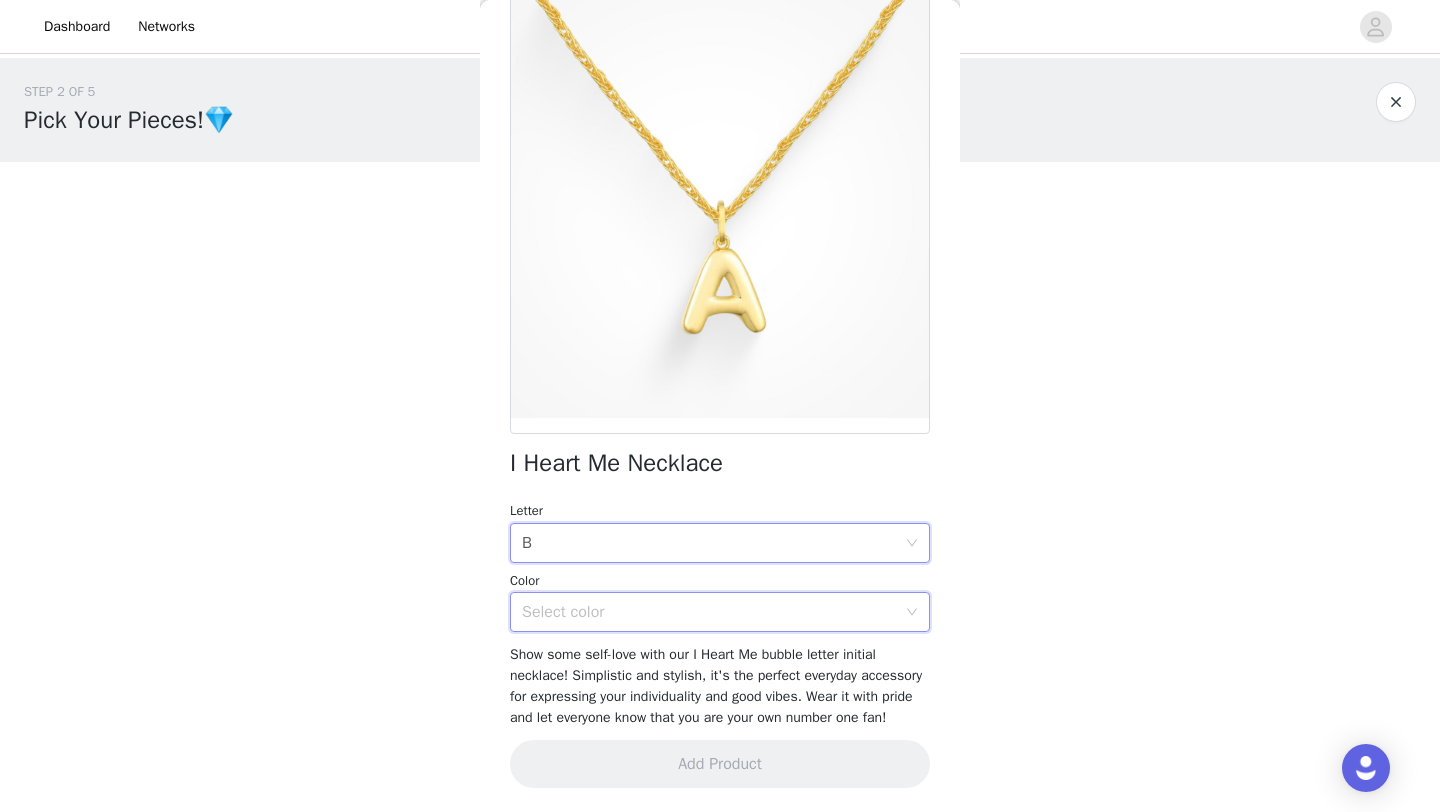 click on "Select color" at bounding box center (713, 612) 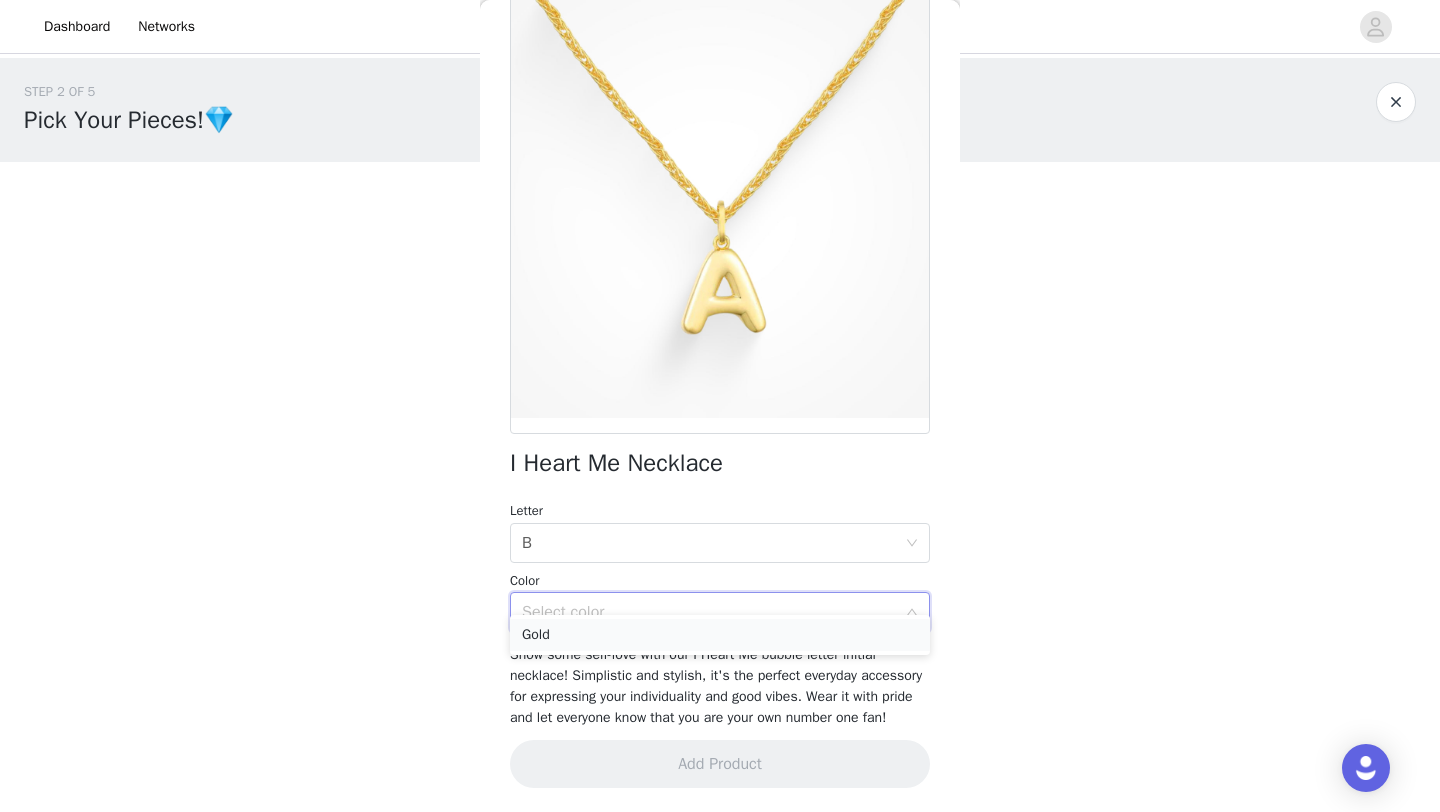 click on "Gold" at bounding box center [720, 635] 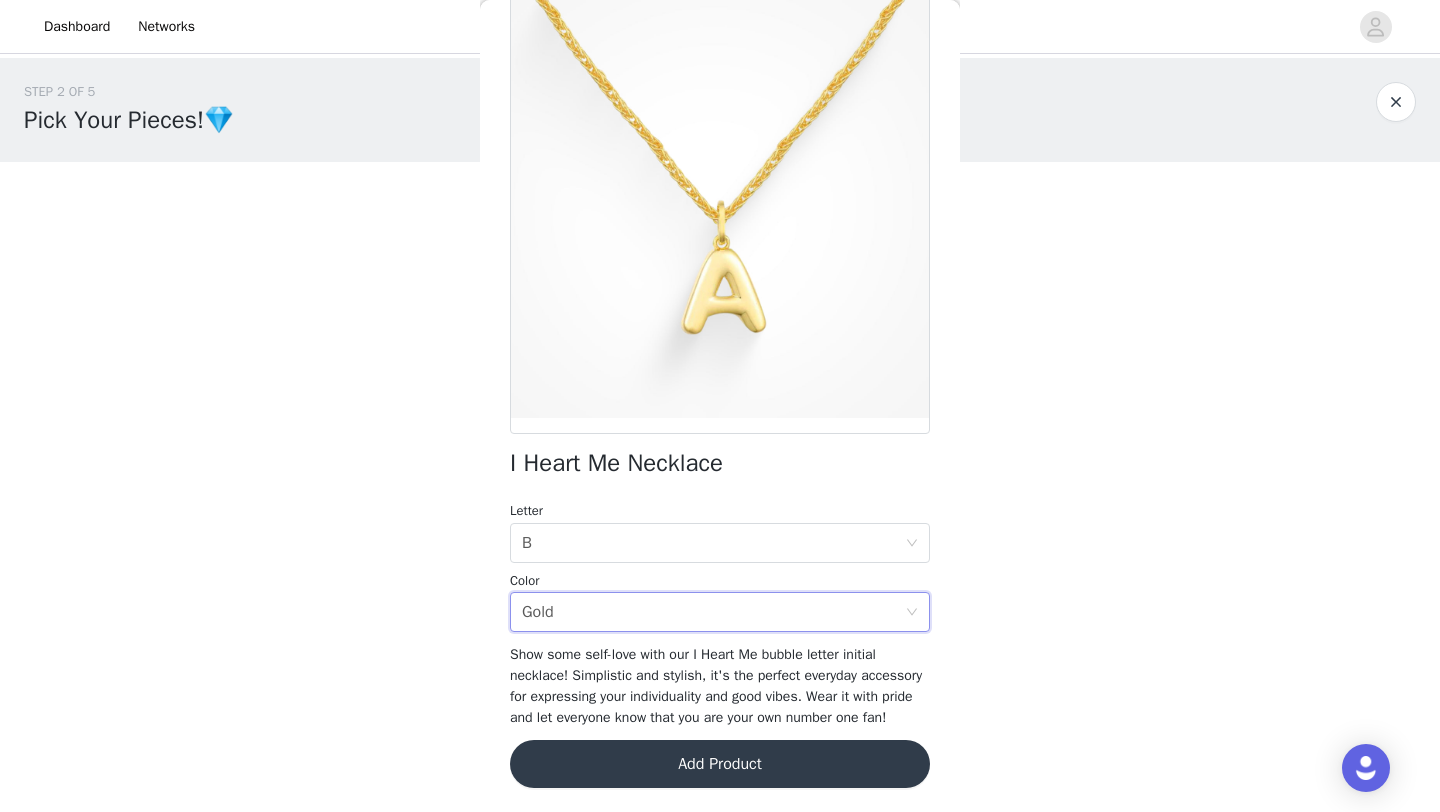 click on "Add Product" at bounding box center [720, 764] 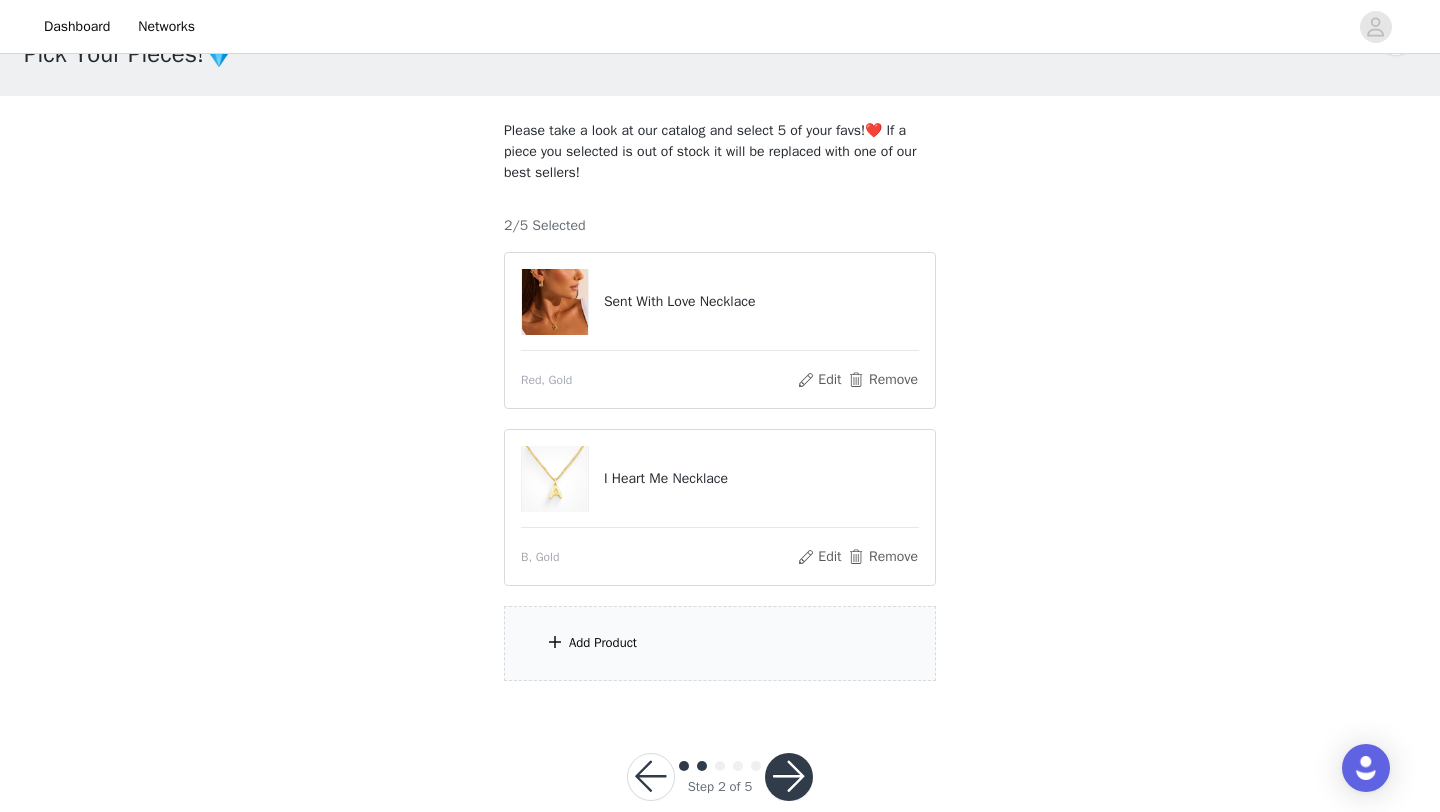 scroll, scrollTop: 60, scrollLeft: 0, axis: vertical 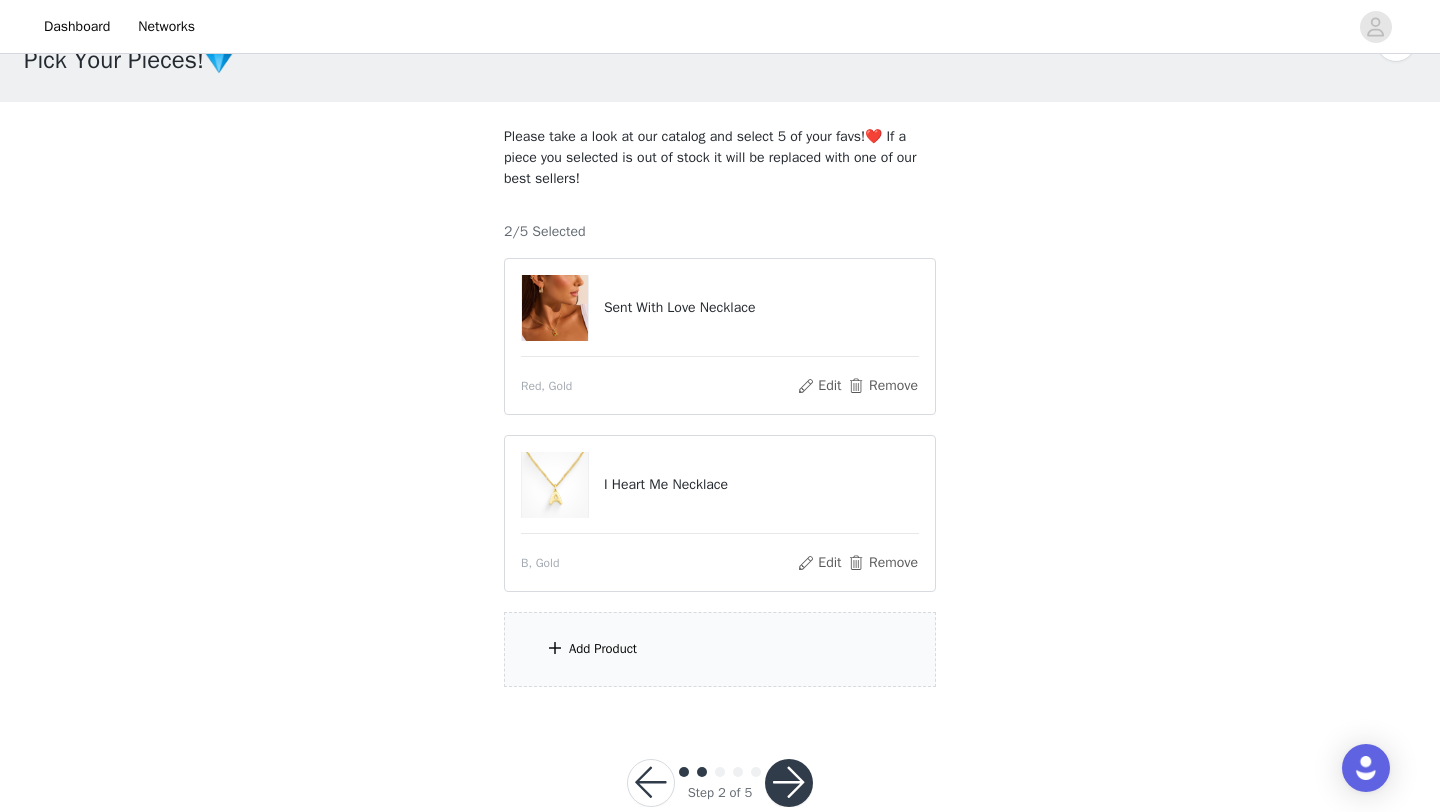 click on "Add Product" at bounding box center (603, 649) 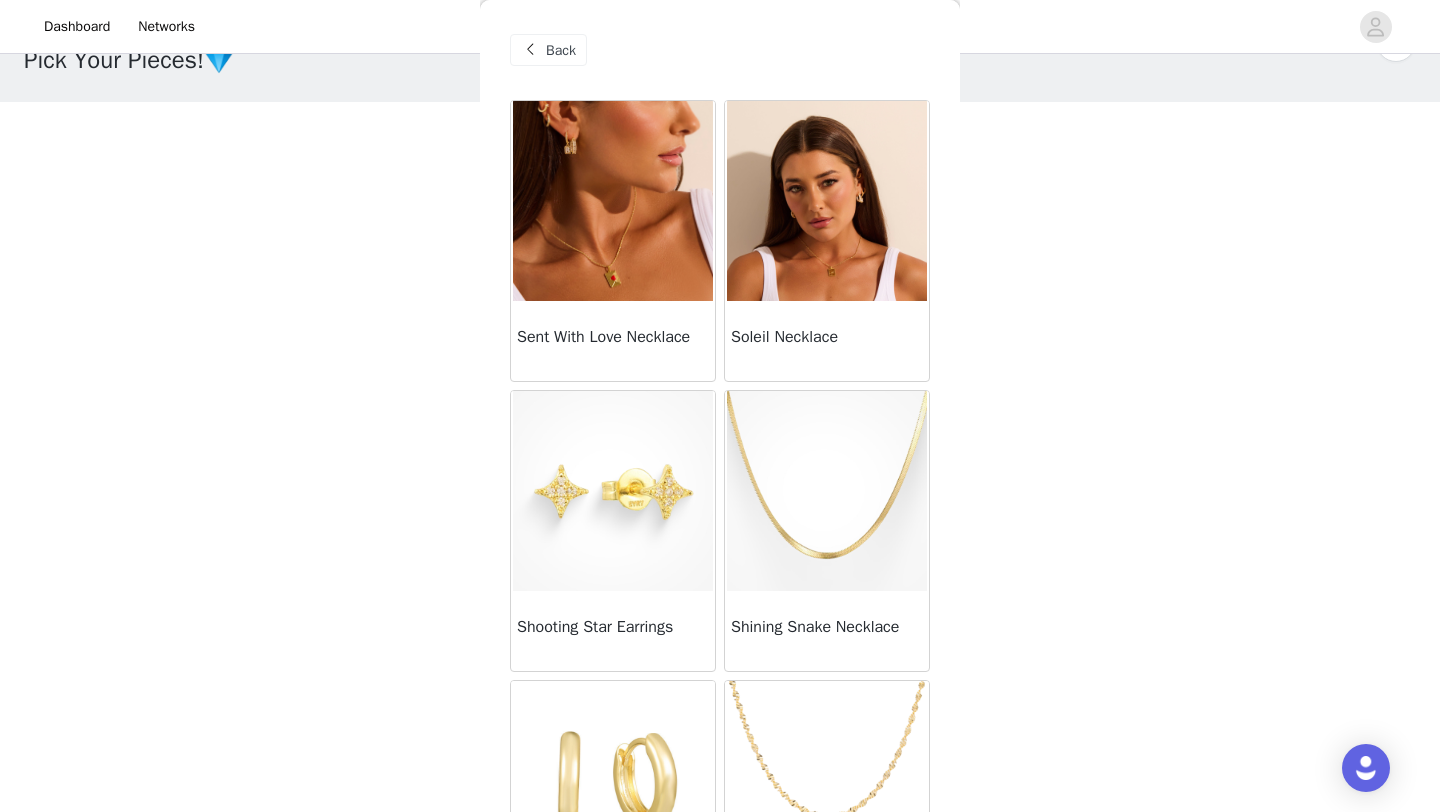 scroll, scrollTop: 65, scrollLeft: 0, axis: vertical 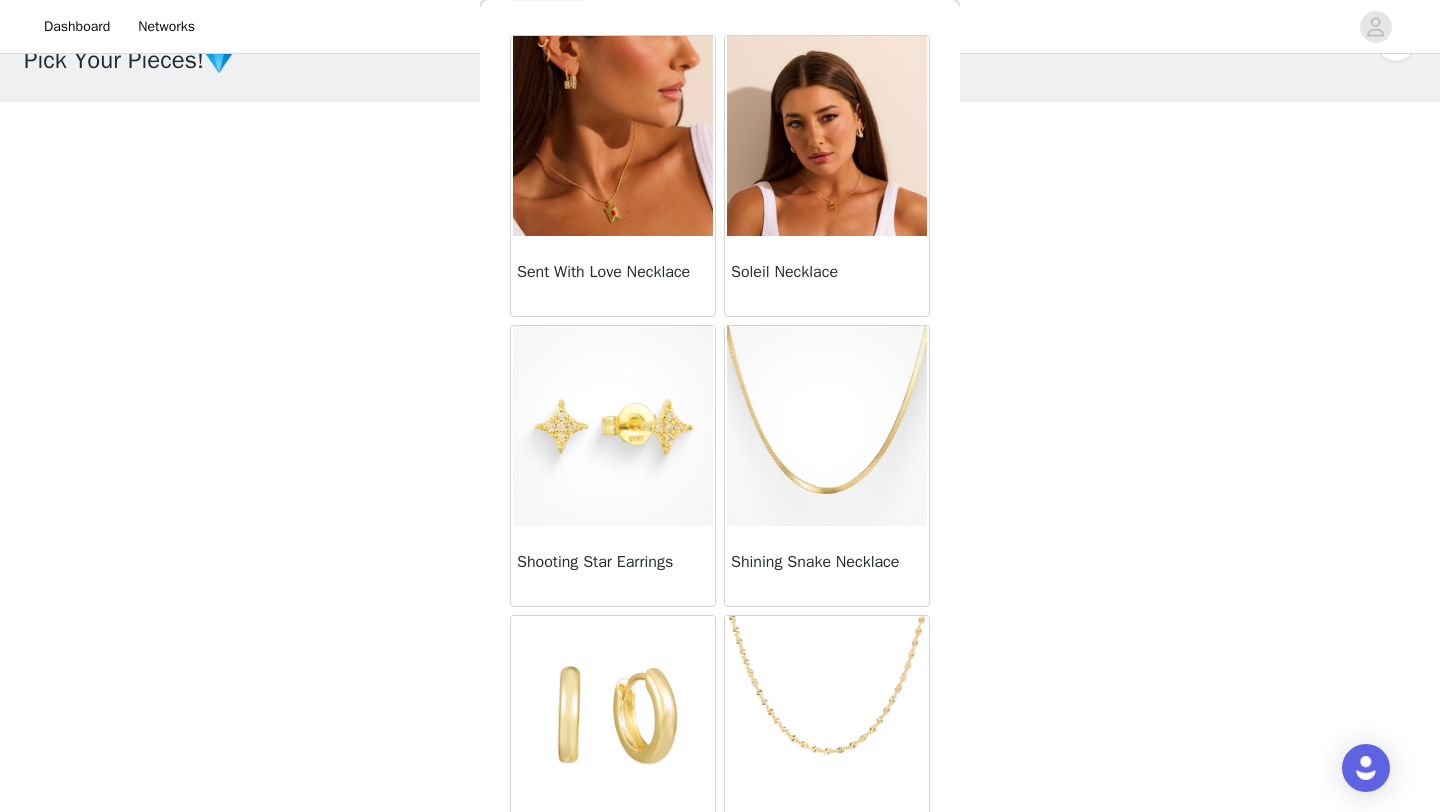 click on "Soleil Necklace" at bounding box center (827, 276) 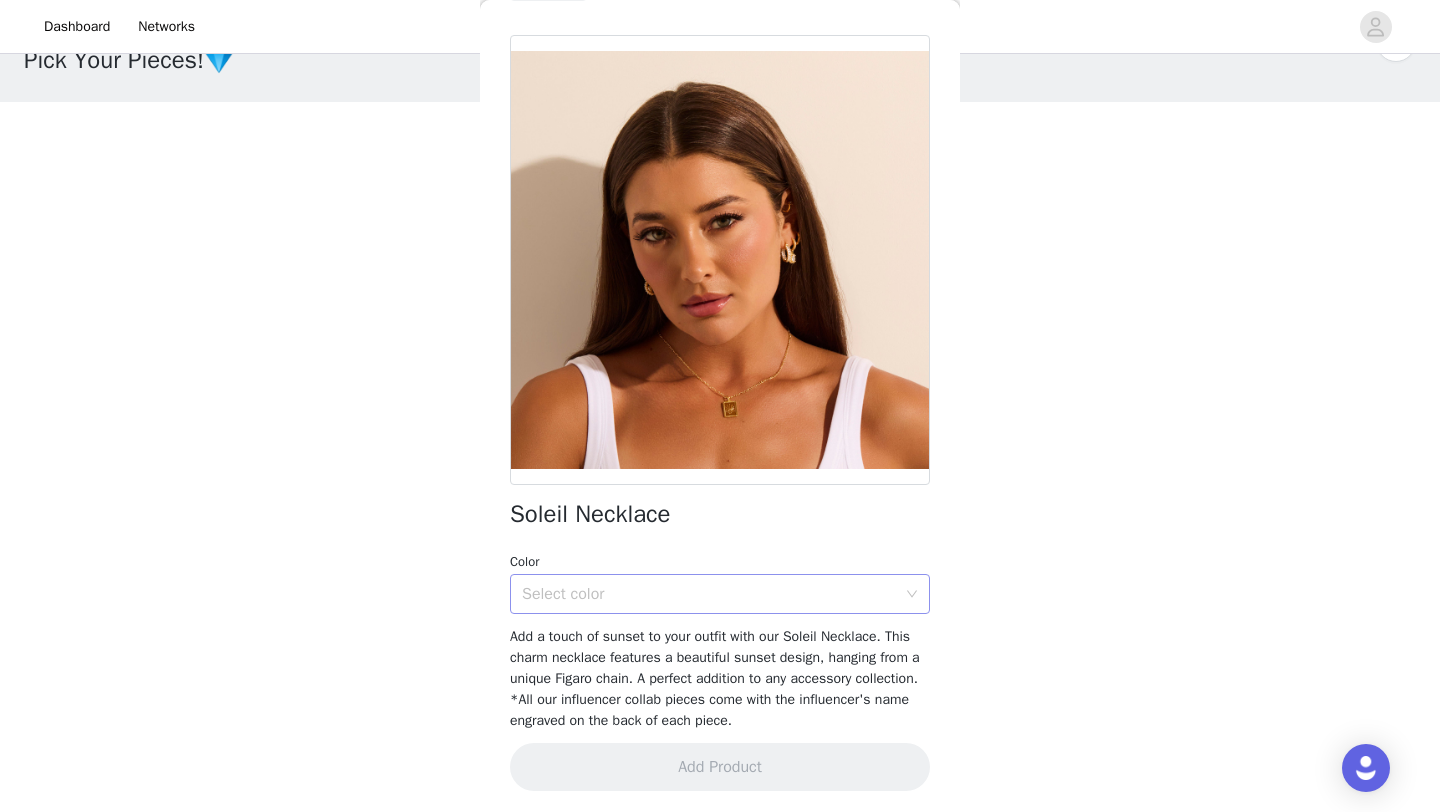 click on "Select color" at bounding box center [709, 594] 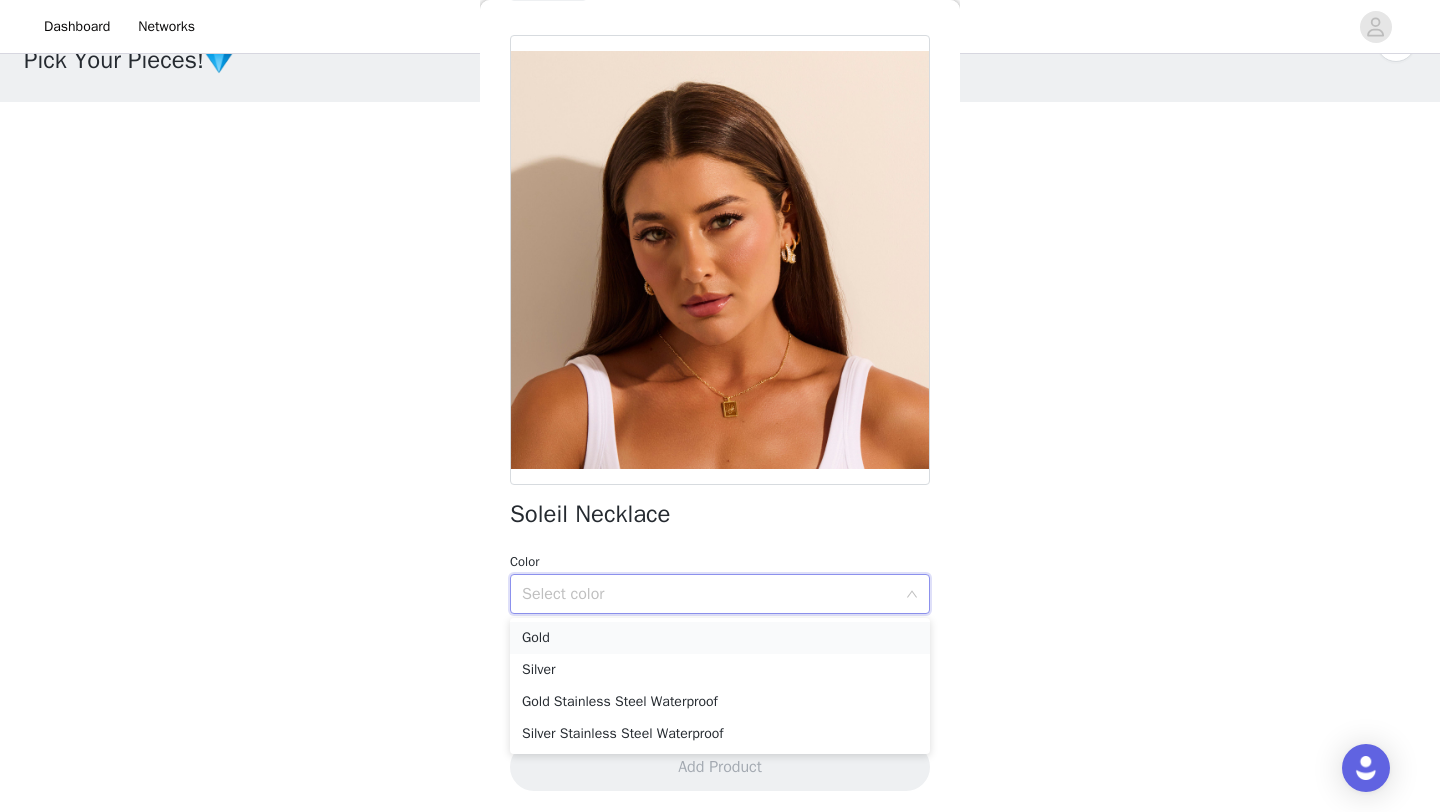 click on "Gold" at bounding box center [720, 638] 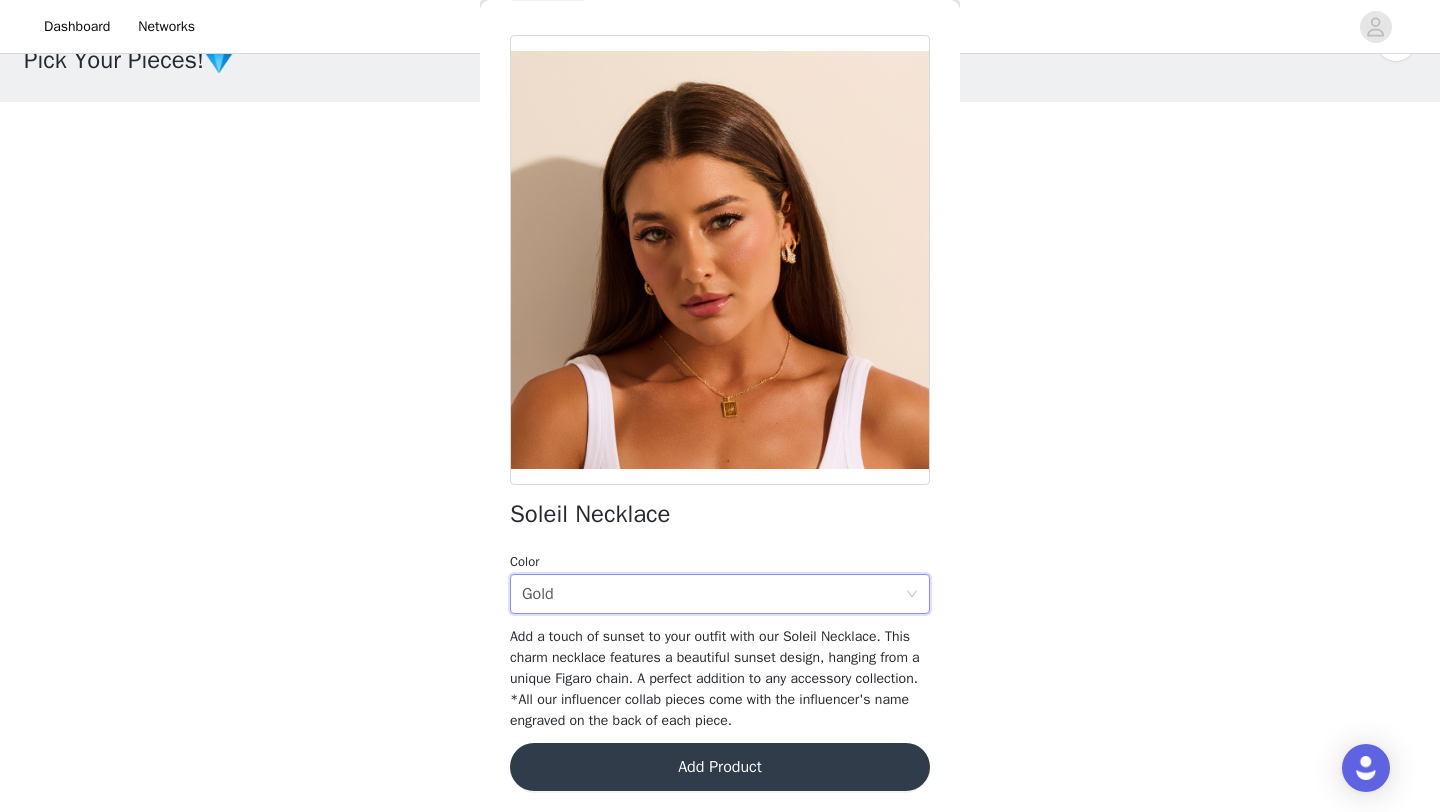 click on "Add Product" at bounding box center (720, 767) 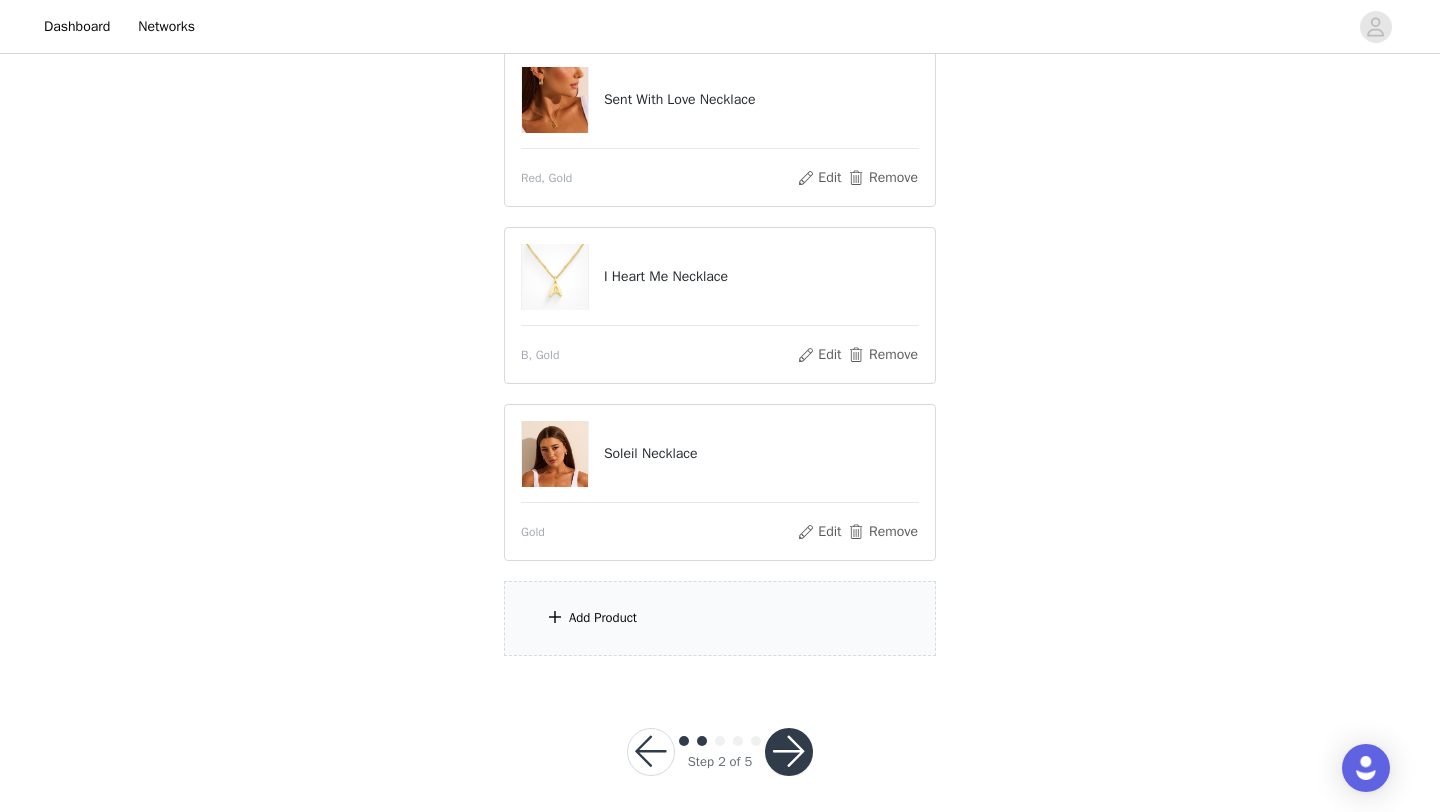 scroll, scrollTop: 279, scrollLeft: 0, axis: vertical 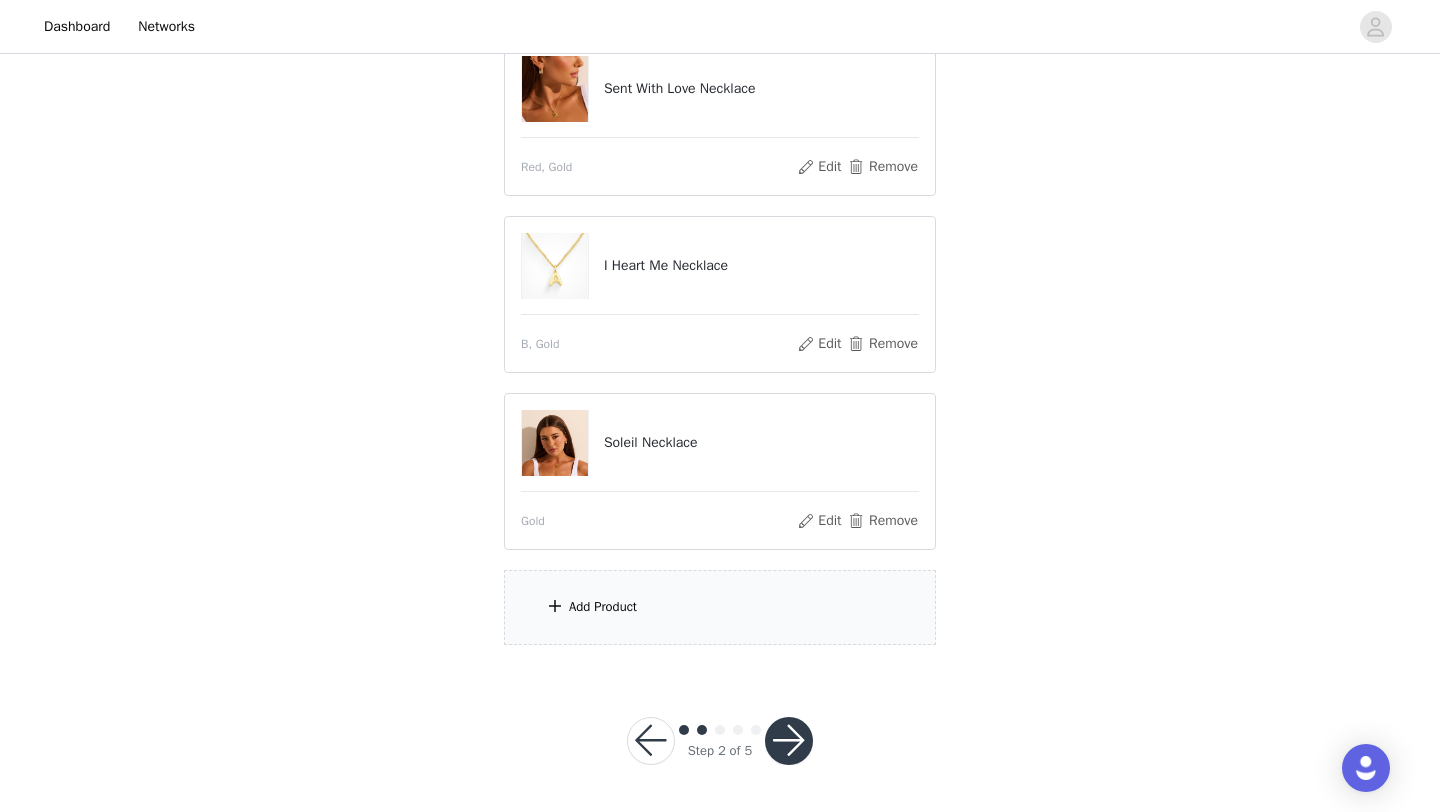 click on "Add Product" at bounding box center [603, 607] 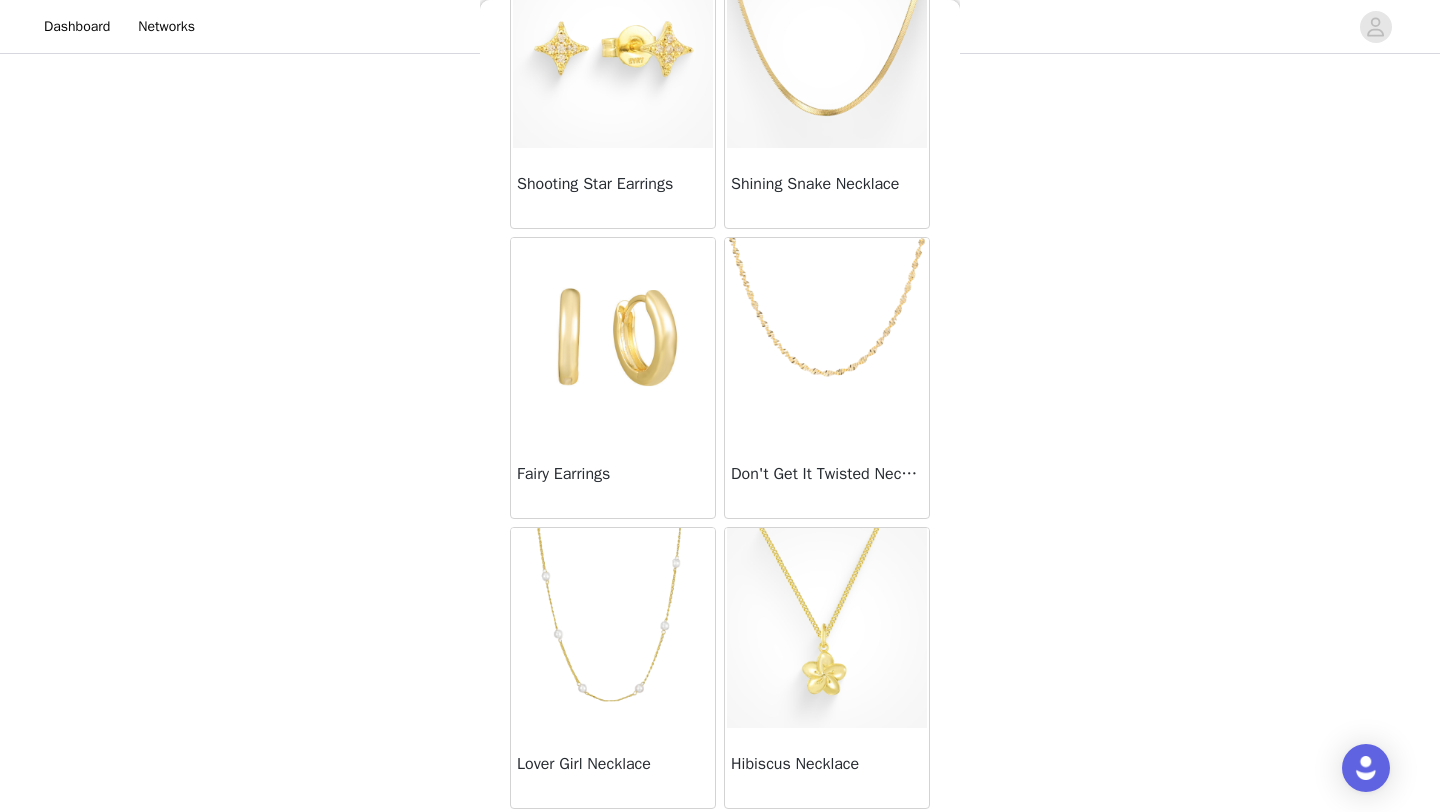 scroll, scrollTop: 484, scrollLeft: 0, axis: vertical 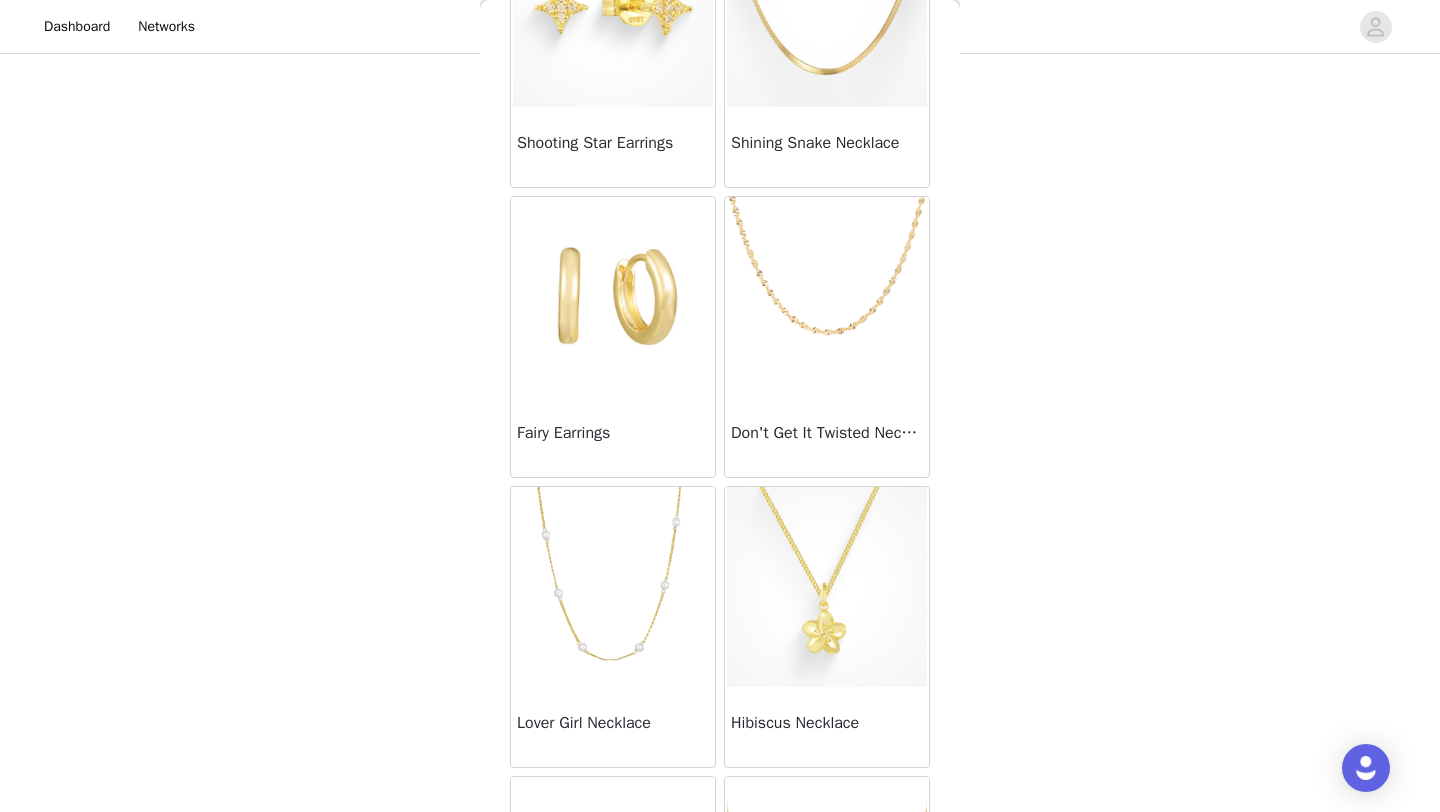 click at bounding box center (613, 587) 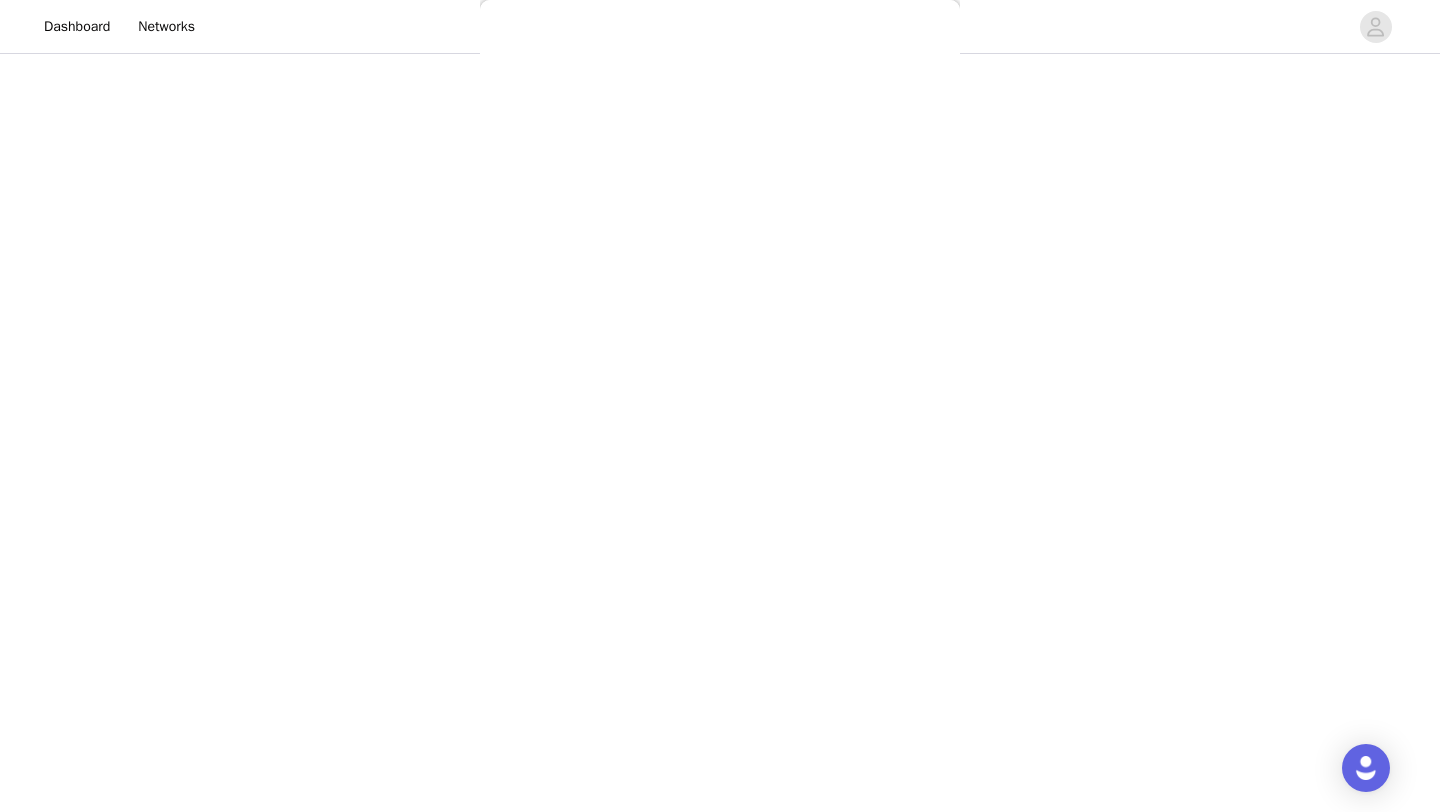 scroll, scrollTop: 46, scrollLeft: 0, axis: vertical 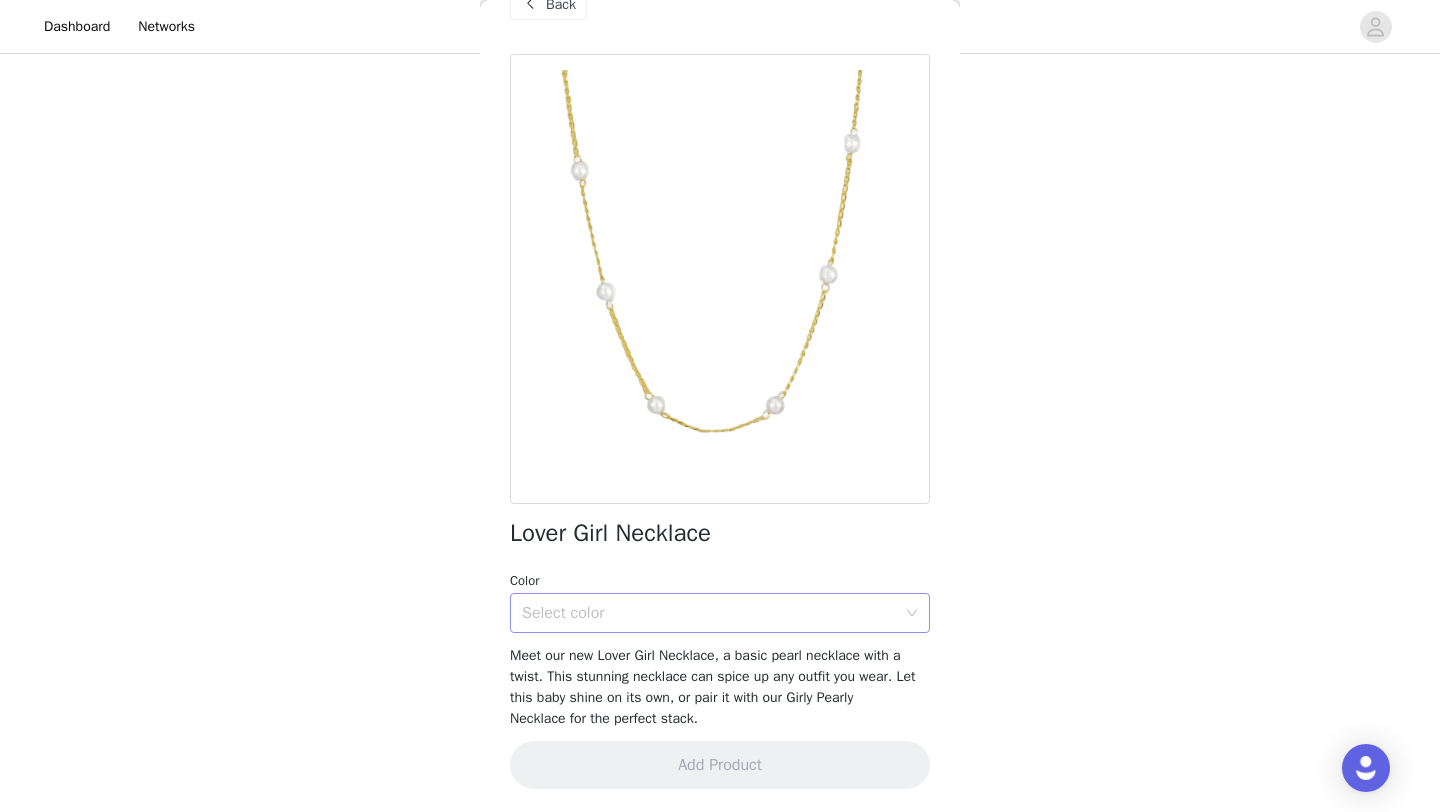click on "Select color" at bounding box center (709, 613) 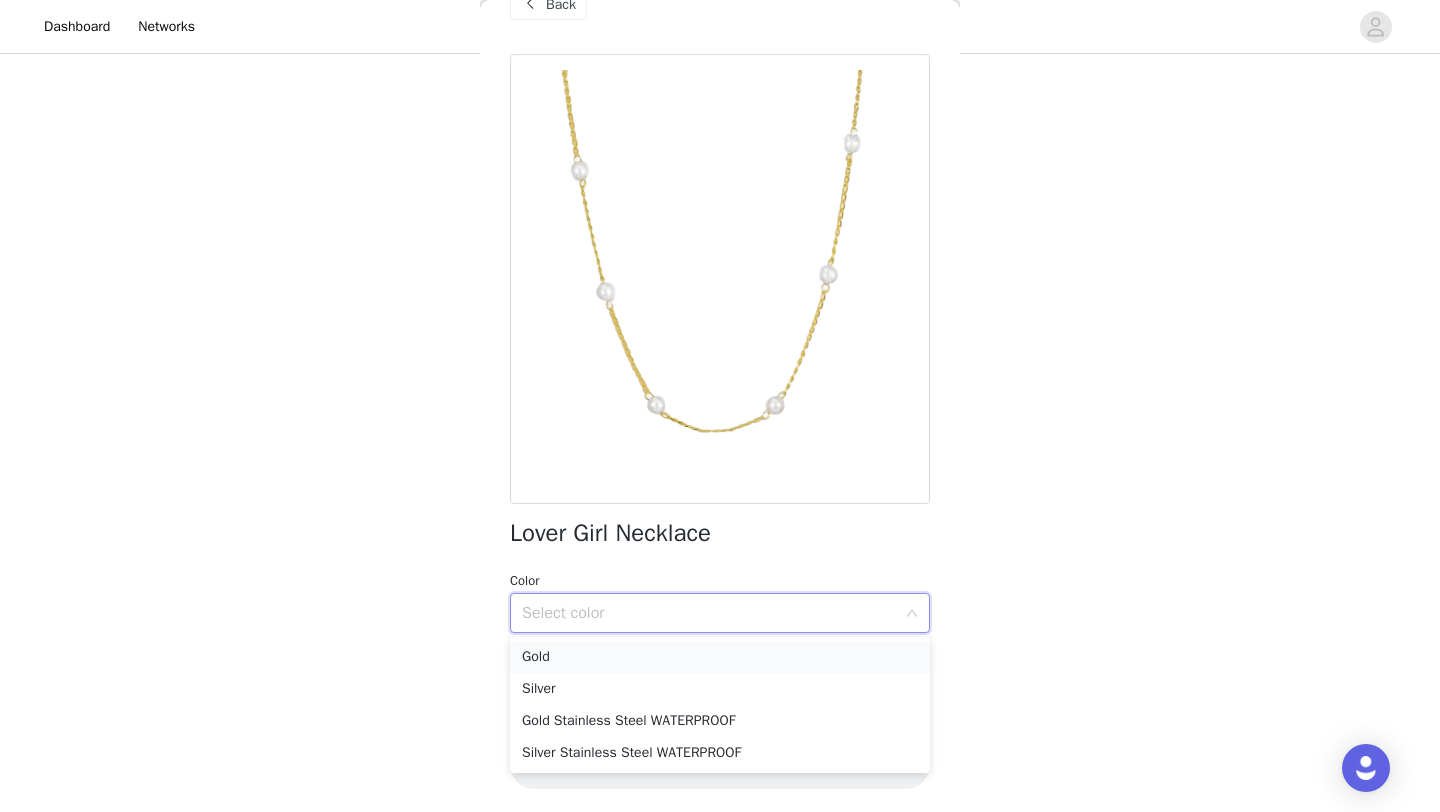 click on "Gold" at bounding box center [720, 657] 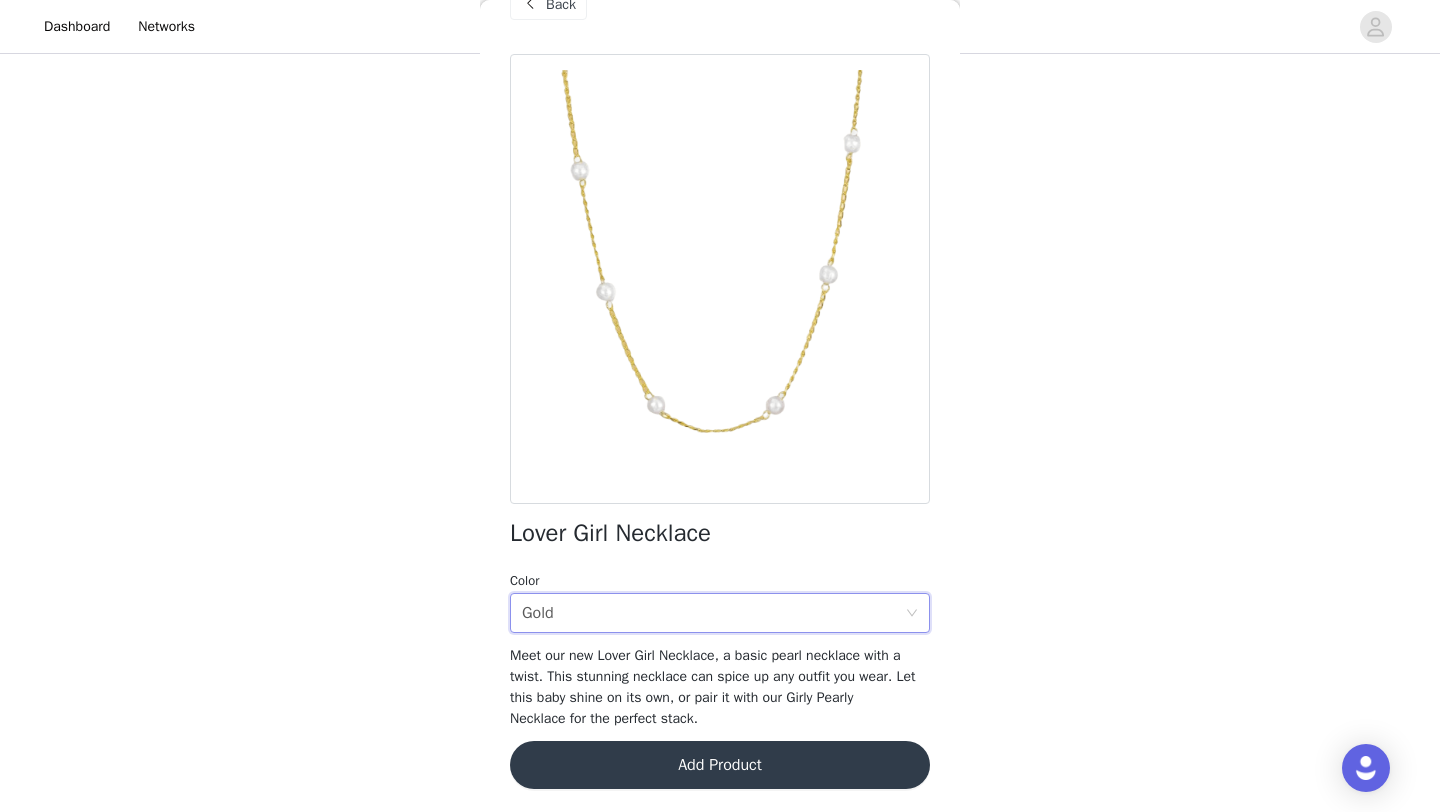 click on "Add Product" at bounding box center [720, 765] 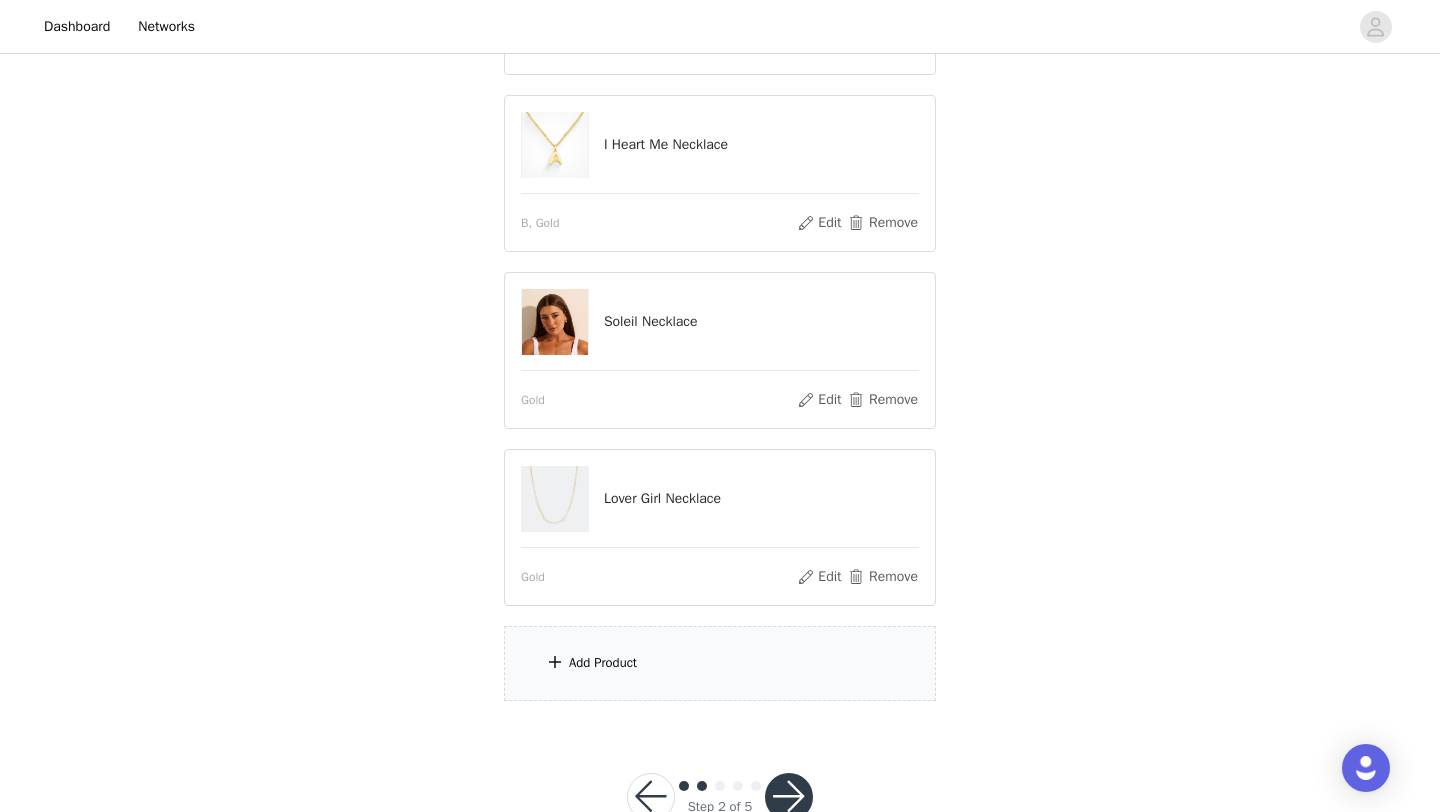 scroll, scrollTop: 456, scrollLeft: 0, axis: vertical 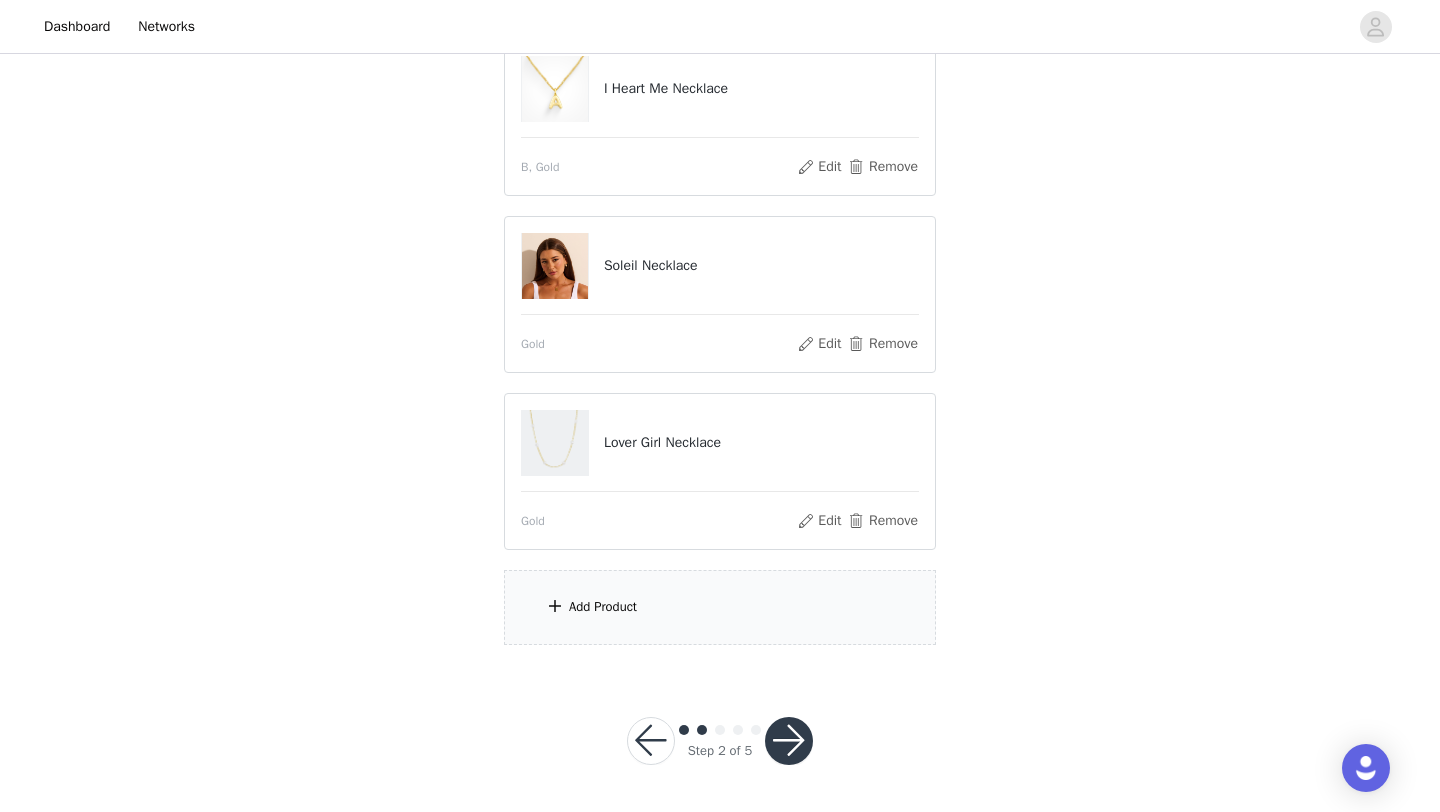 click on "Add Product" at bounding box center [720, 607] 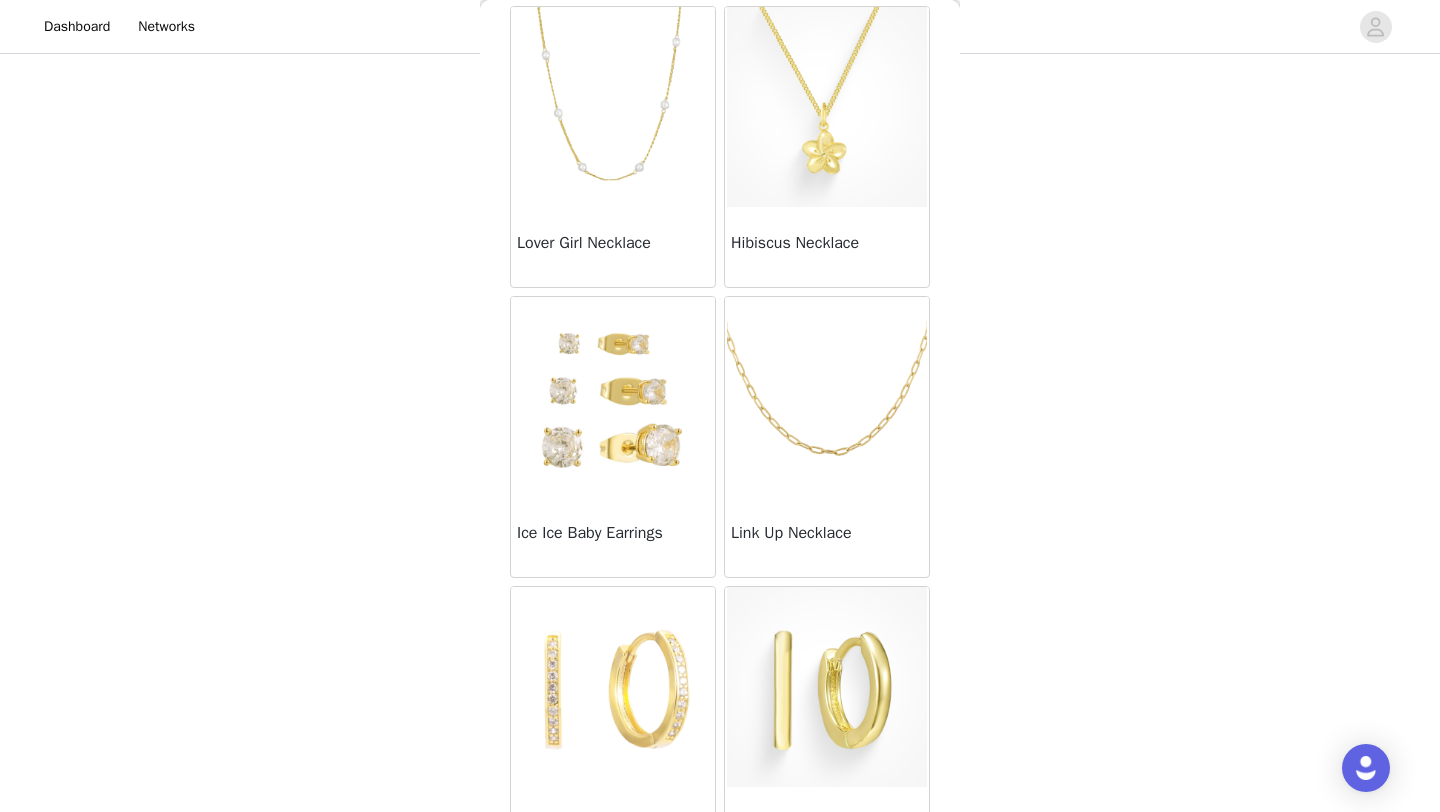 scroll, scrollTop: 958, scrollLeft: 0, axis: vertical 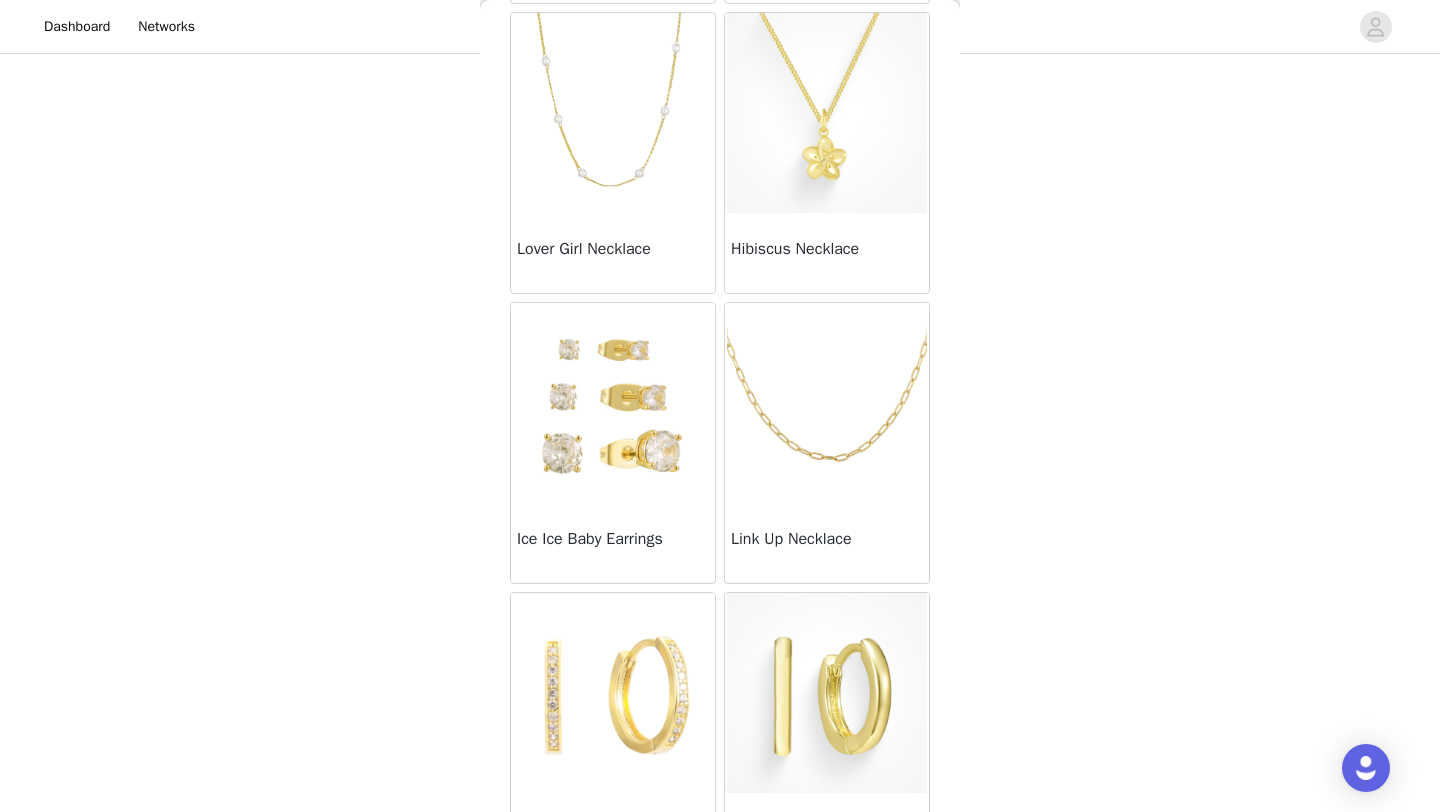 click at bounding box center (827, 403) 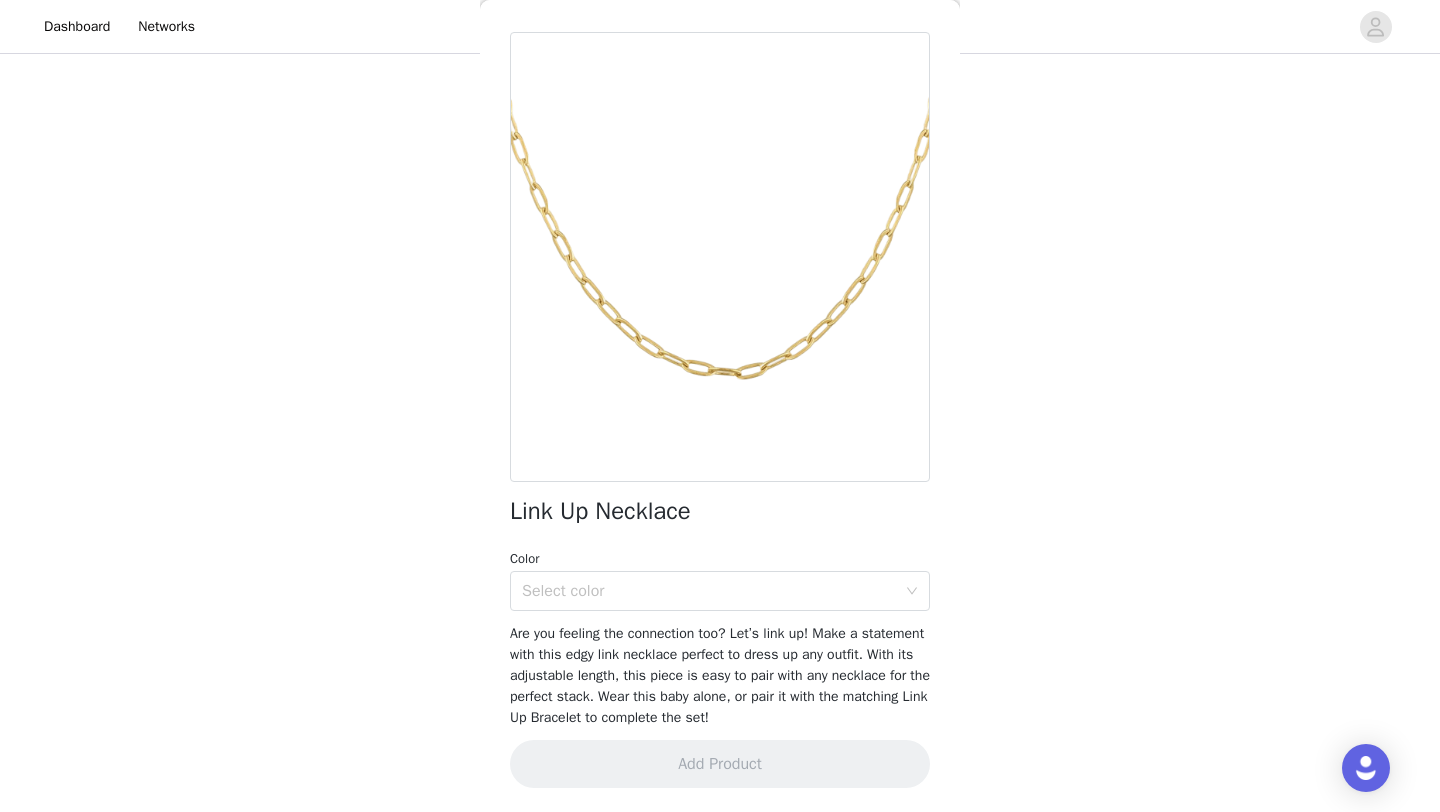 scroll, scrollTop: 67, scrollLeft: 0, axis: vertical 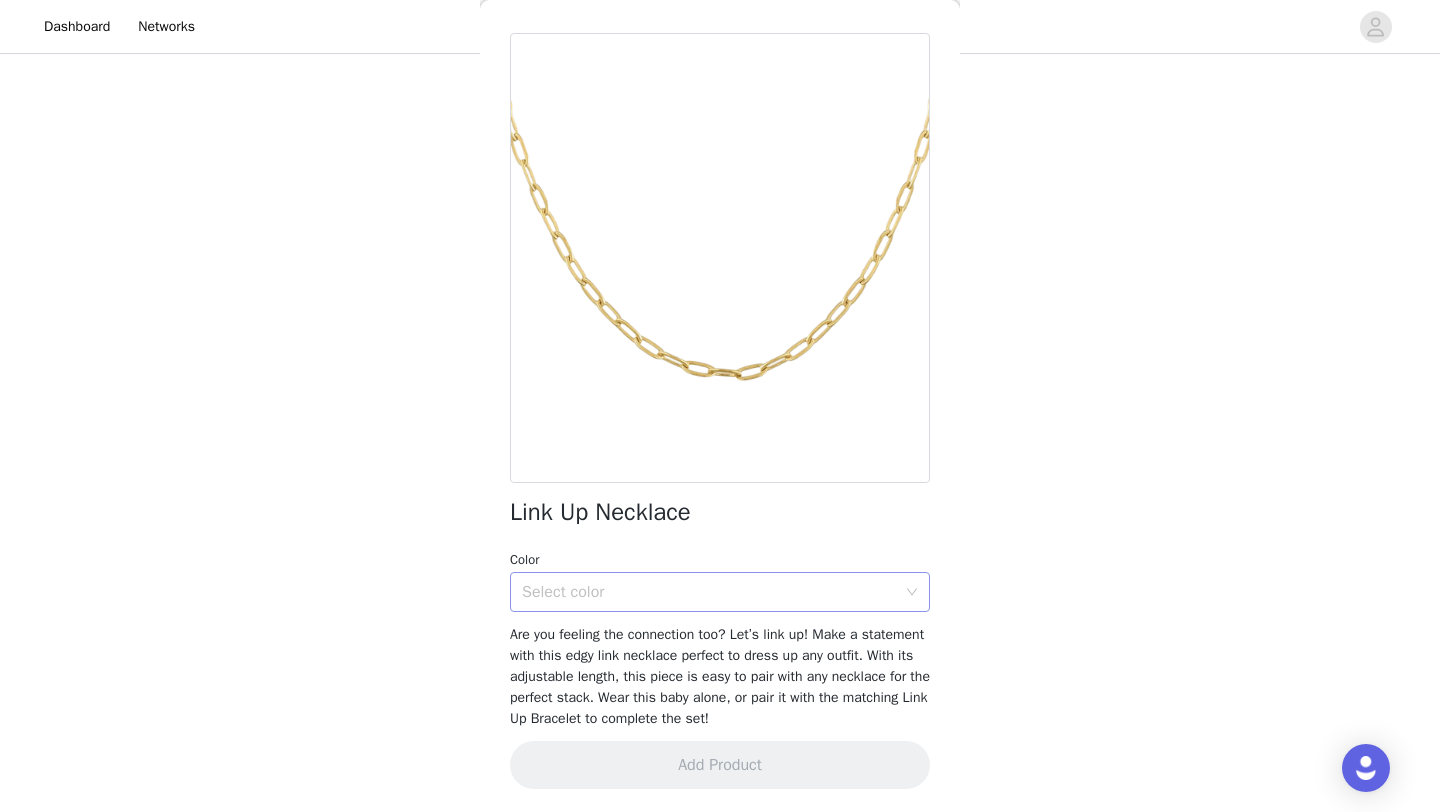 click on "Select color" at bounding box center [709, 592] 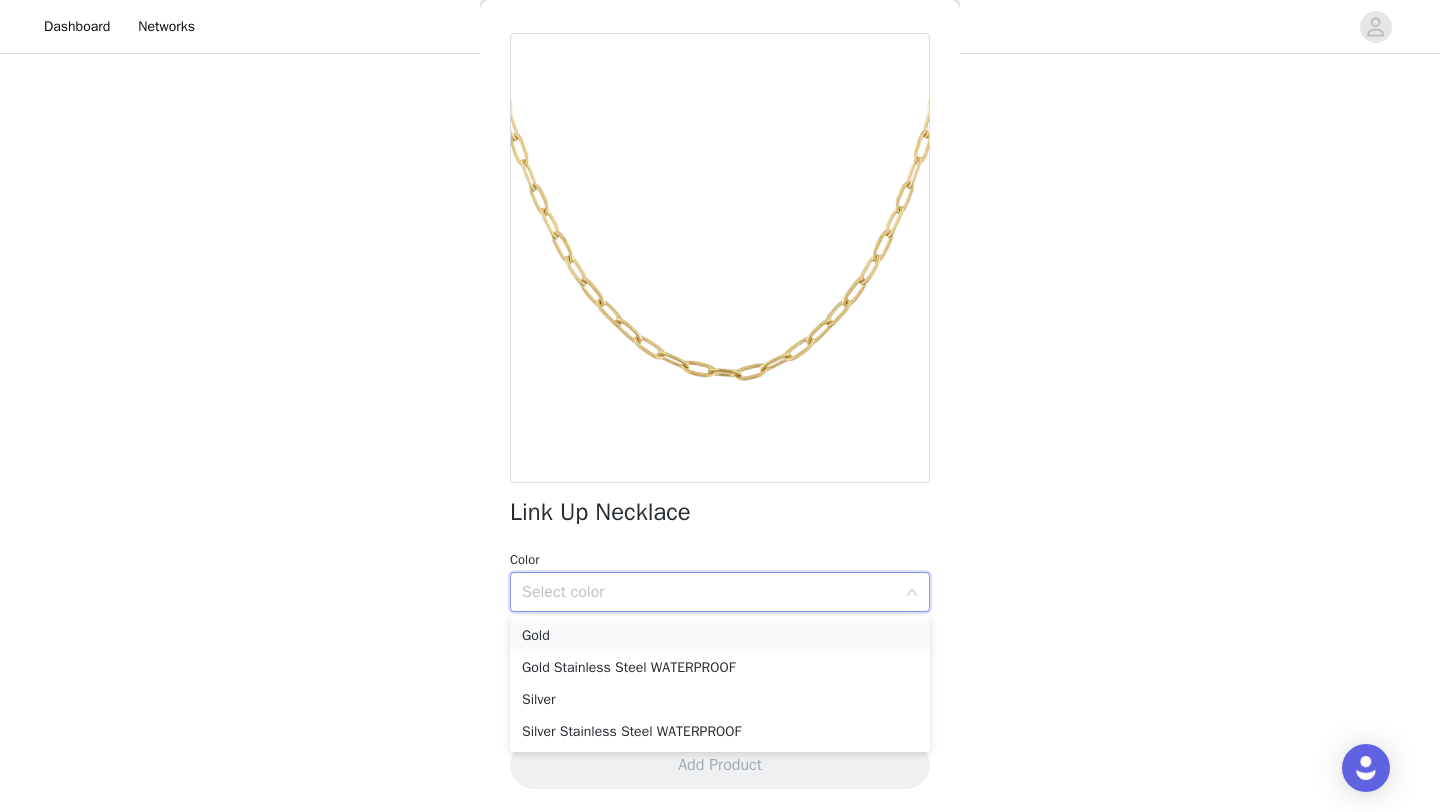 click on "Gold" at bounding box center (720, 636) 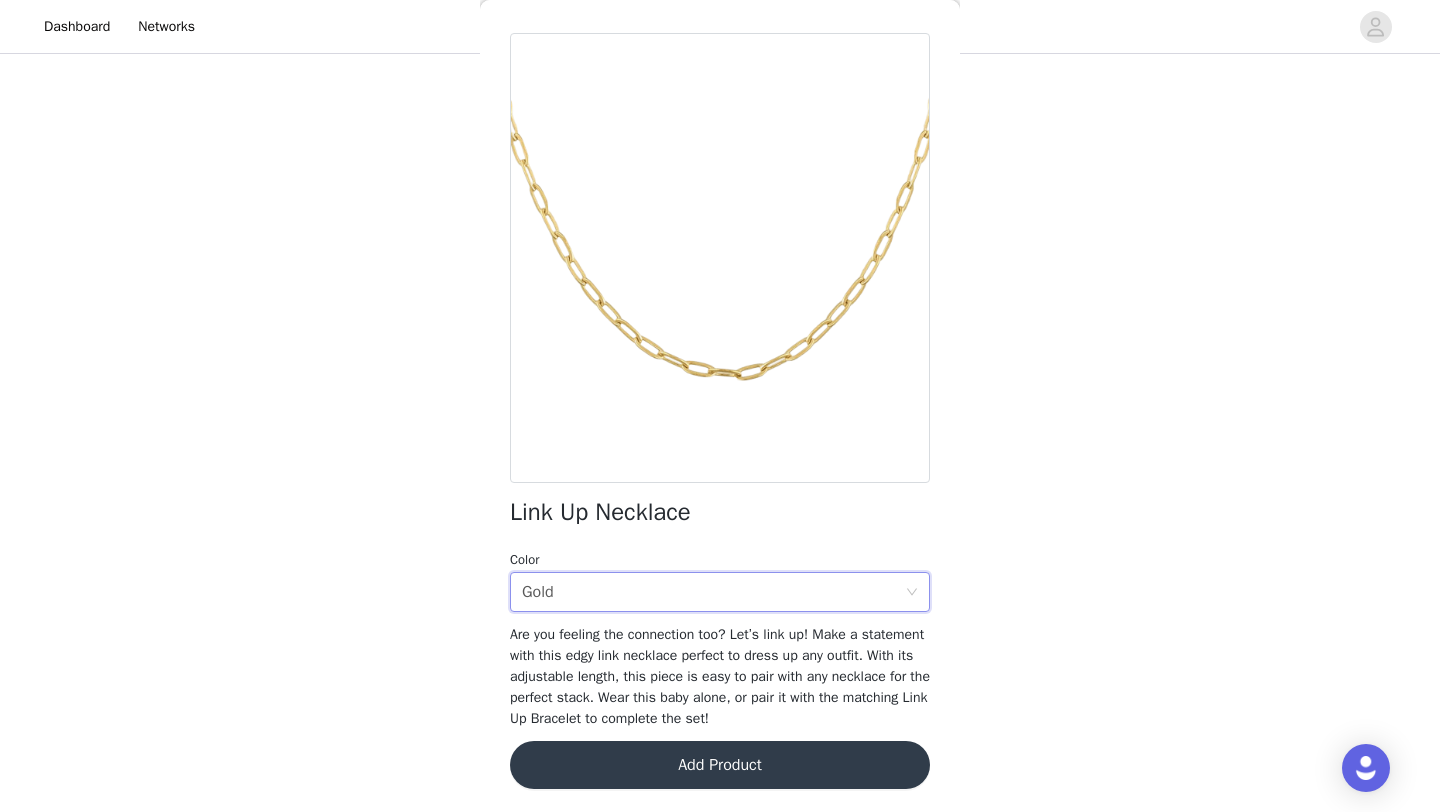click on "Add Product" at bounding box center [720, 765] 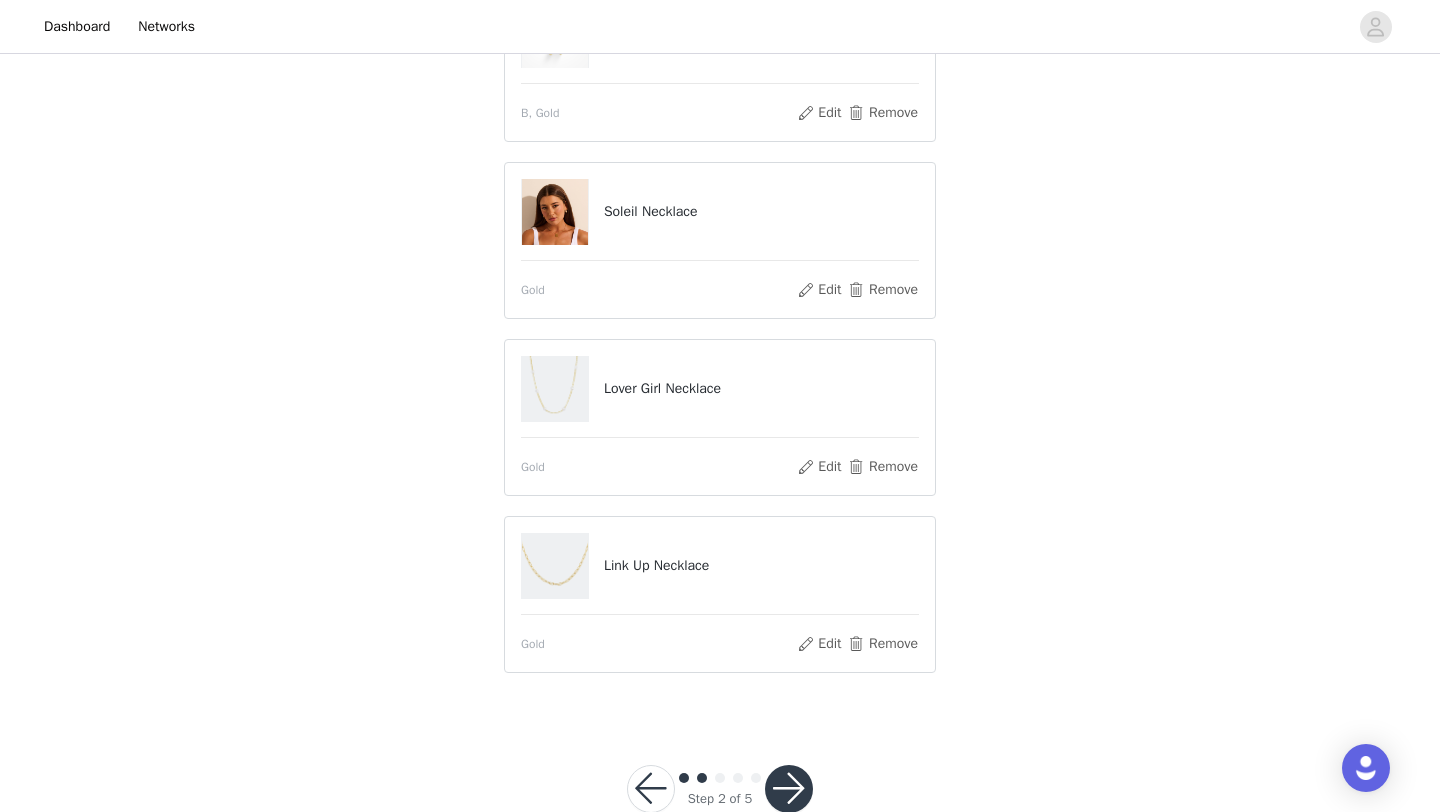 scroll, scrollTop: 504, scrollLeft: 0, axis: vertical 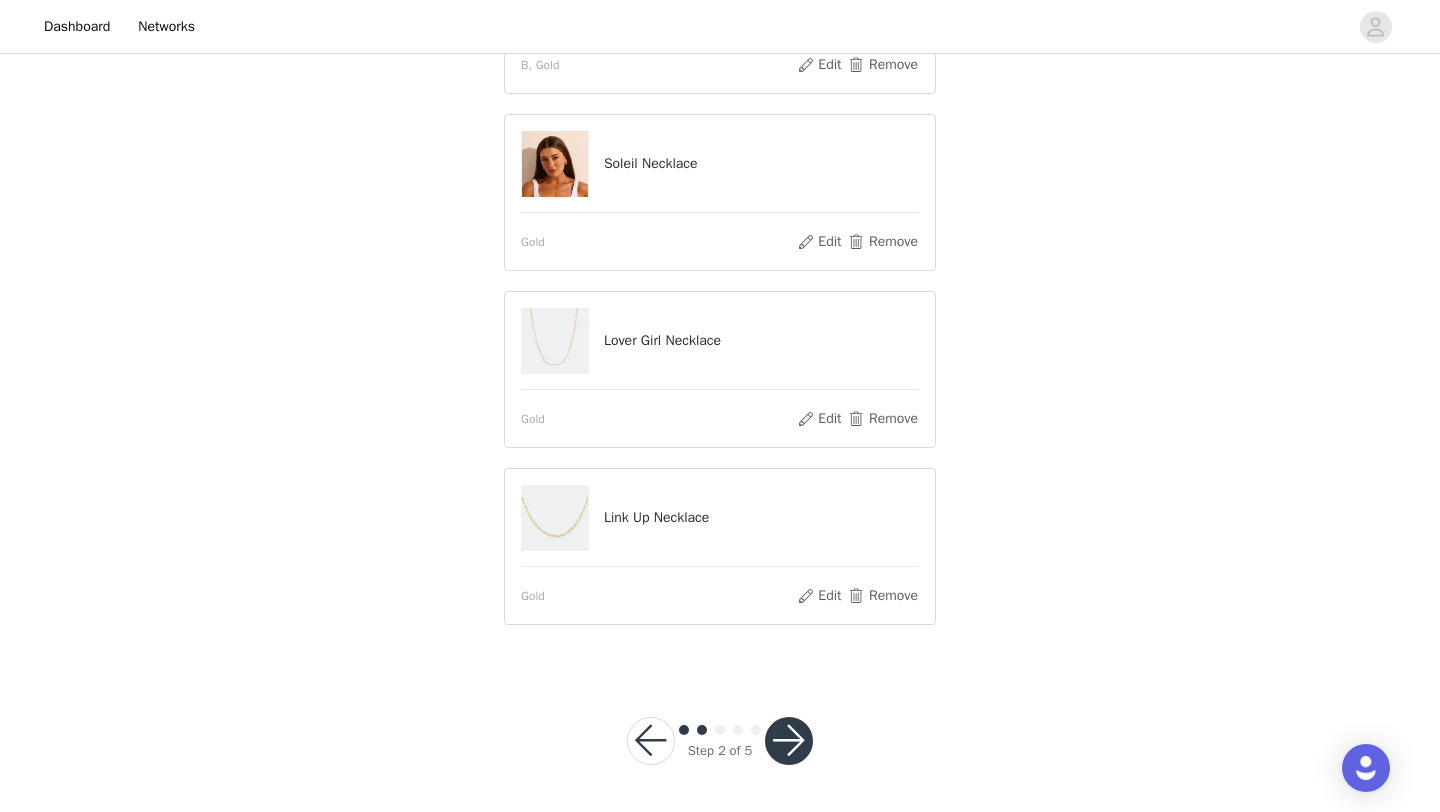 click at bounding box center (789, 741) 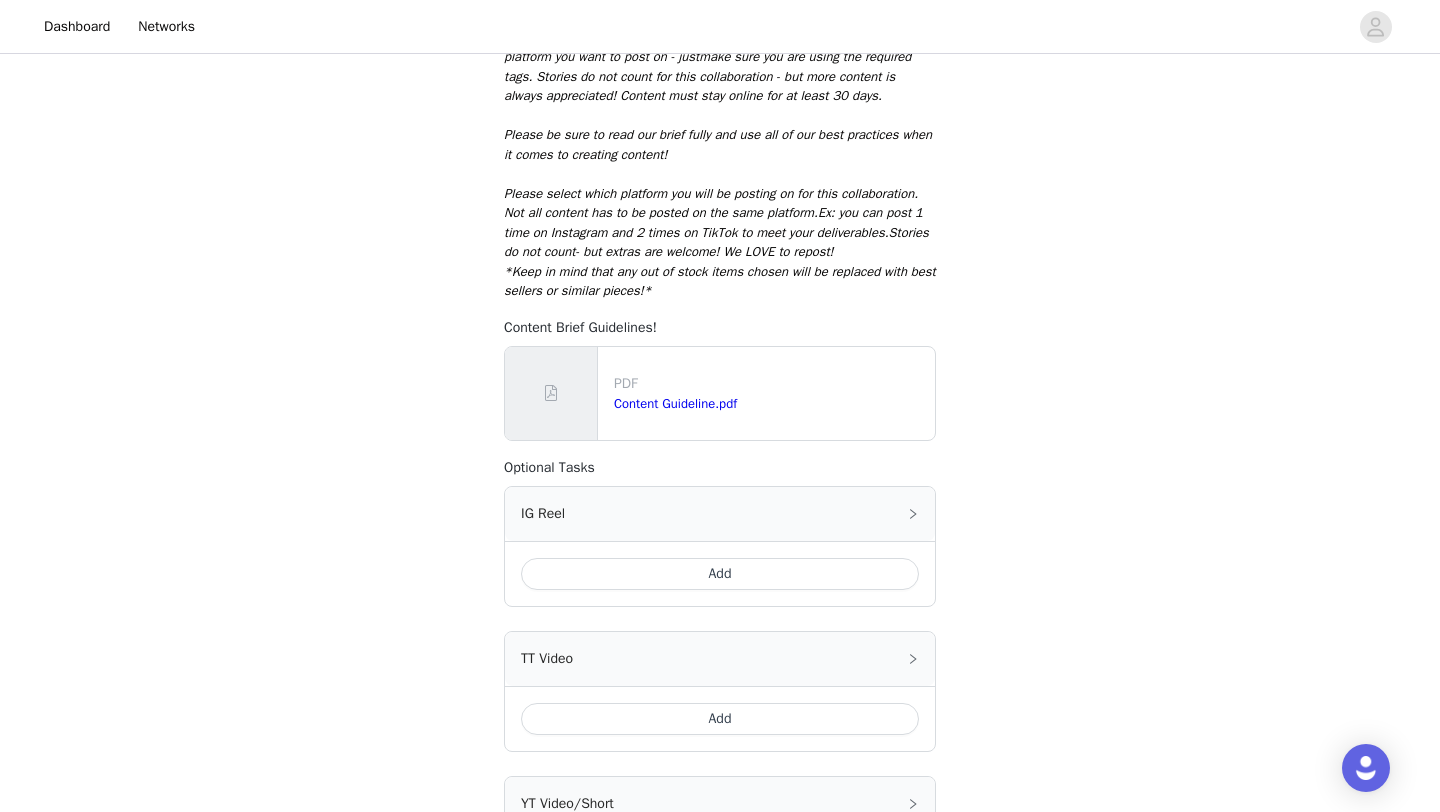 scroll, scrollTop: 497, scrollLeft: 0, axis: vertical 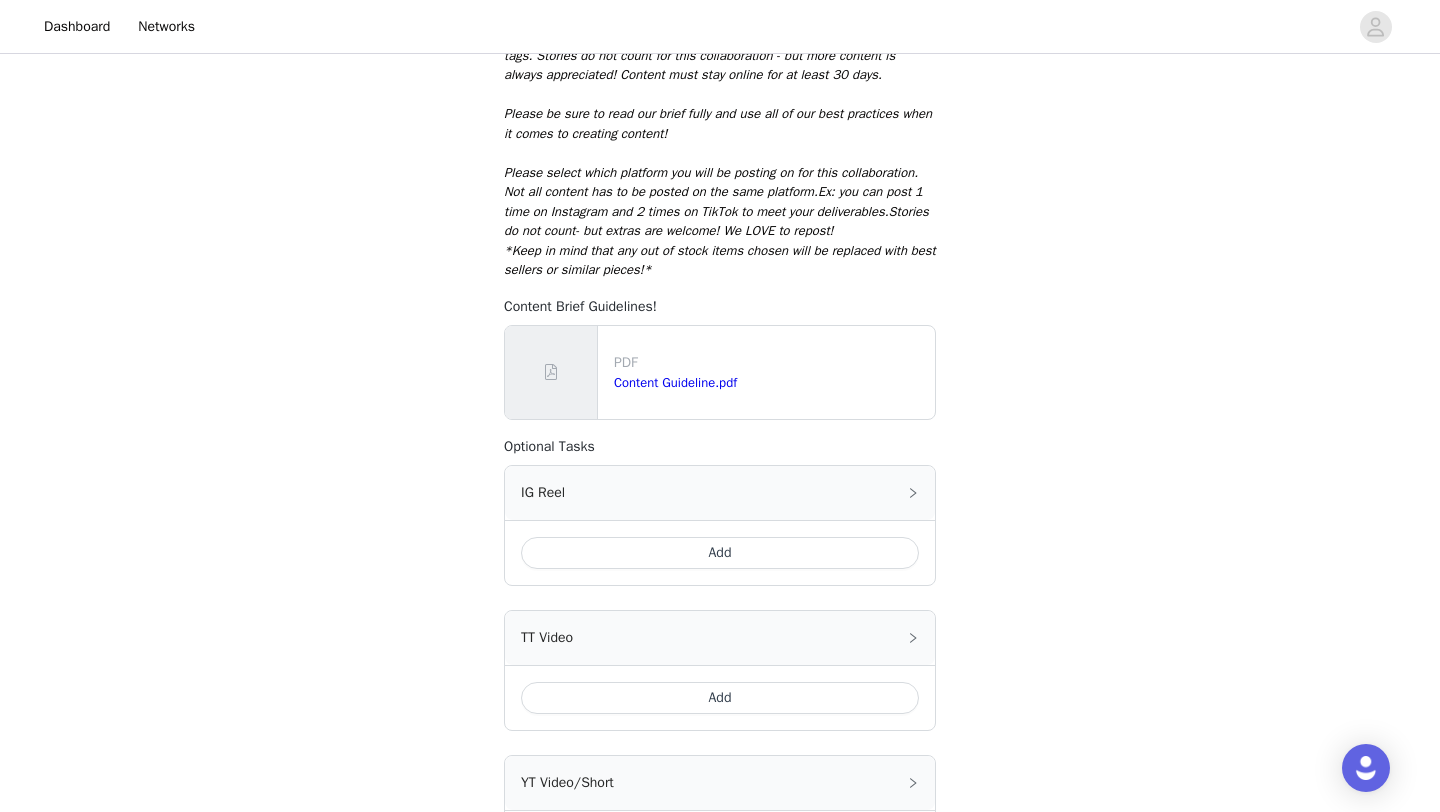 click on "Add" at bounding box center [720, 553] 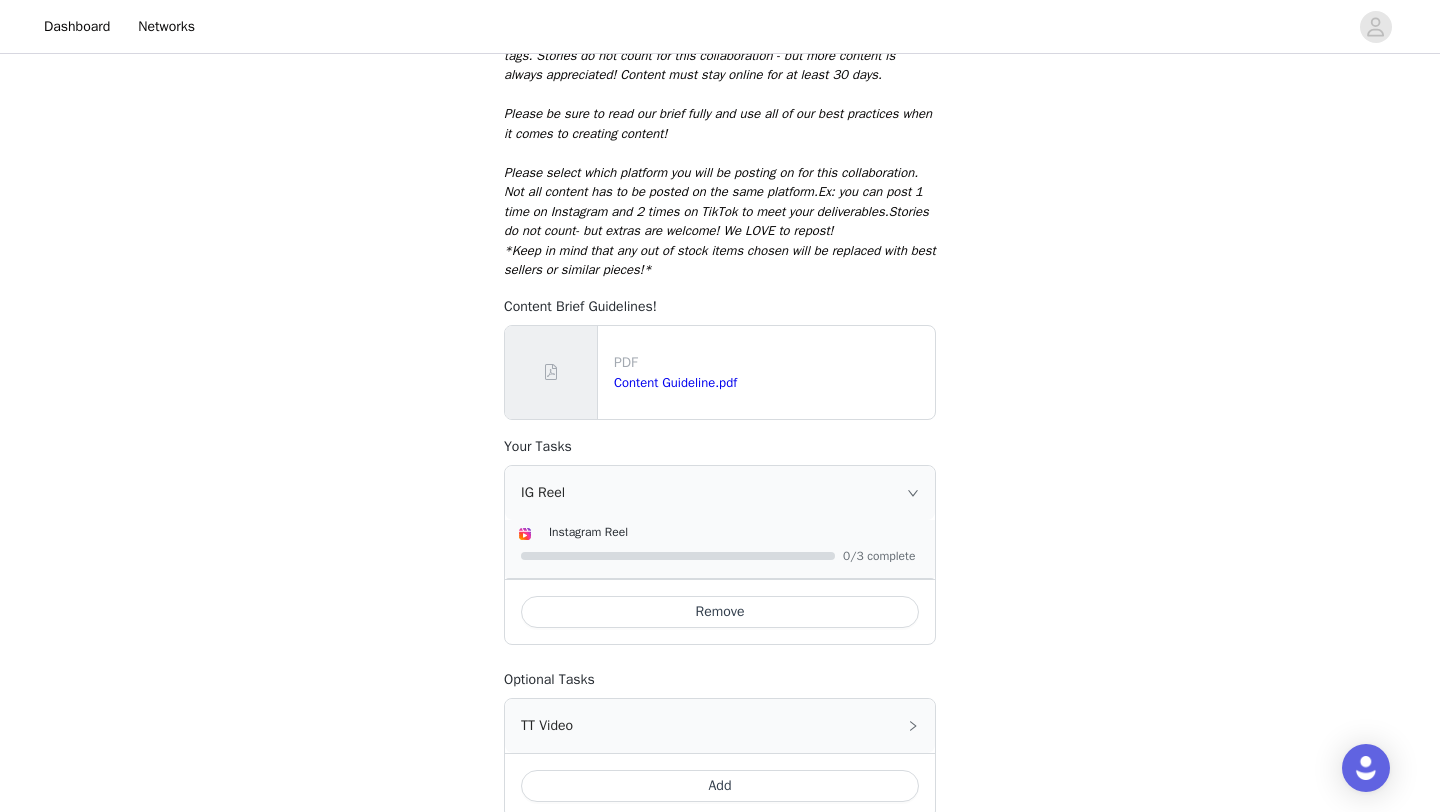 scroll, scrollTop: 521, scrollLeft: 0, axis: vertical 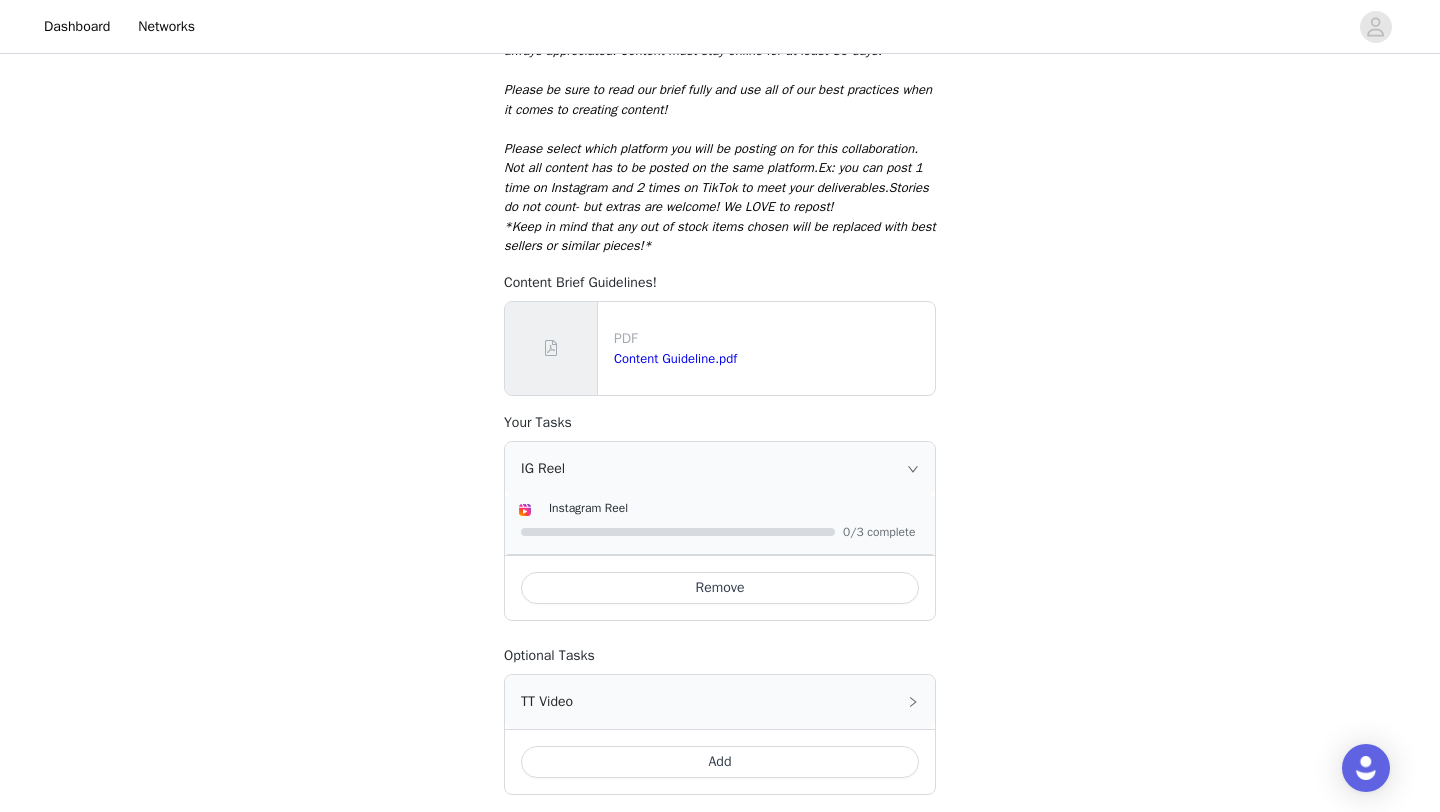 click on "Remove" at bounding box center (720, 588) 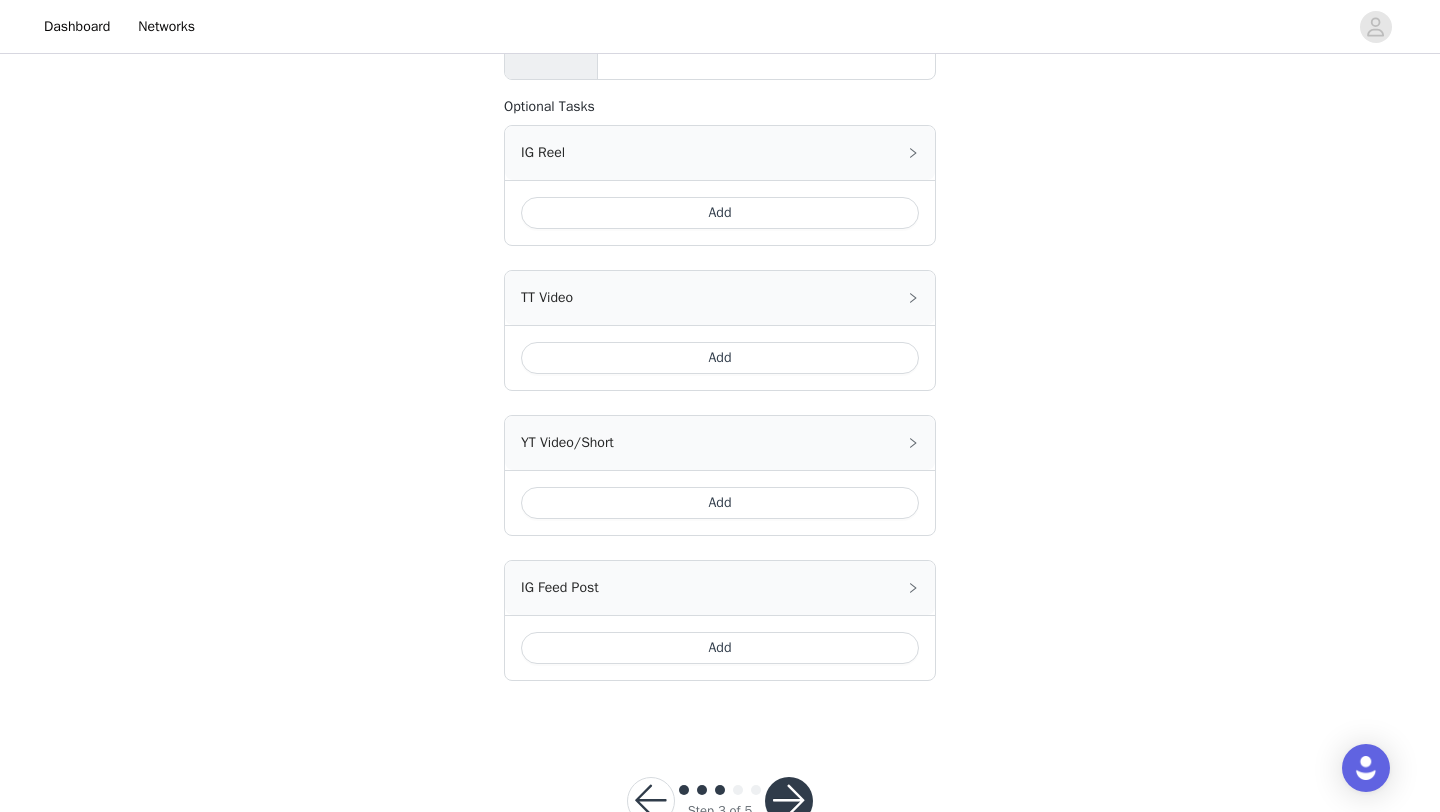 scroll, scrollTop: 846, scrollLeft: 0, axis: vertical 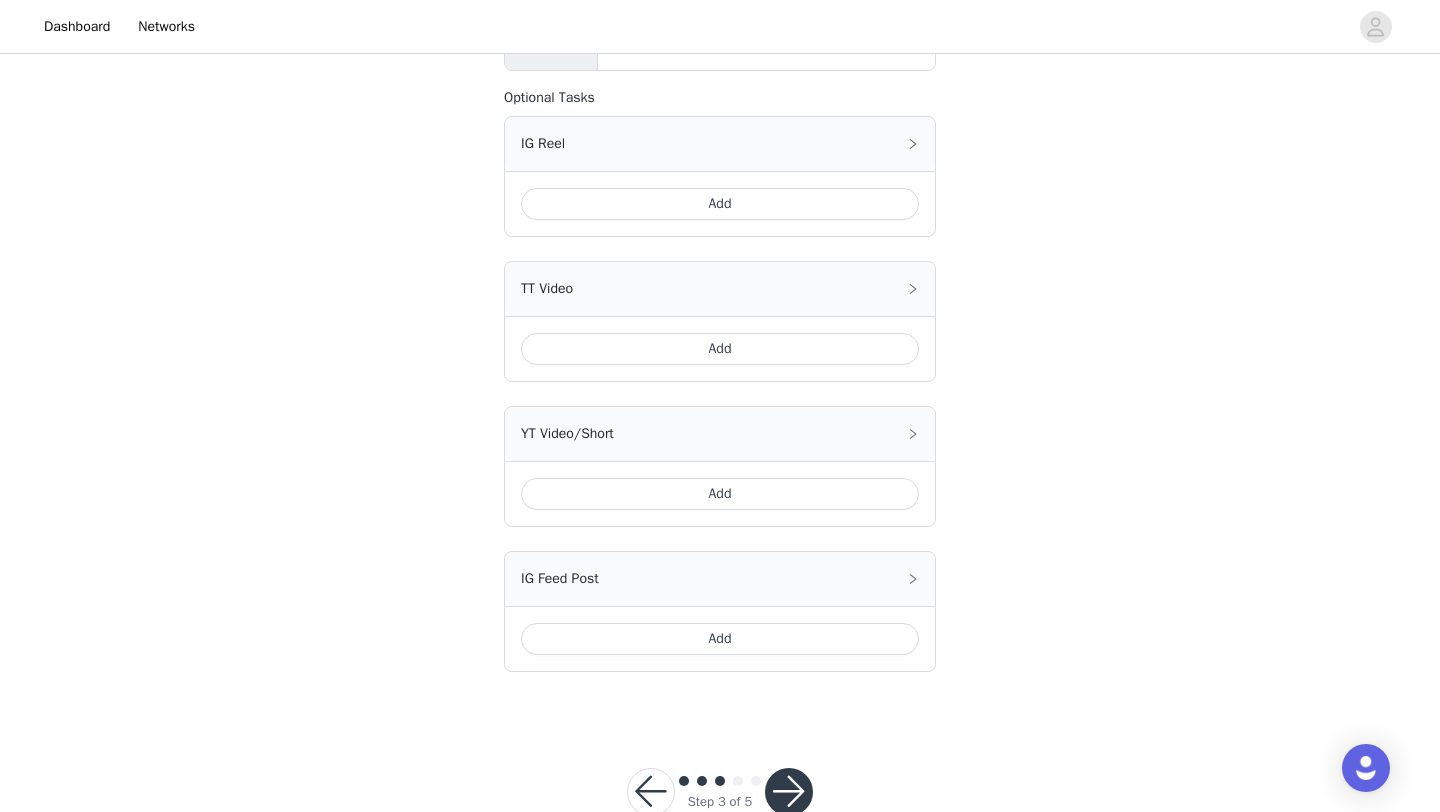 click on "Add" at bounding box center [720, 349] 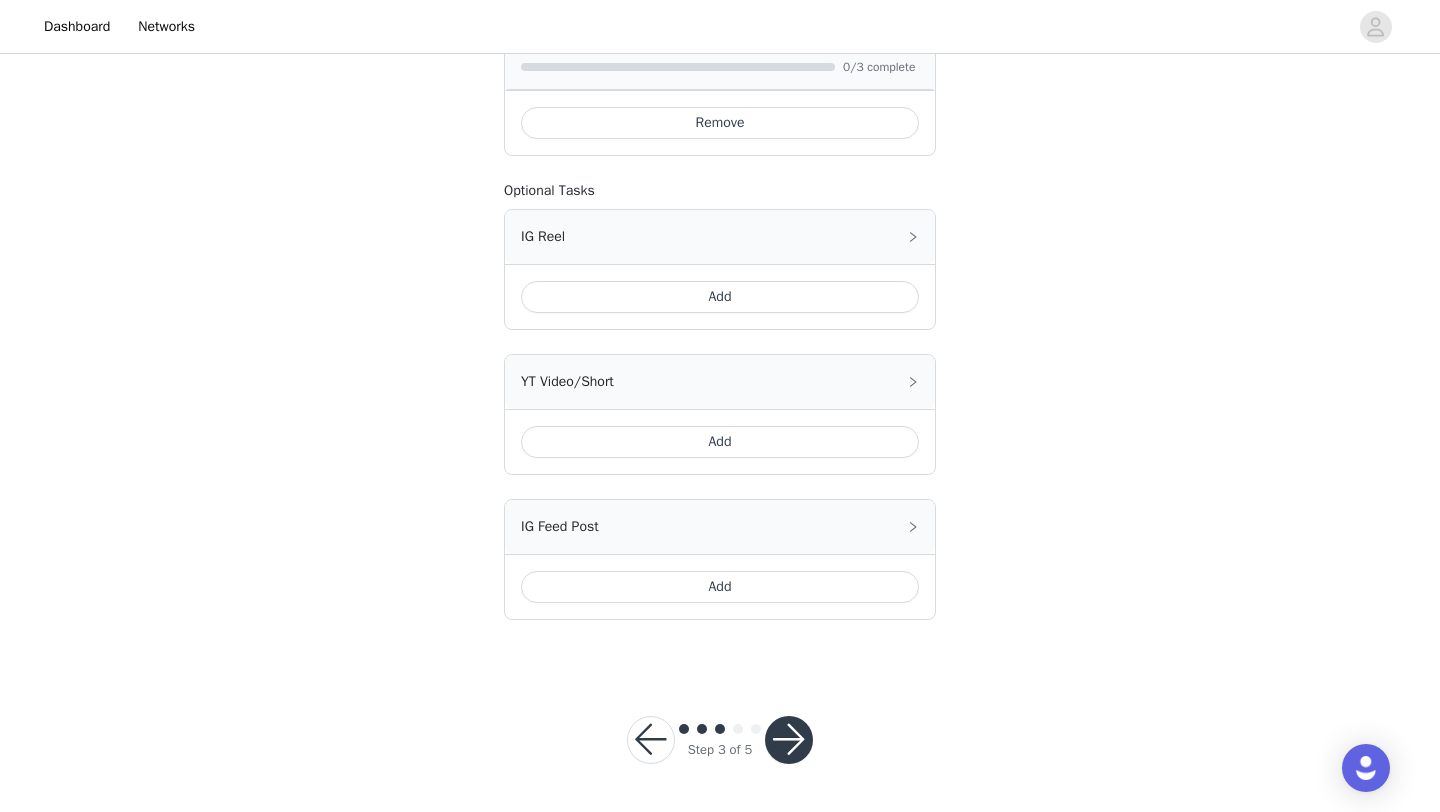 scroll, scrollTop: 1024, scrollLeft: 0, axis: vertical 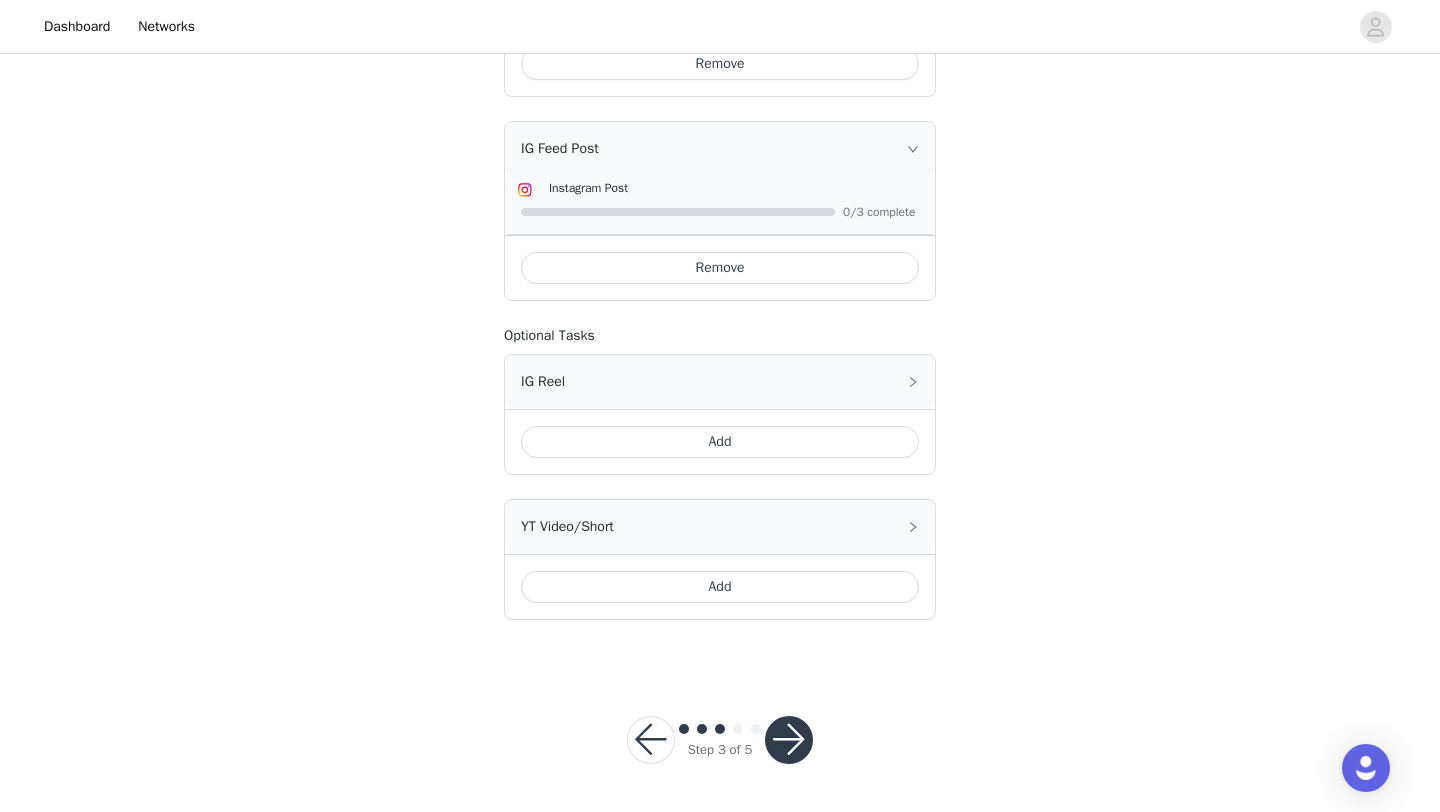 click at bounding box center (789, 740) 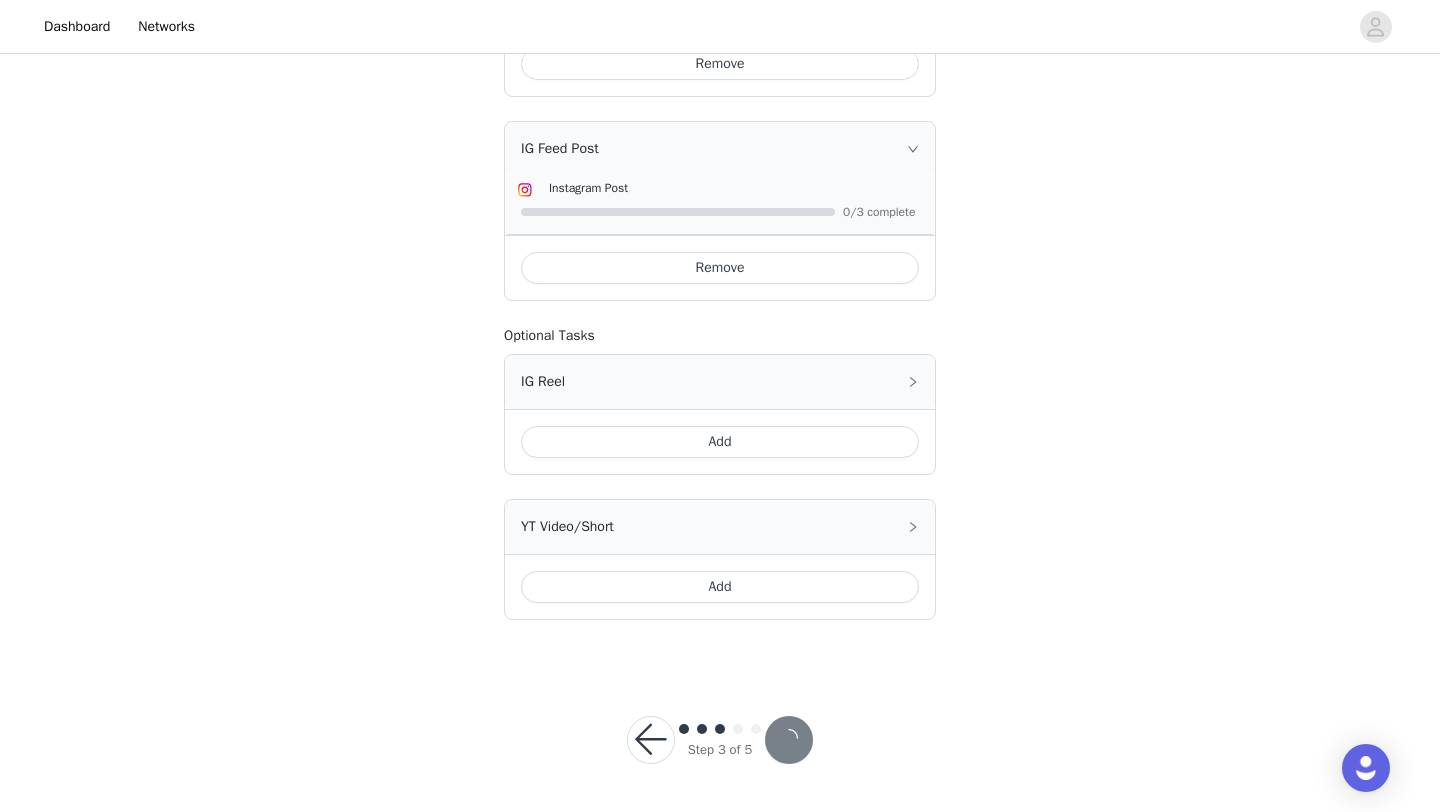 scroll, scrollTop: 0, scrollLeft: 0, axis: both 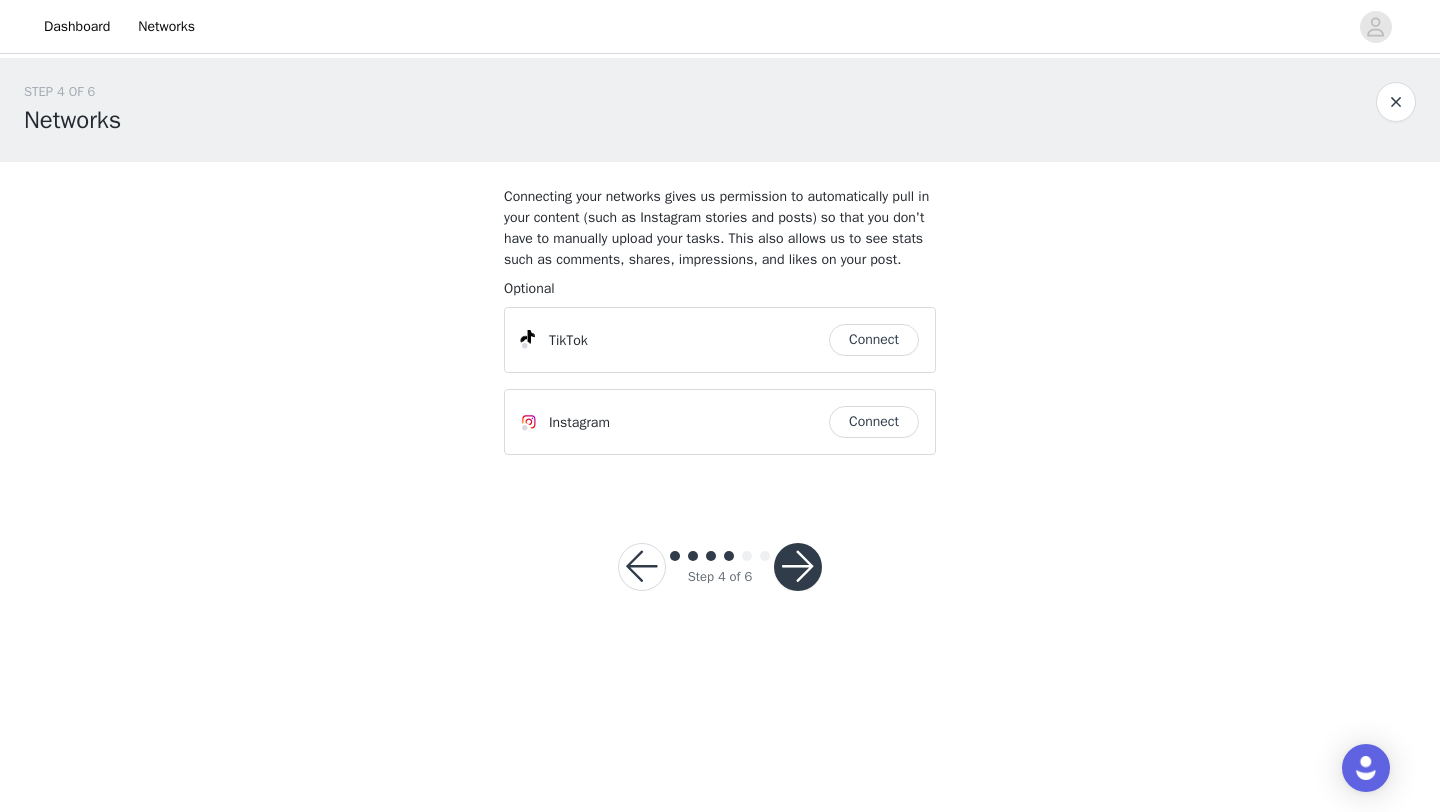 click on "Connect" at bounding box center [874, 340] 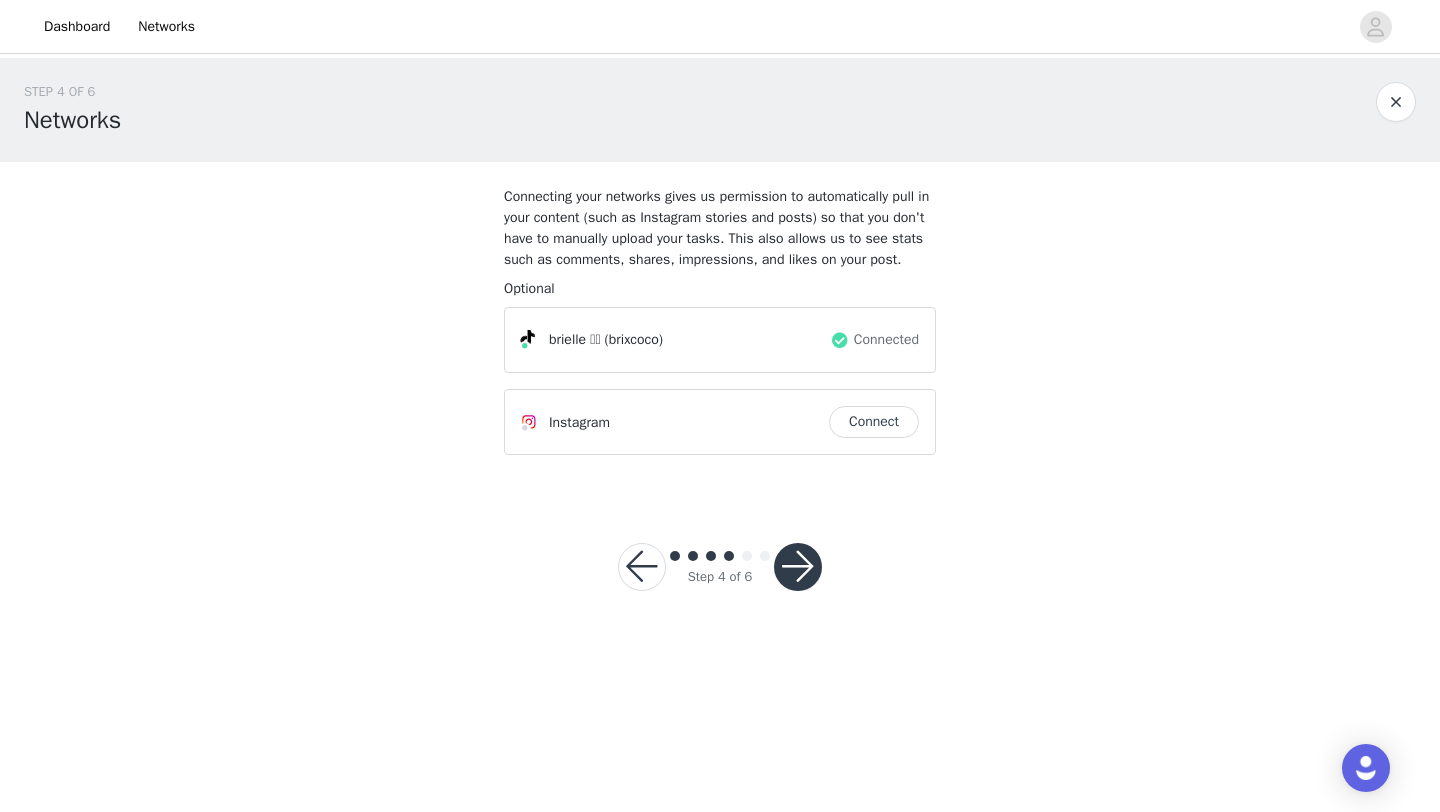 click on "Connect" at bounding box center [874, 422] 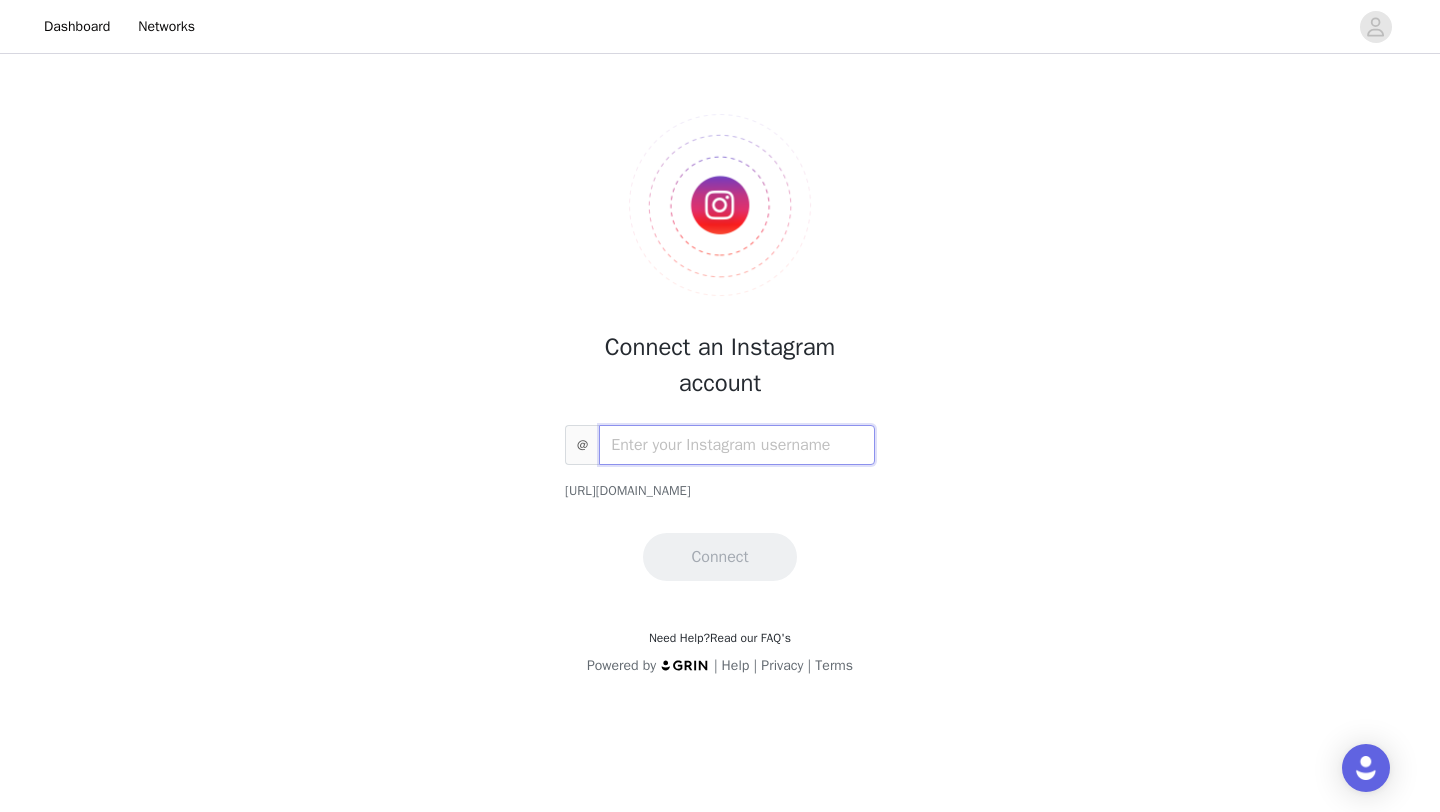 click at bounding box center (737, 445) 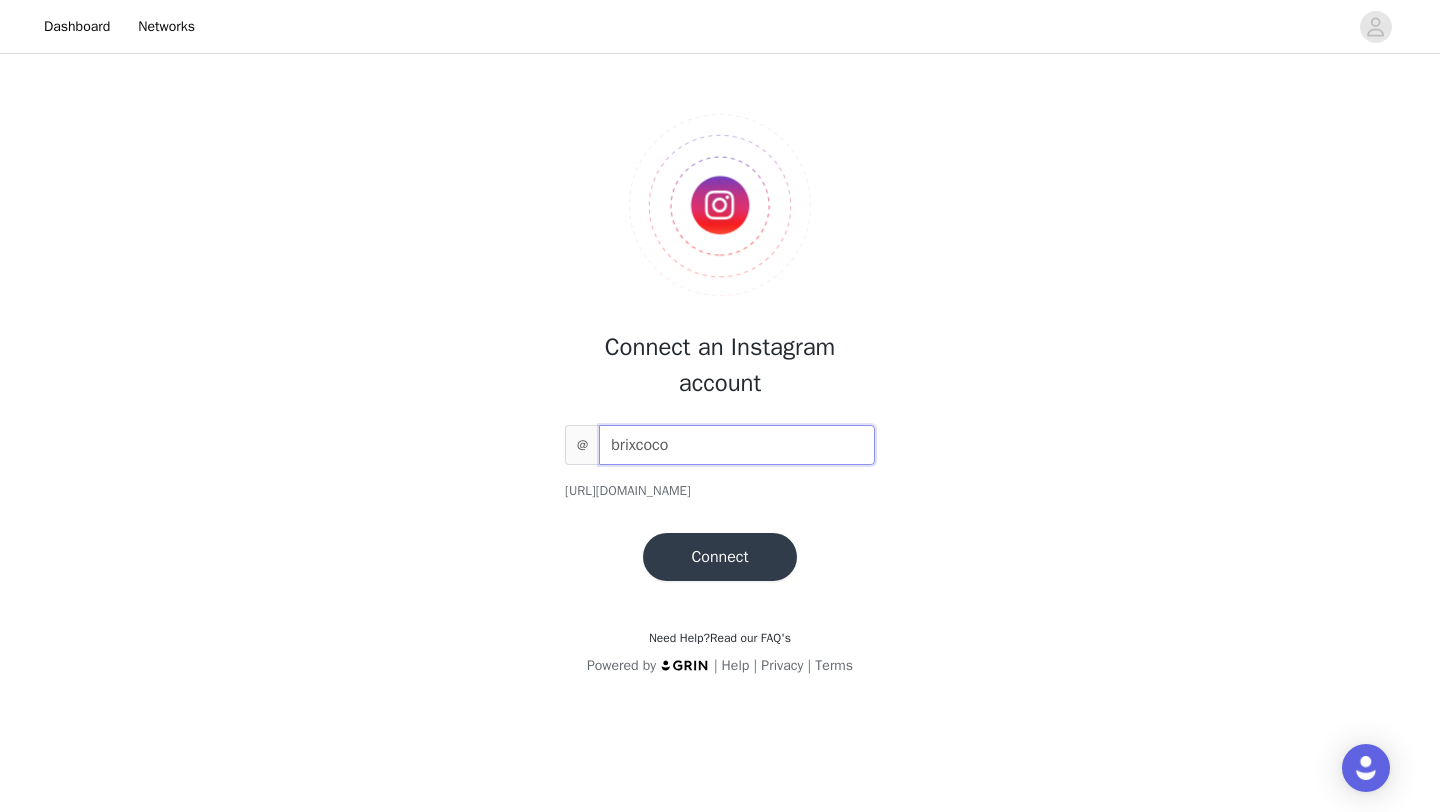 type on "brixcoco" 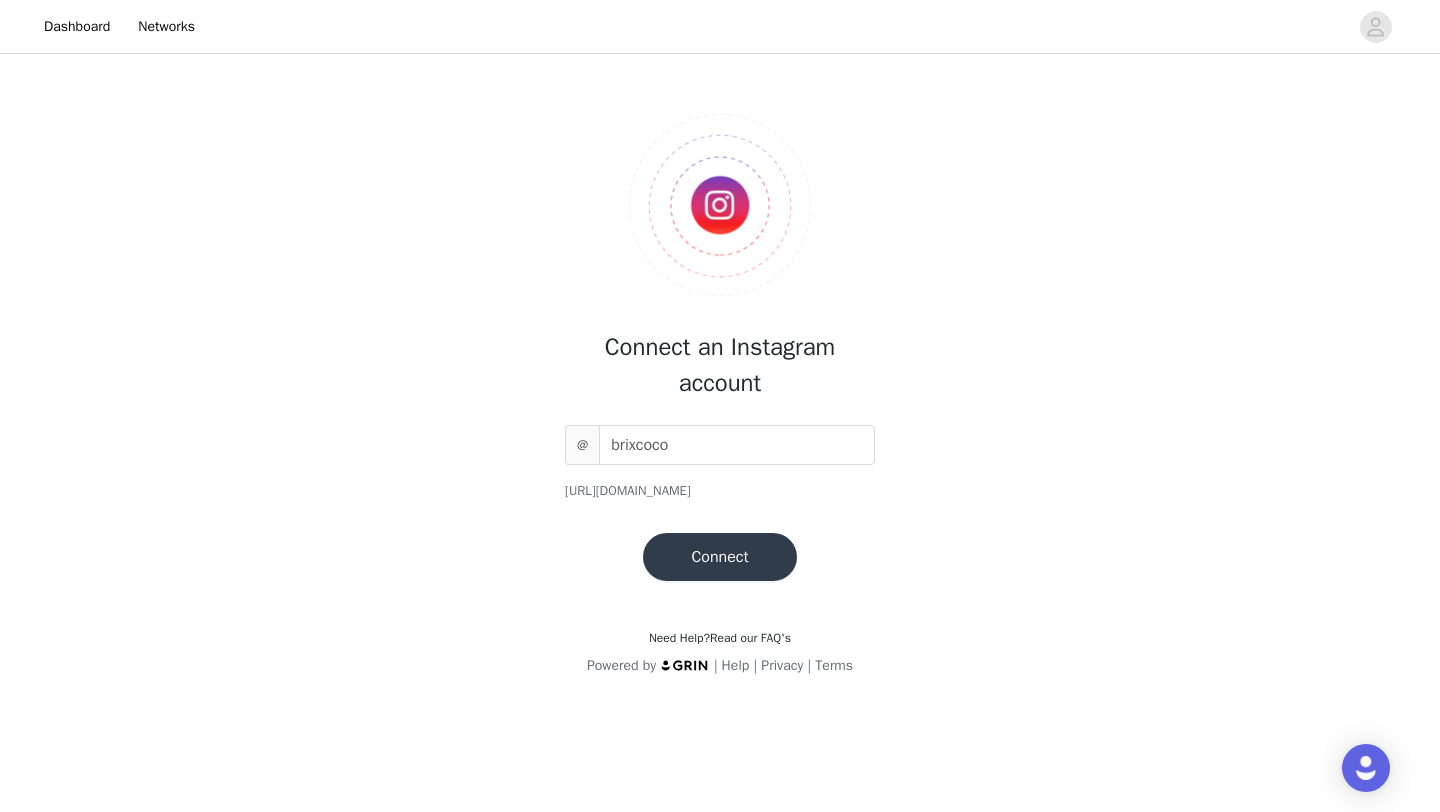 click on "Connect" at bounding box center (719, 557) 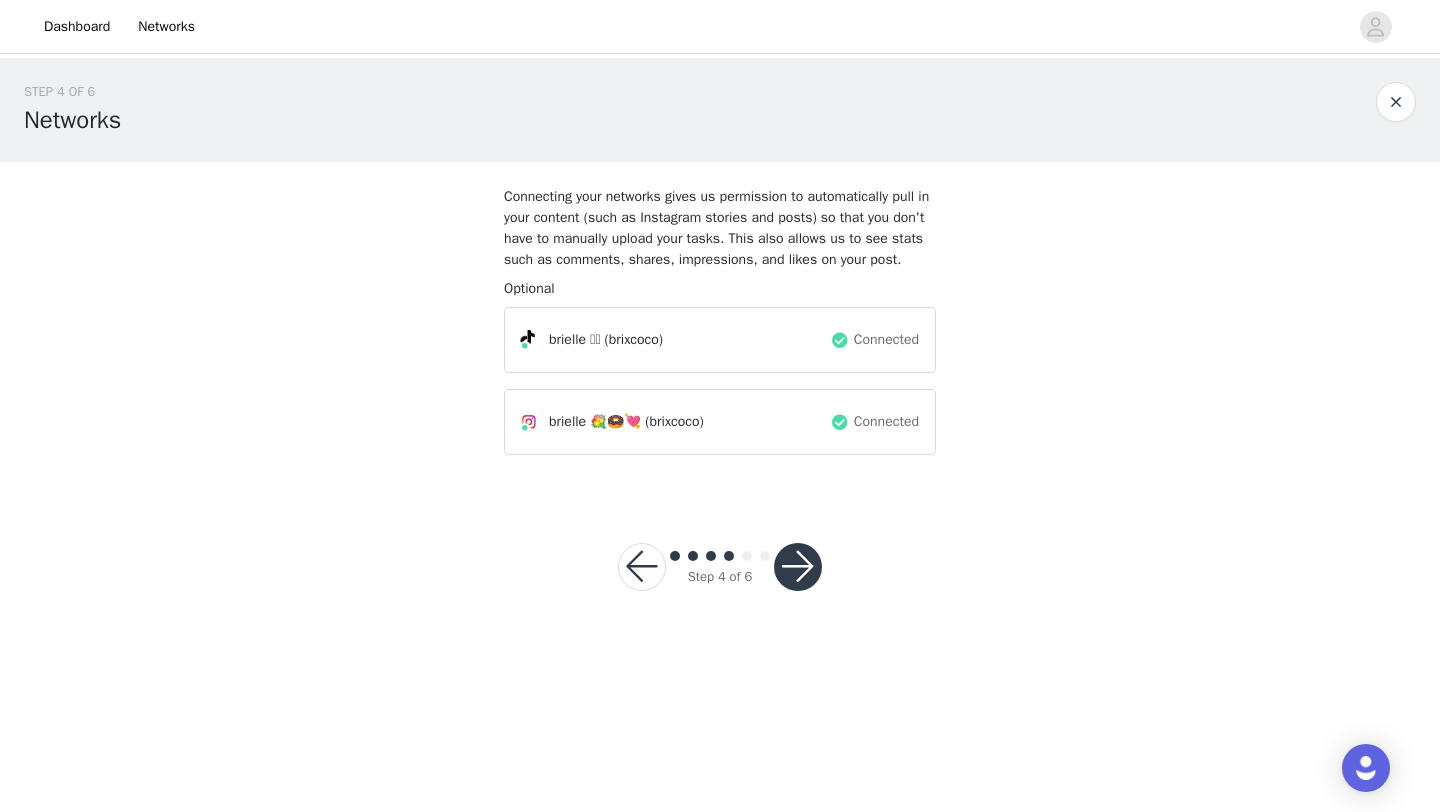 click at bounding box center (798, 567) 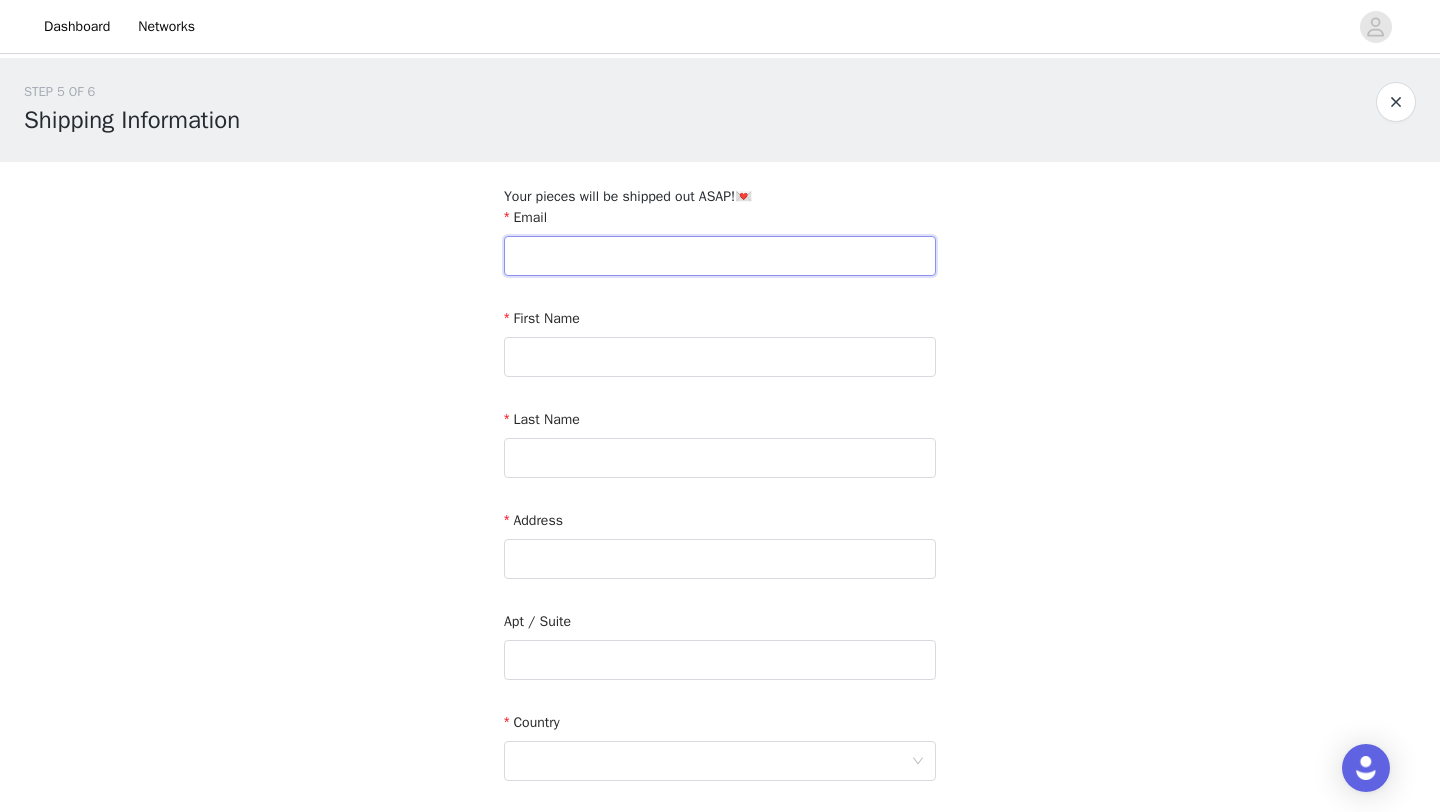 click at bounding box center (720, 256) 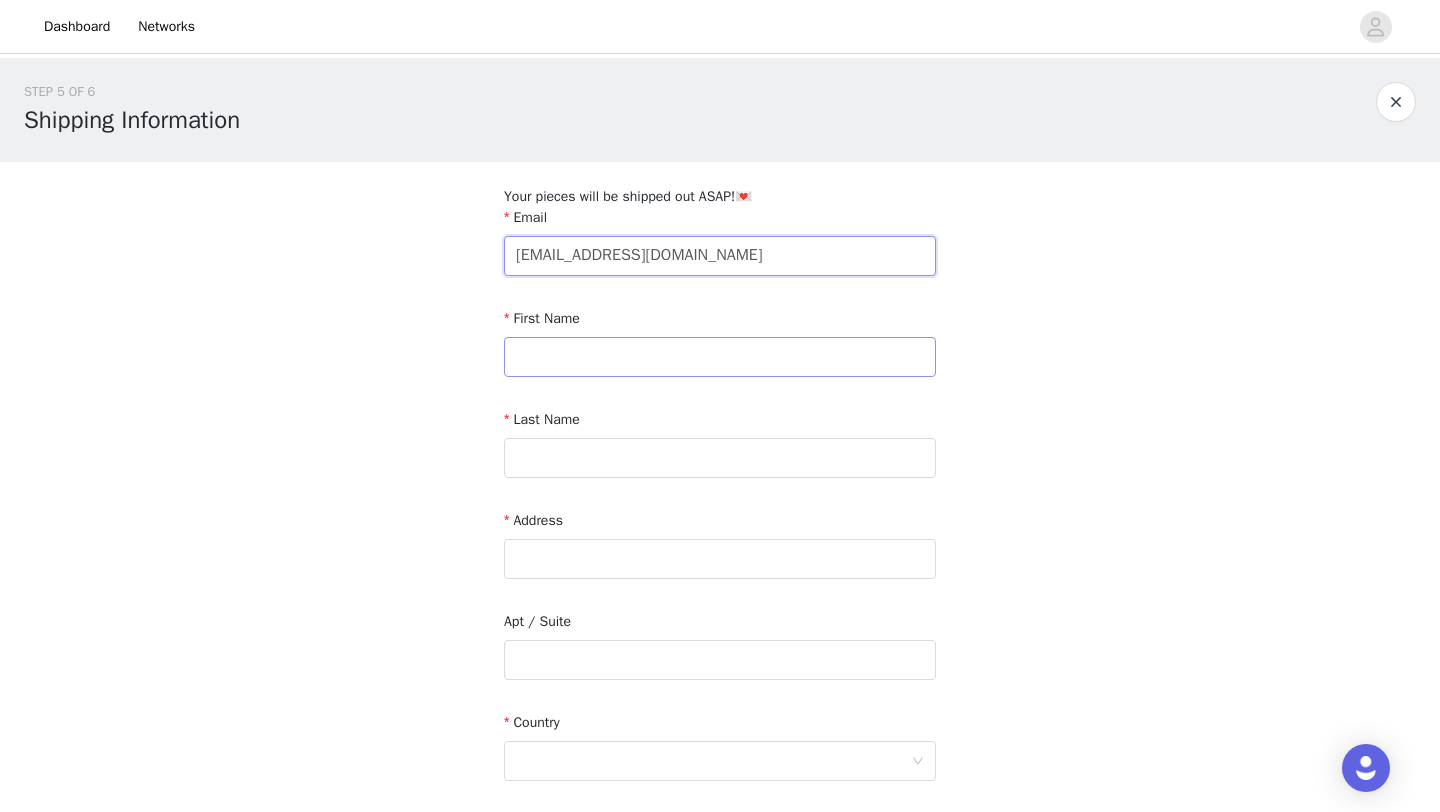 type on "[EMAIL_ADDRESS][DOMAIN_NAME]" 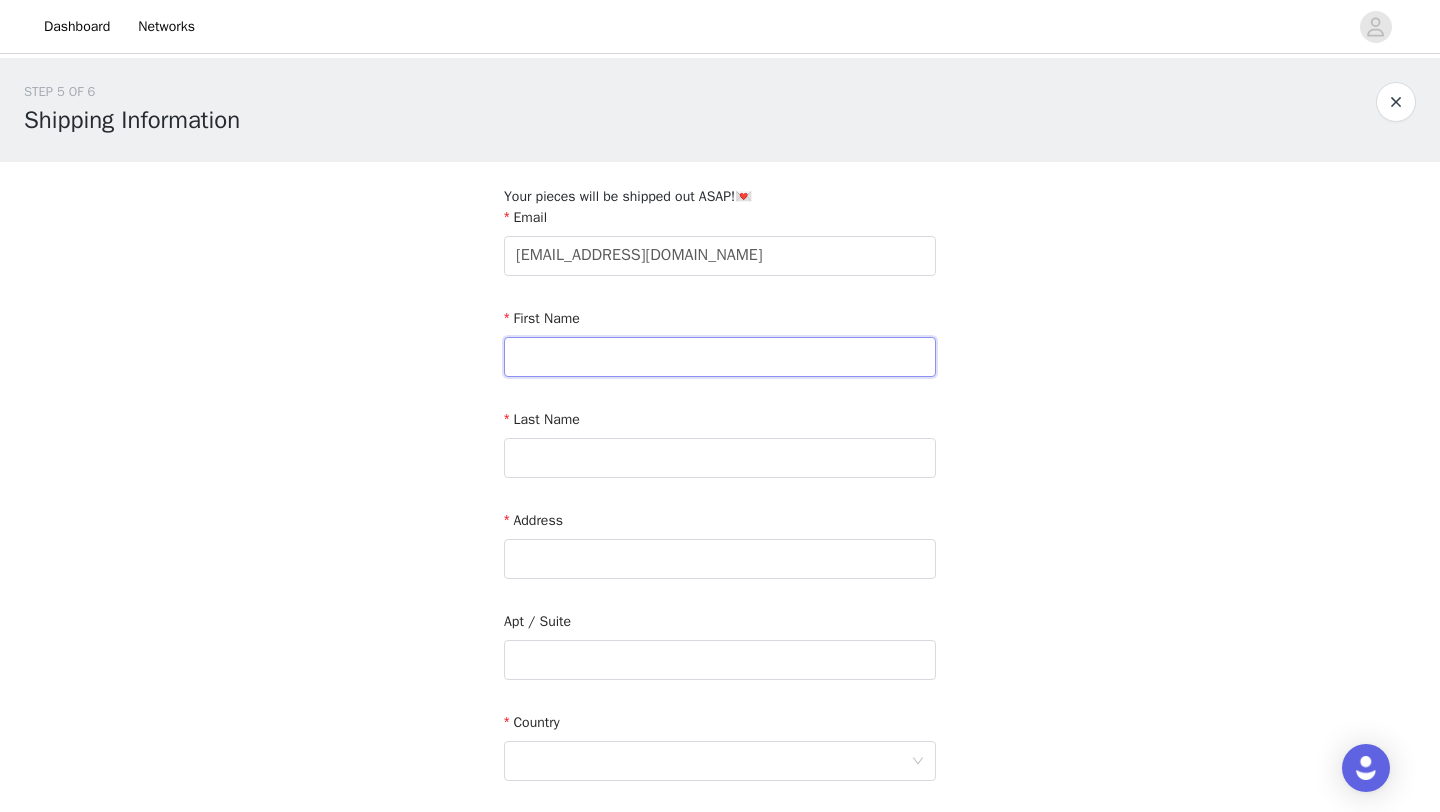 click at bounding box center (720, 357) 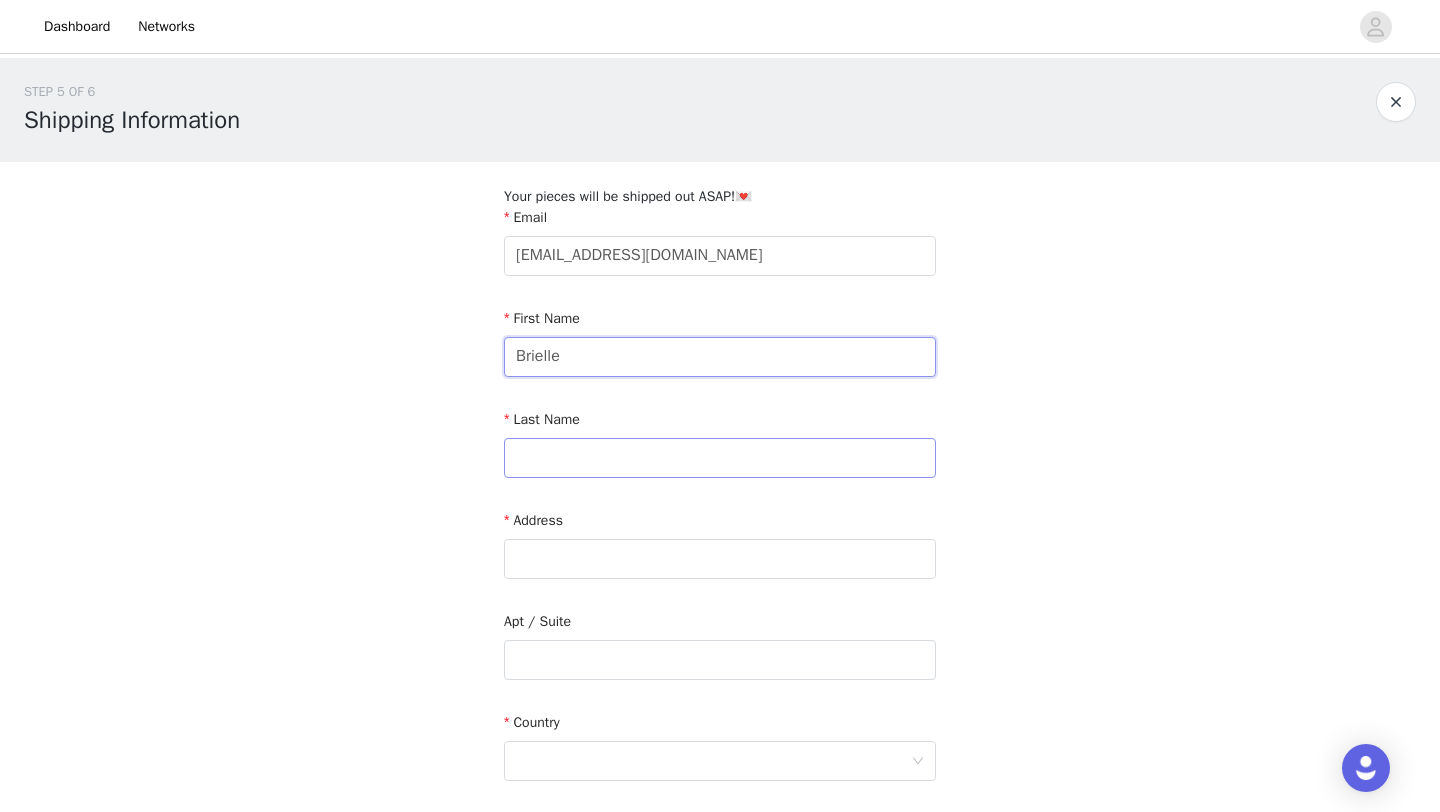 type on "Brielle" 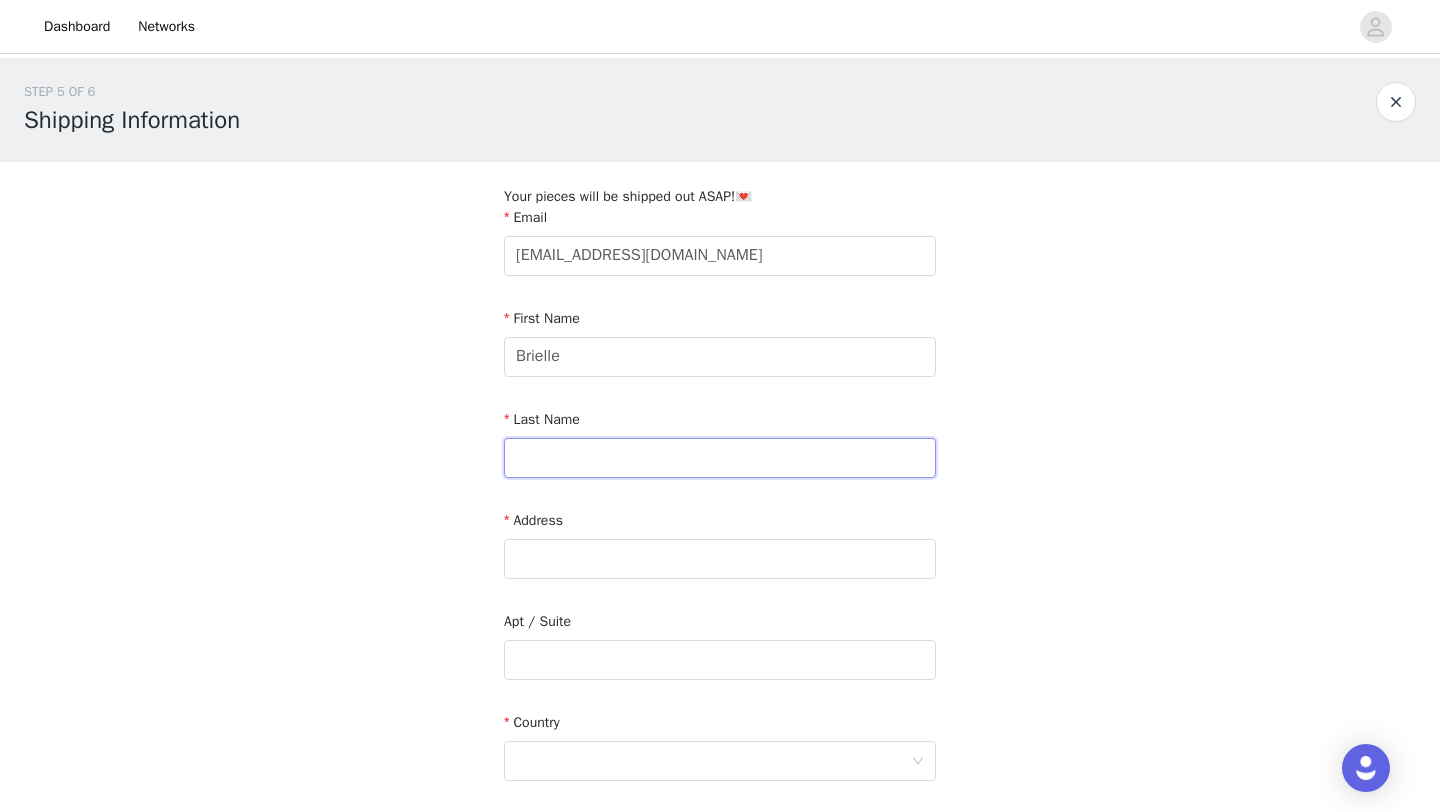 click at bounding box center (720, 458) 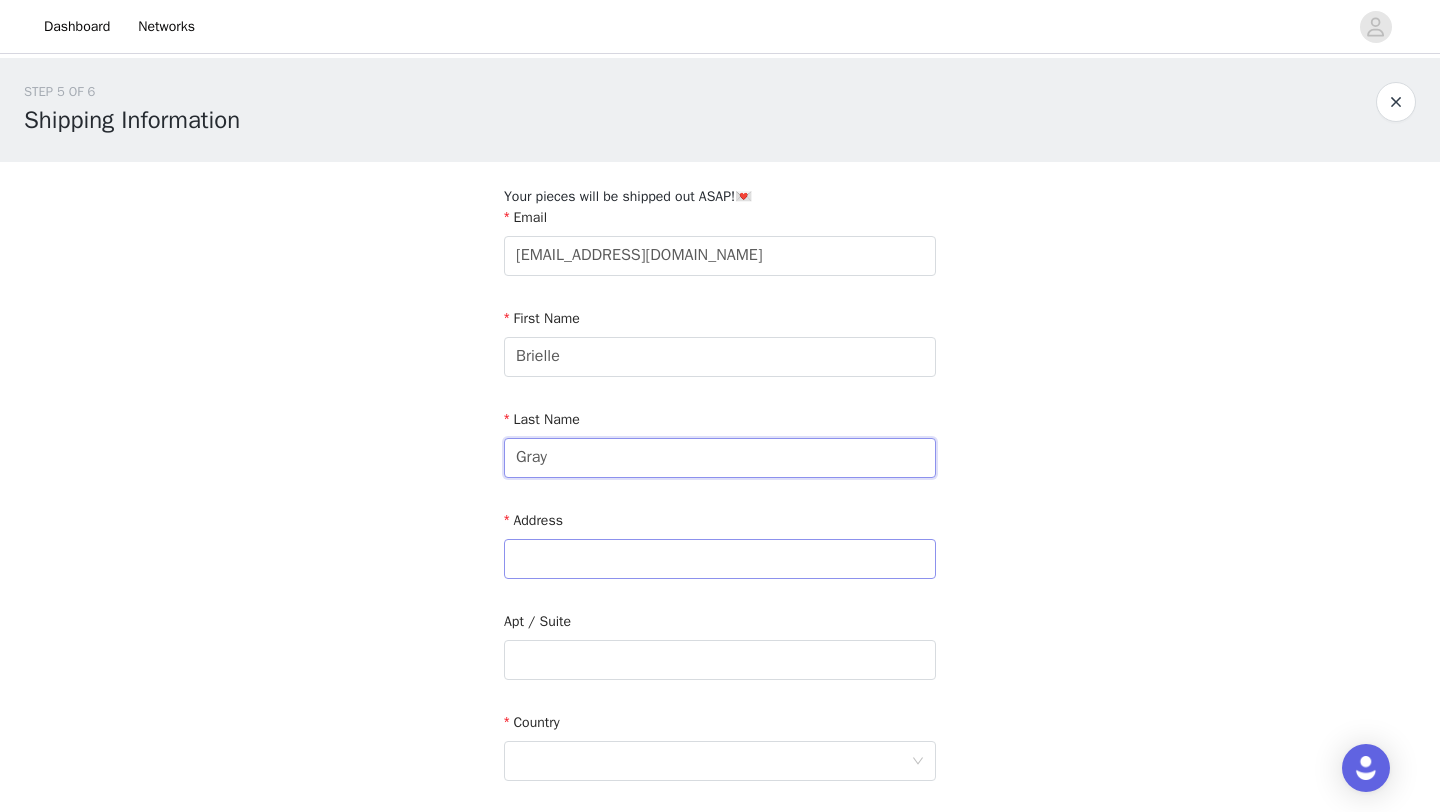 type on "Gray" 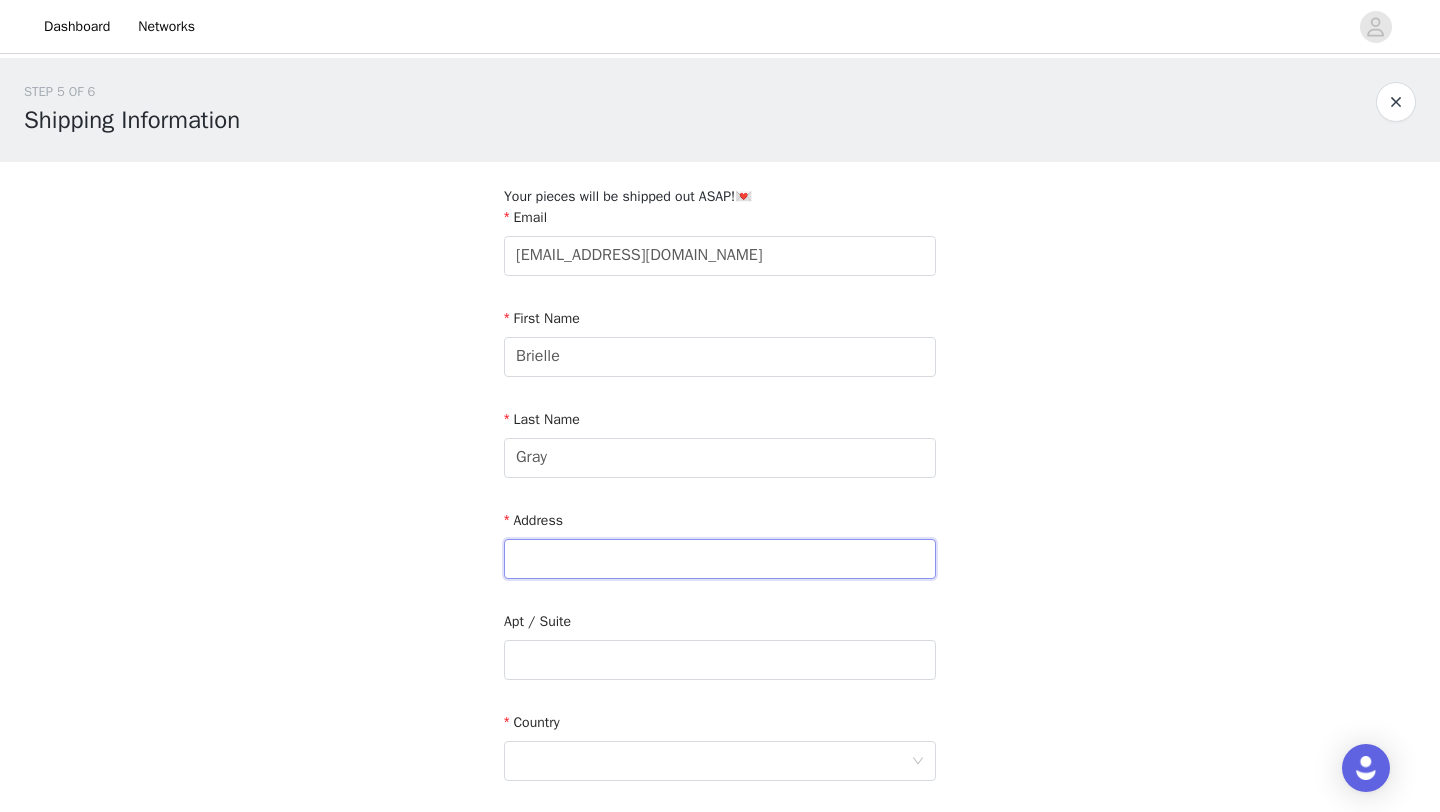 click at bounding box center [720, 559] 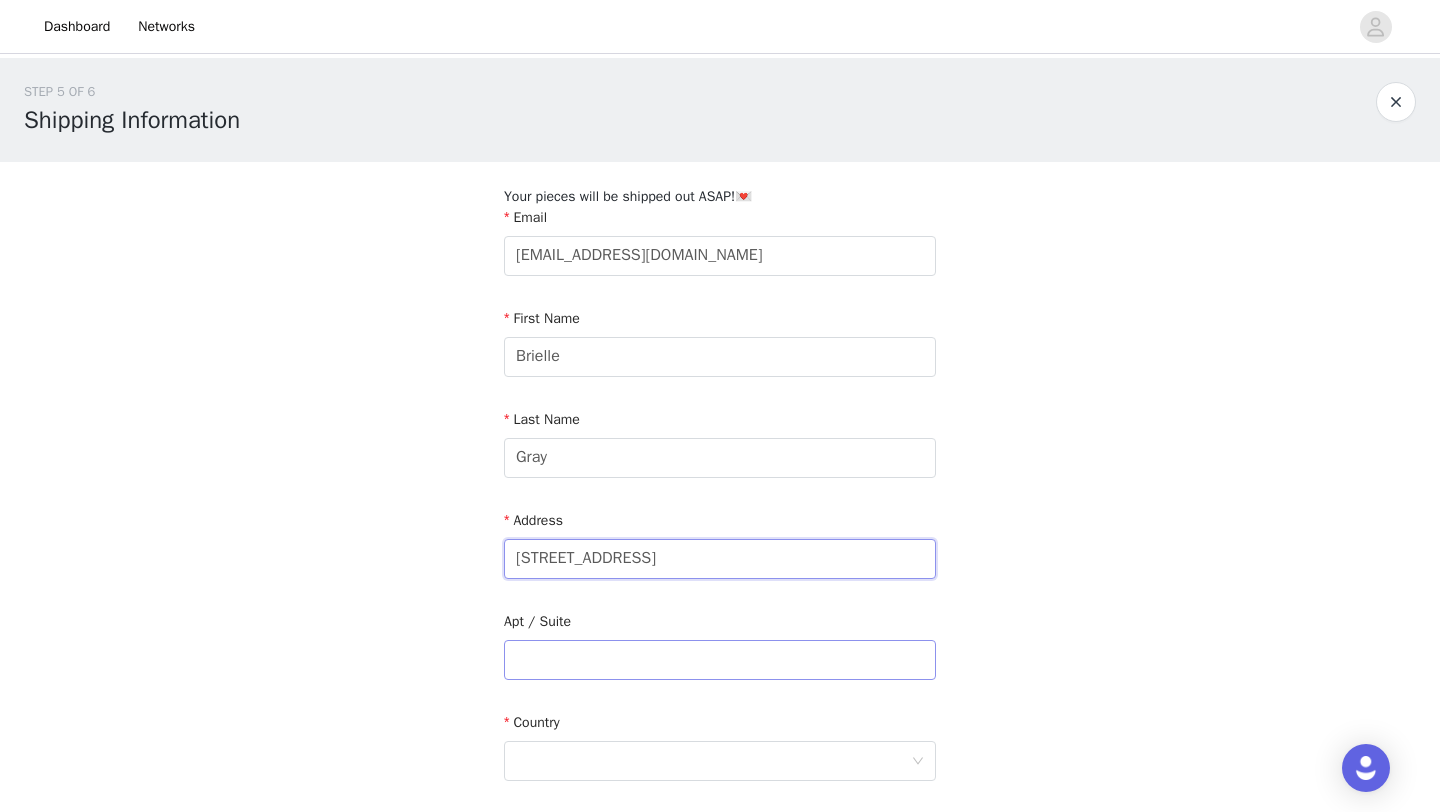 type on "[STREET_ADDRESS]" 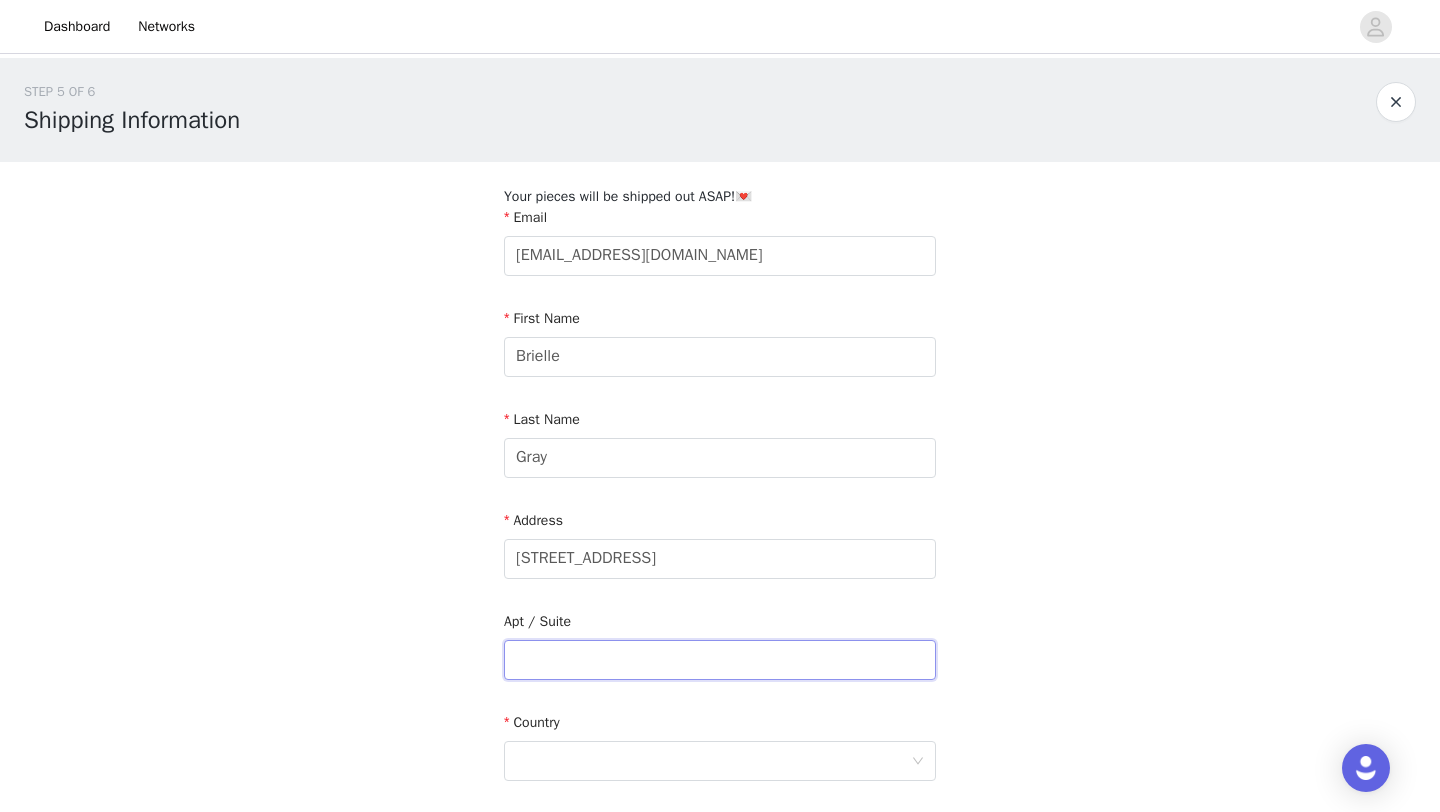 click at bounding box center (720, 660) 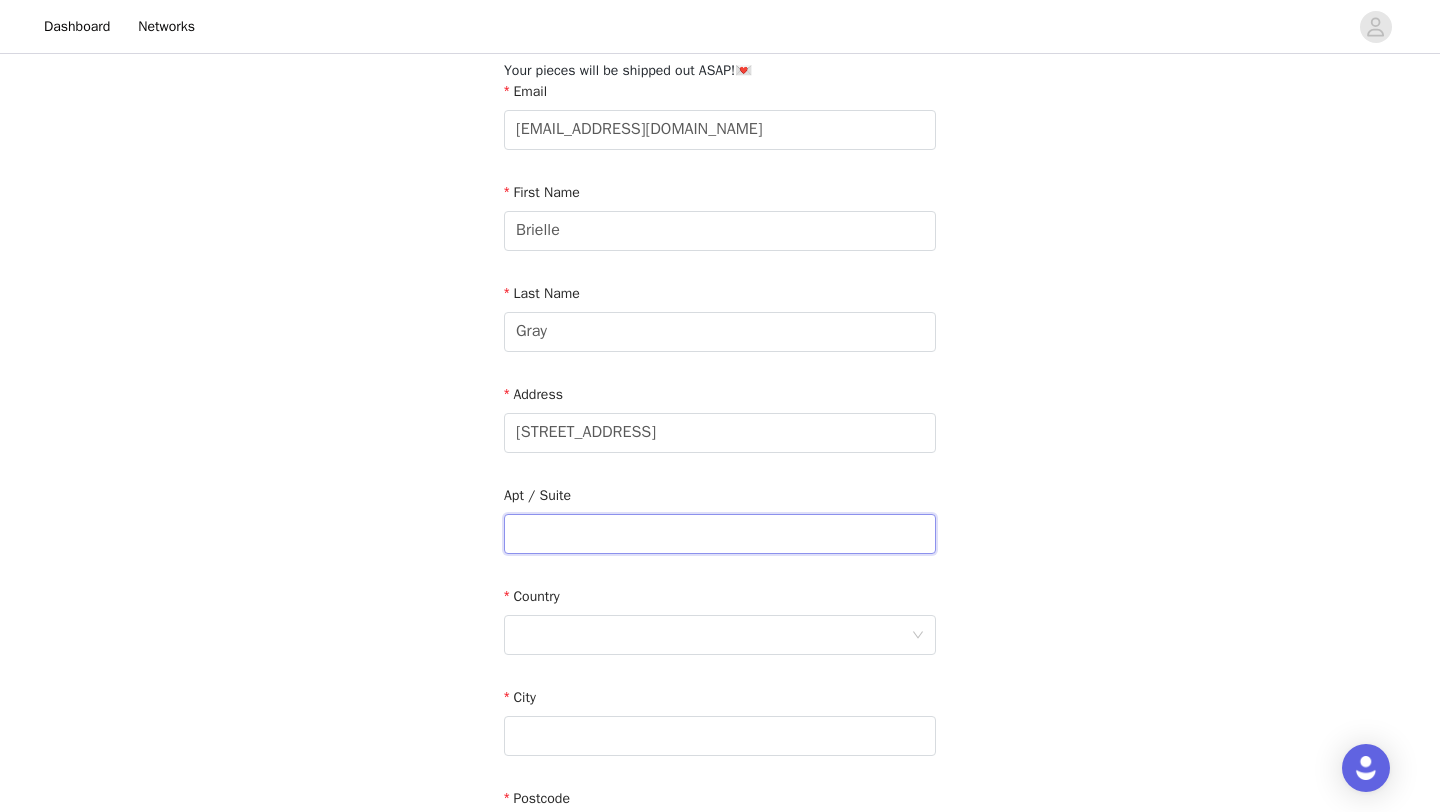 scroll, scrollTop: 143, scrollLeft: 0, axis: vertical 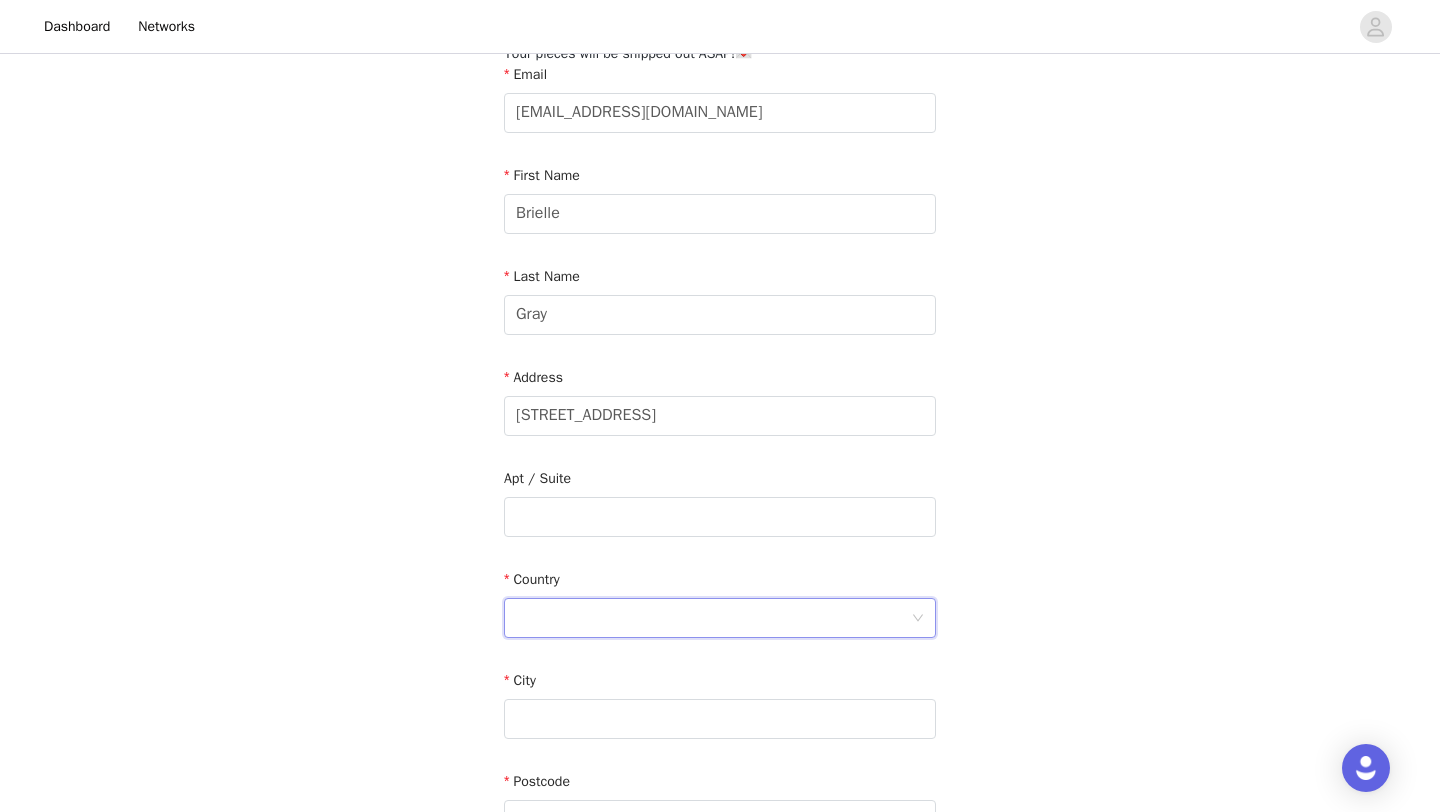 click at bounding box center (713, 618) 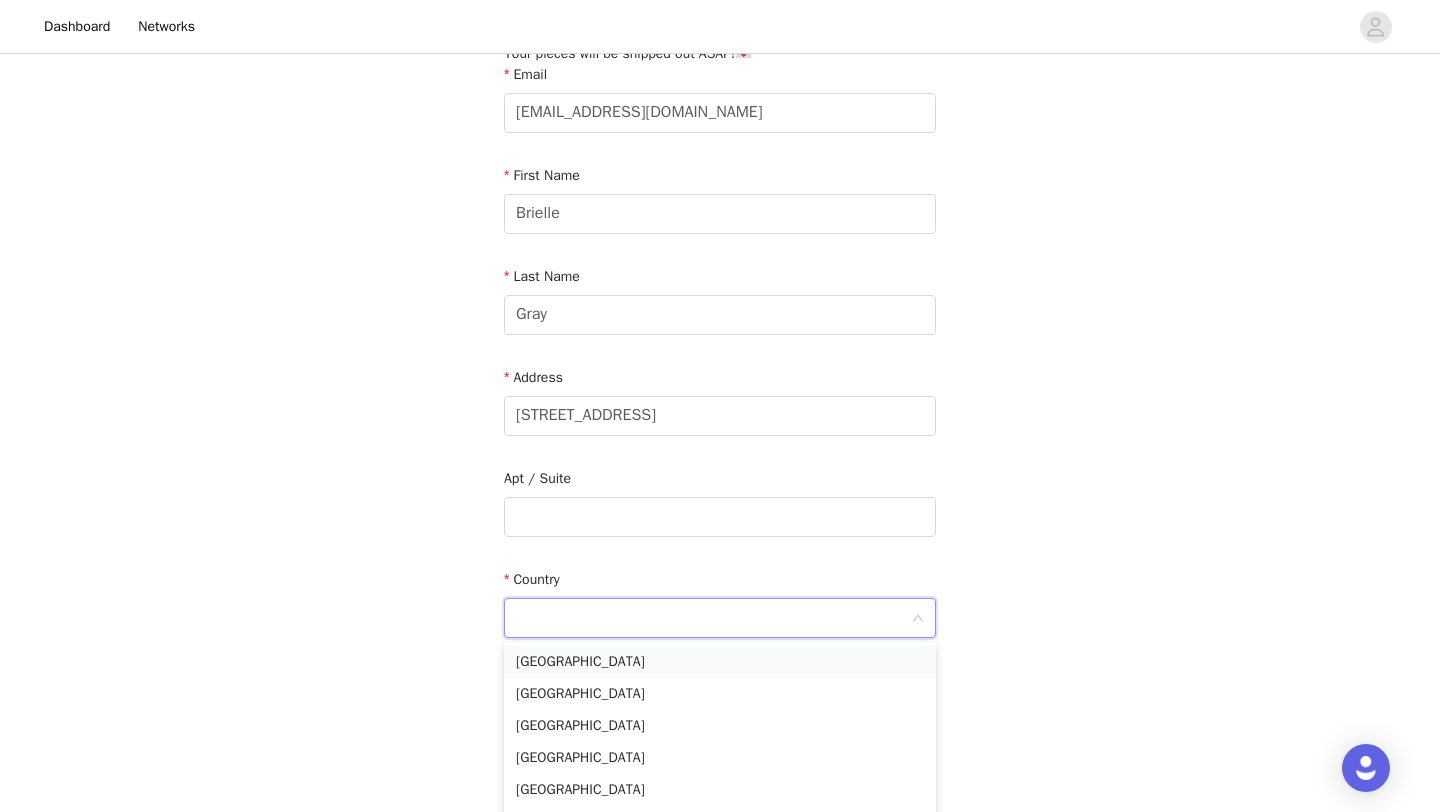 click on "[GEOGRAPHIC_DATA]" at bounding box center (720, 662) 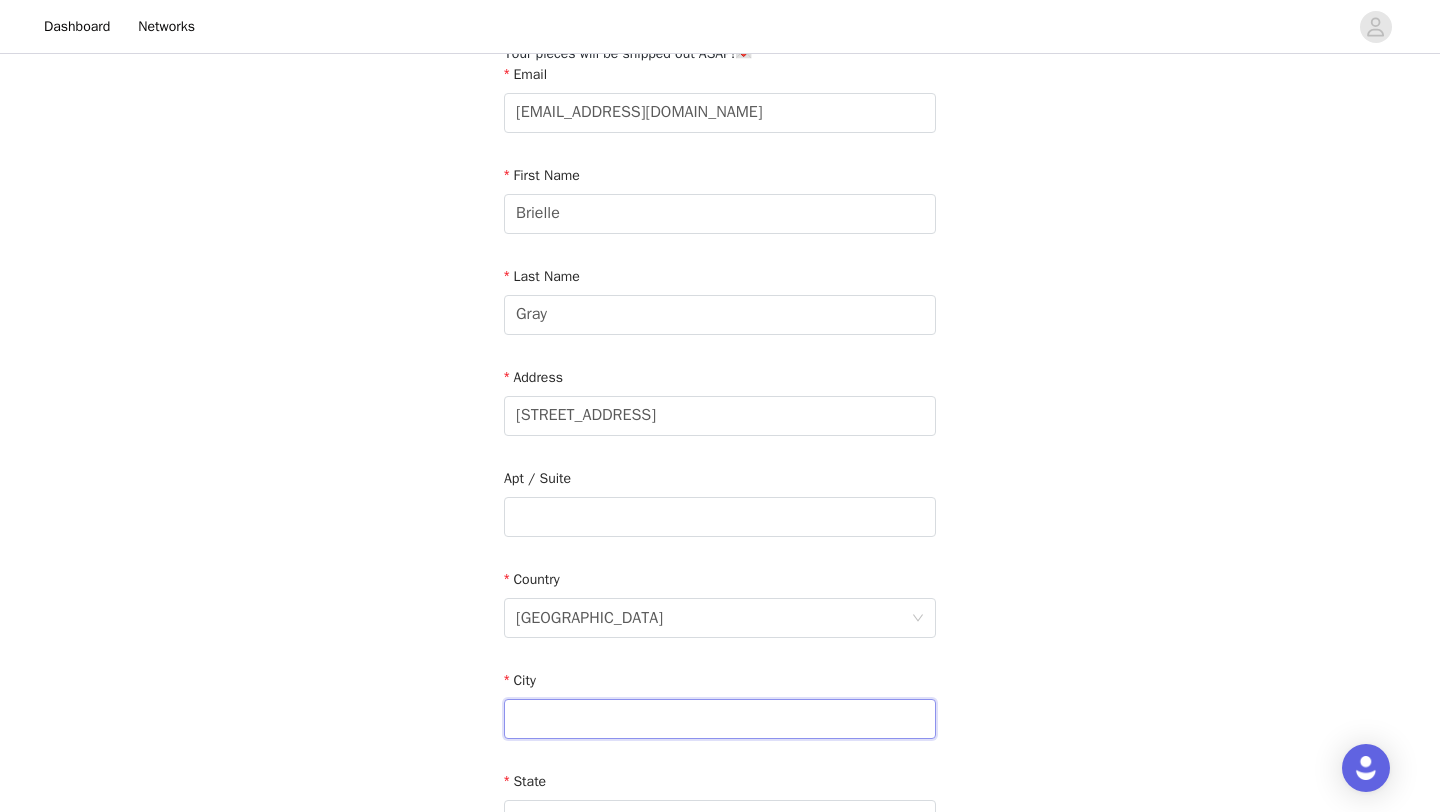 click at bounding box center (720, 719) 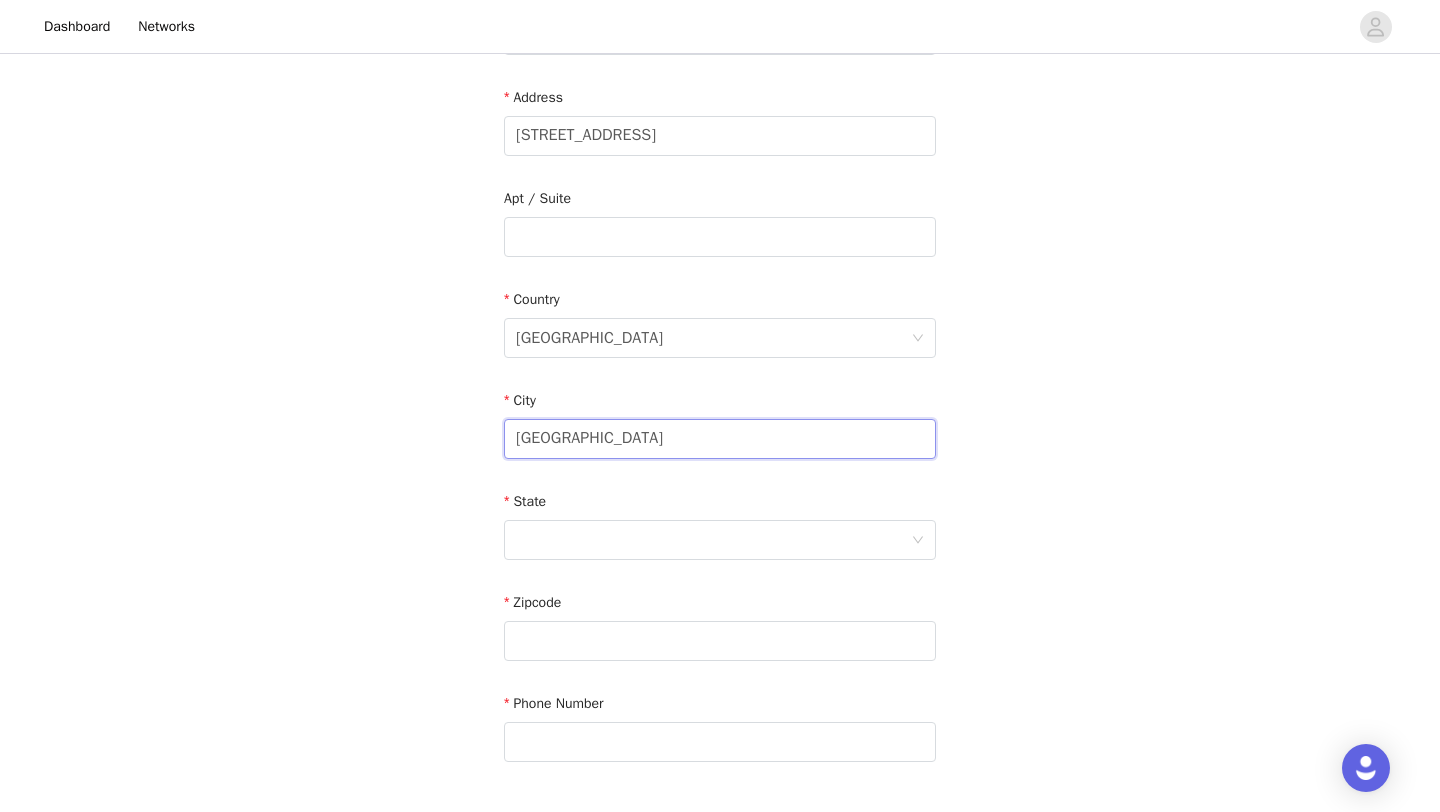 scroll, scrollTop: 496, scrollLeft: 0, axis: vertical 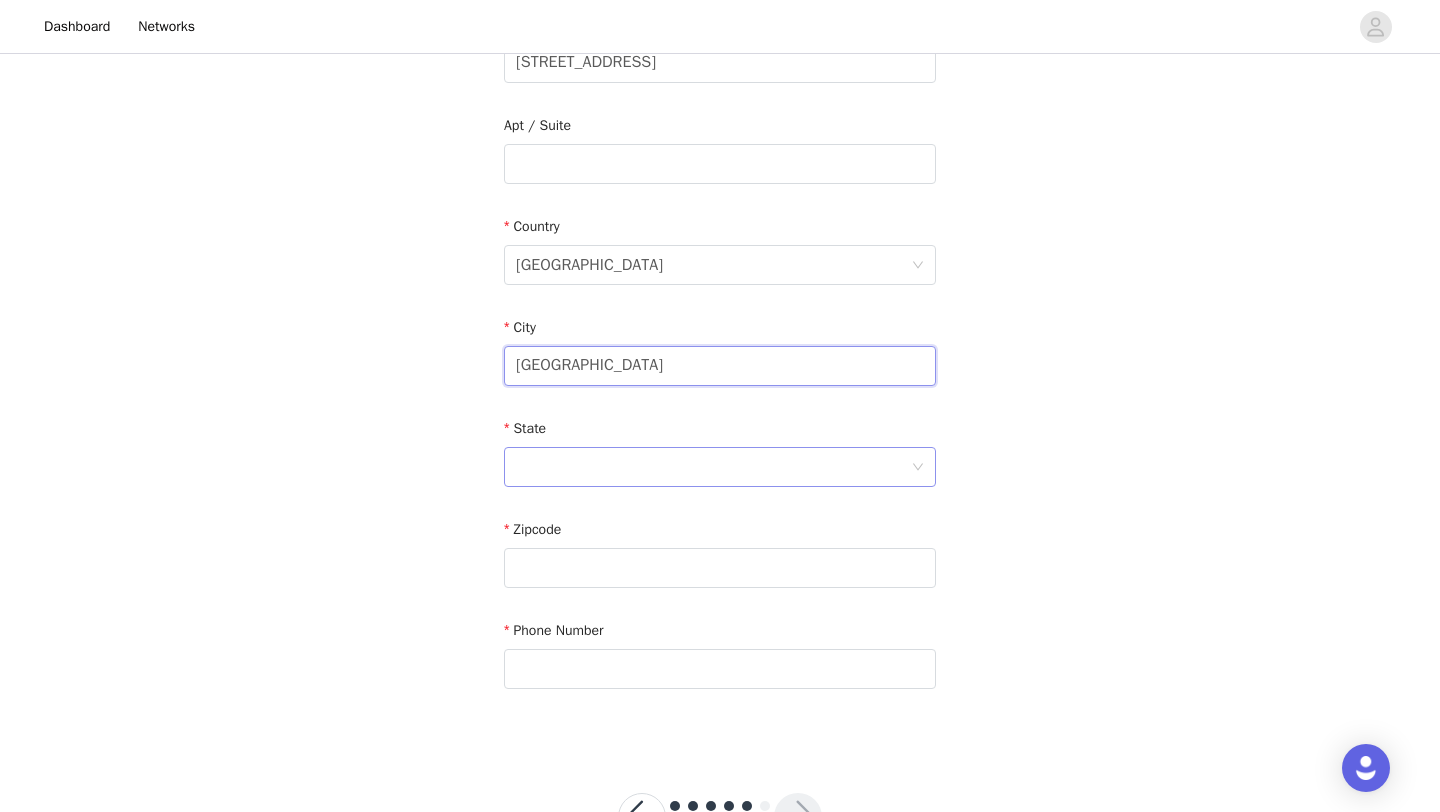 type on "[GEOGRAPHIC_DATA]" 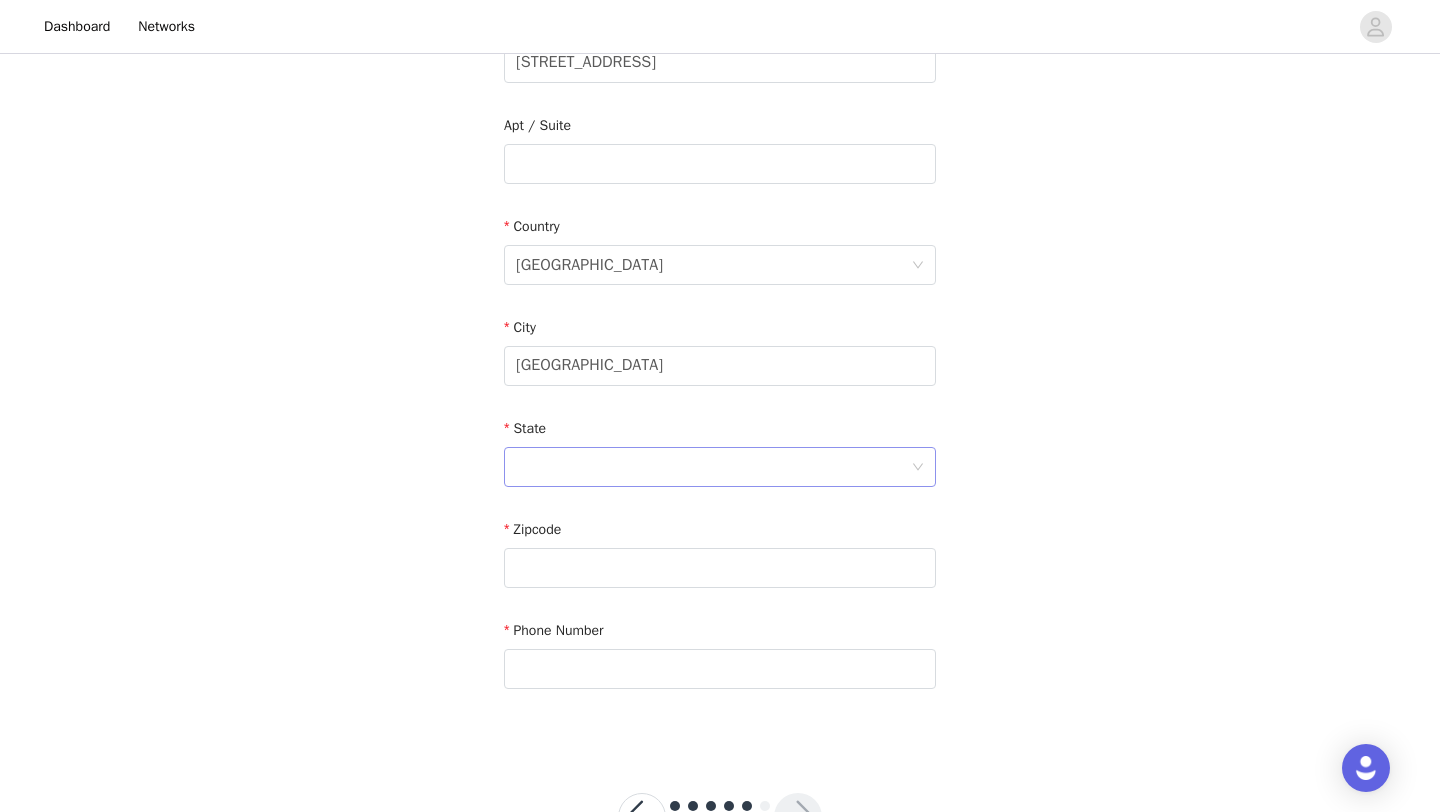 click at bounding box center [713, 467] 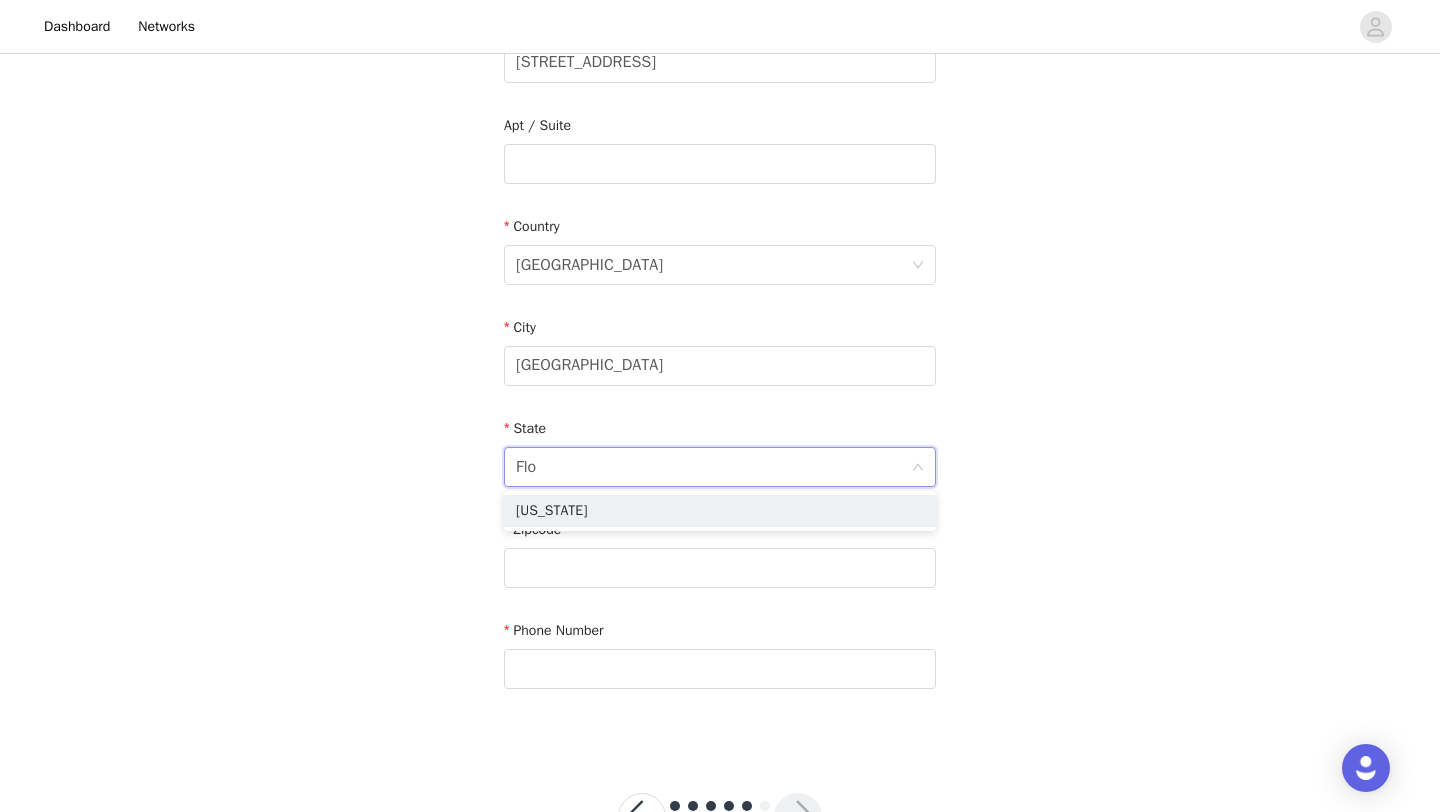 type on "[PERSON_NAME]" 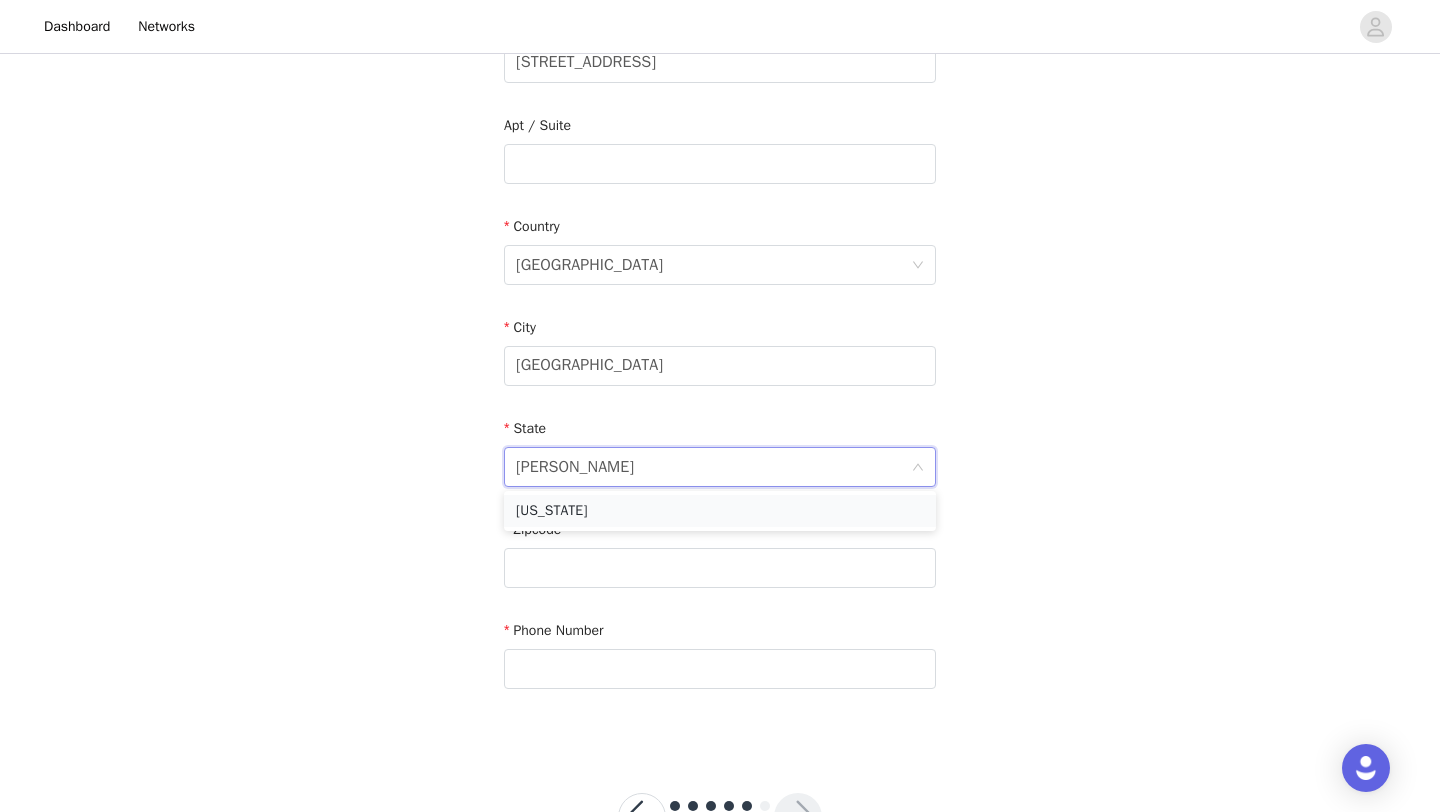 click on "[US_STATE]" at bounding box center (720, 511) 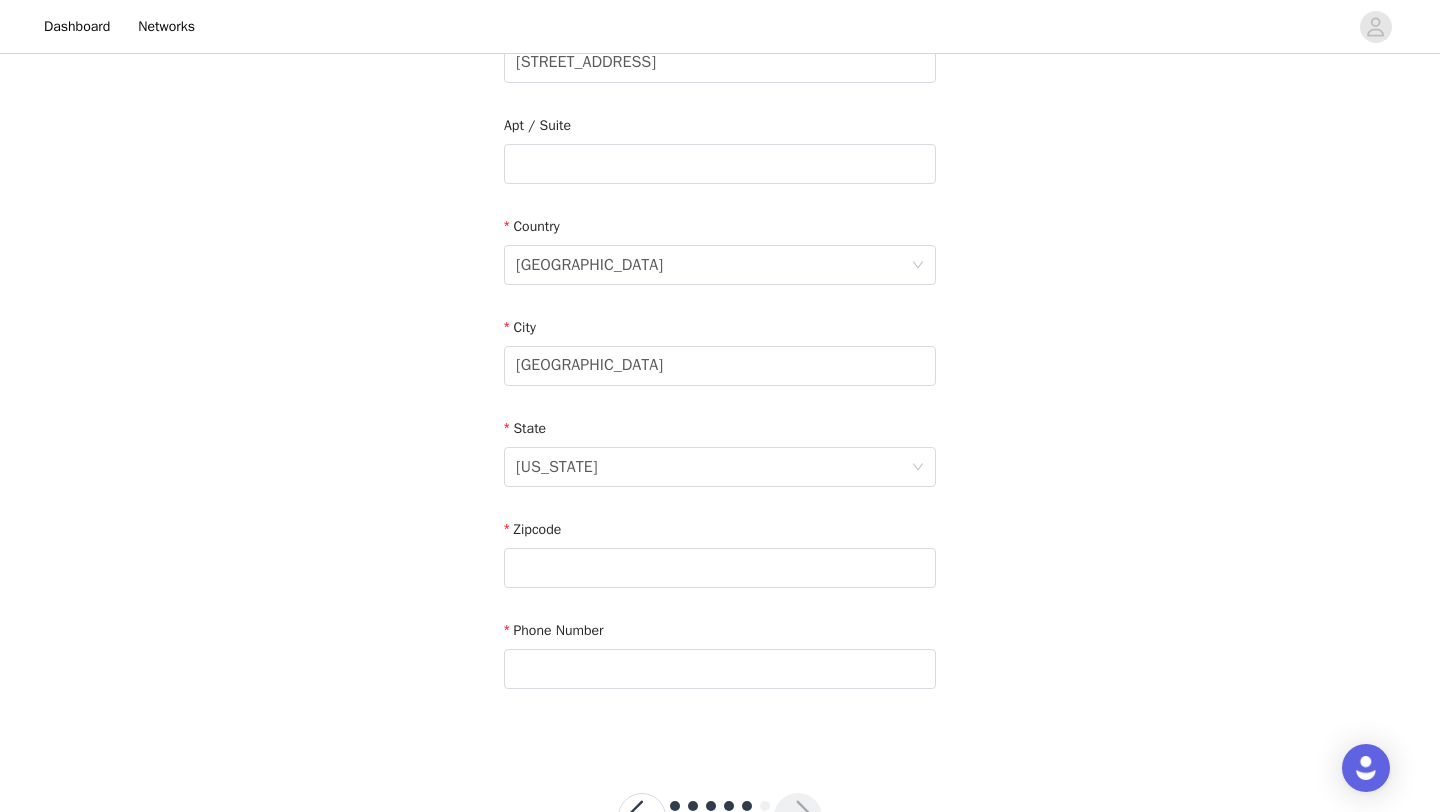 click on "Email [EMAIL_ADDRESS][DOMAIN_NAME]   First Name [PERSON_NAME]   Last Name Gray   Address [STREET_ADDRESS][GEOGRAPHIC_DATA][US_STATE]
Zipcode   Phone Number" at bounding box center [720, 204] 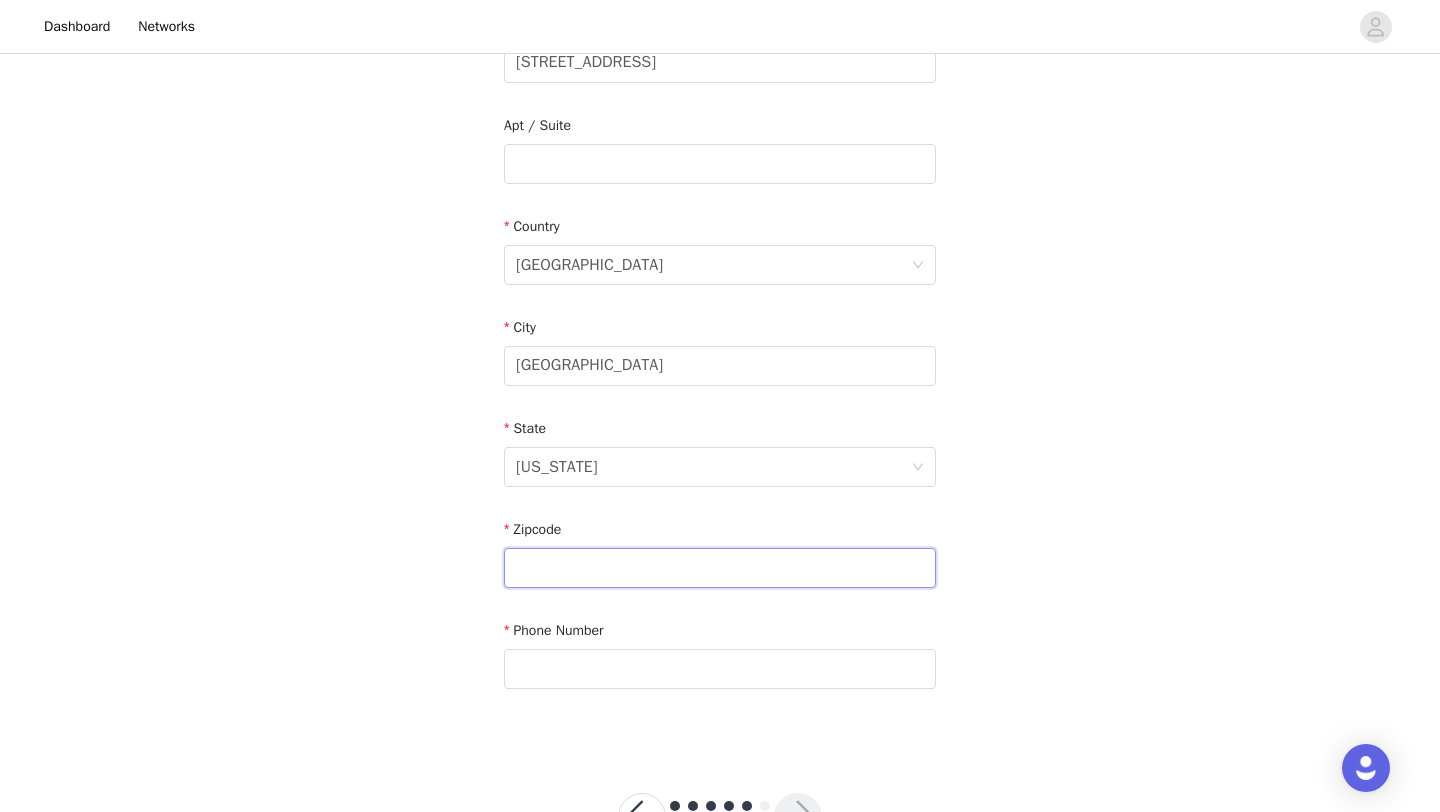 click at bounding box center [720, 568] 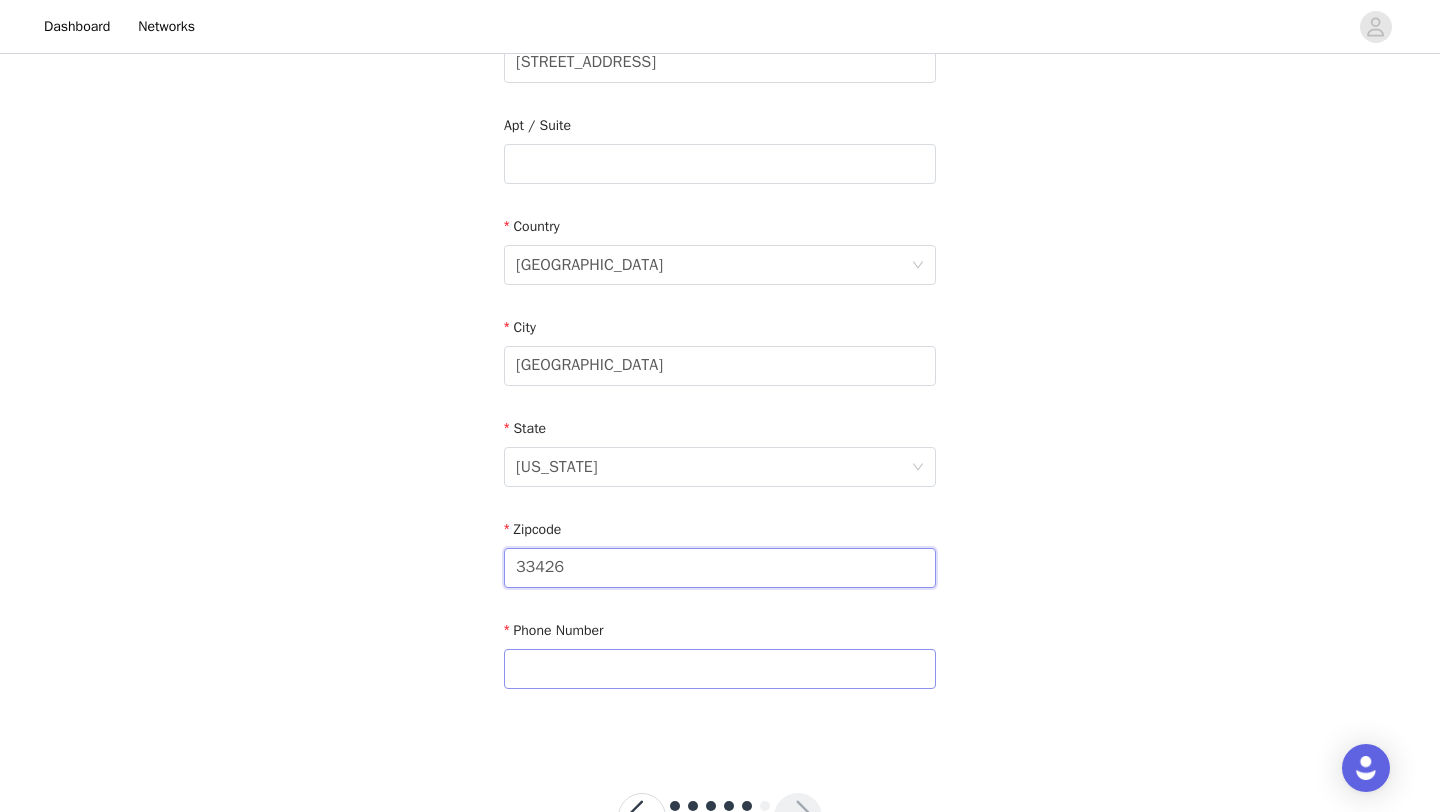 type on "33426" 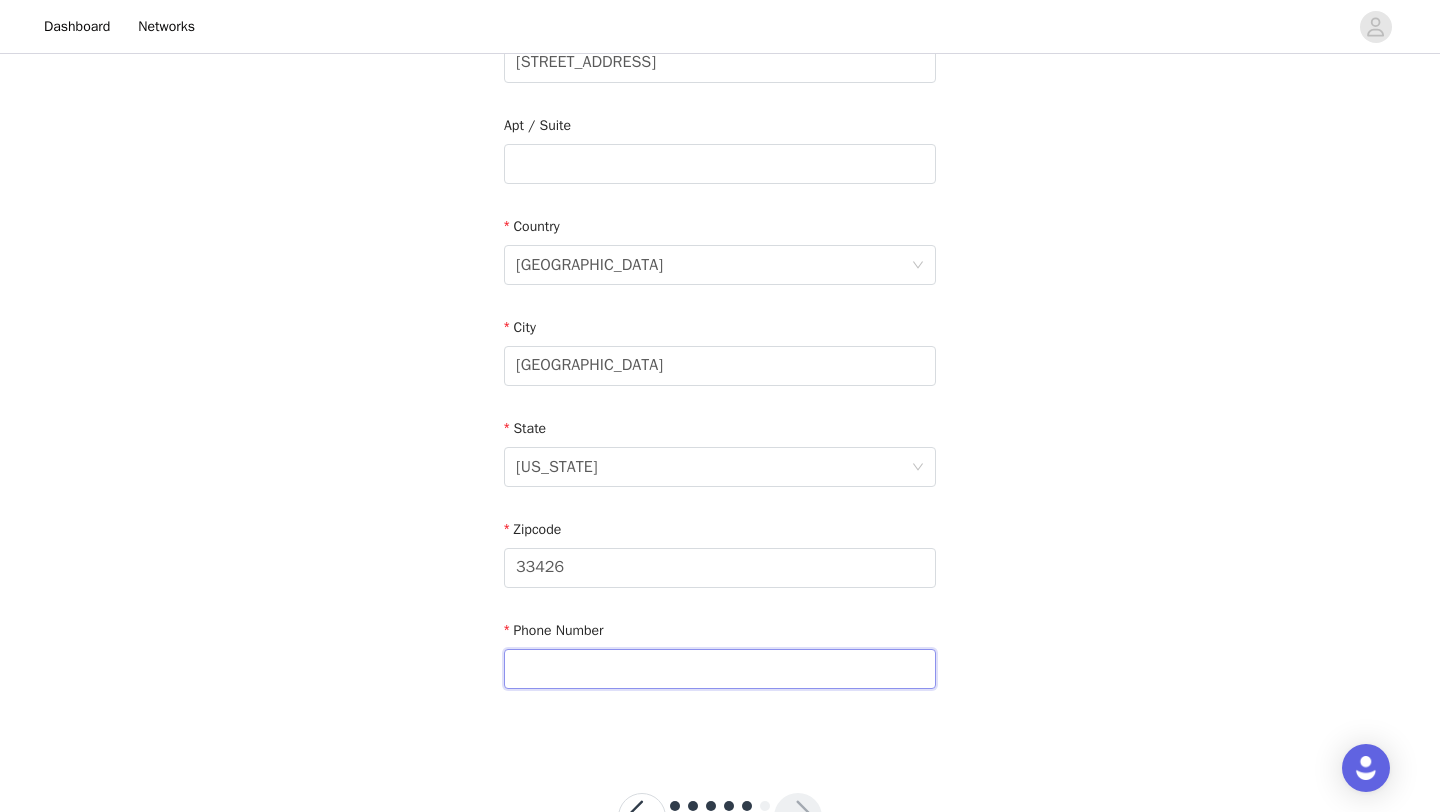 click at bounding box center [720, 669] 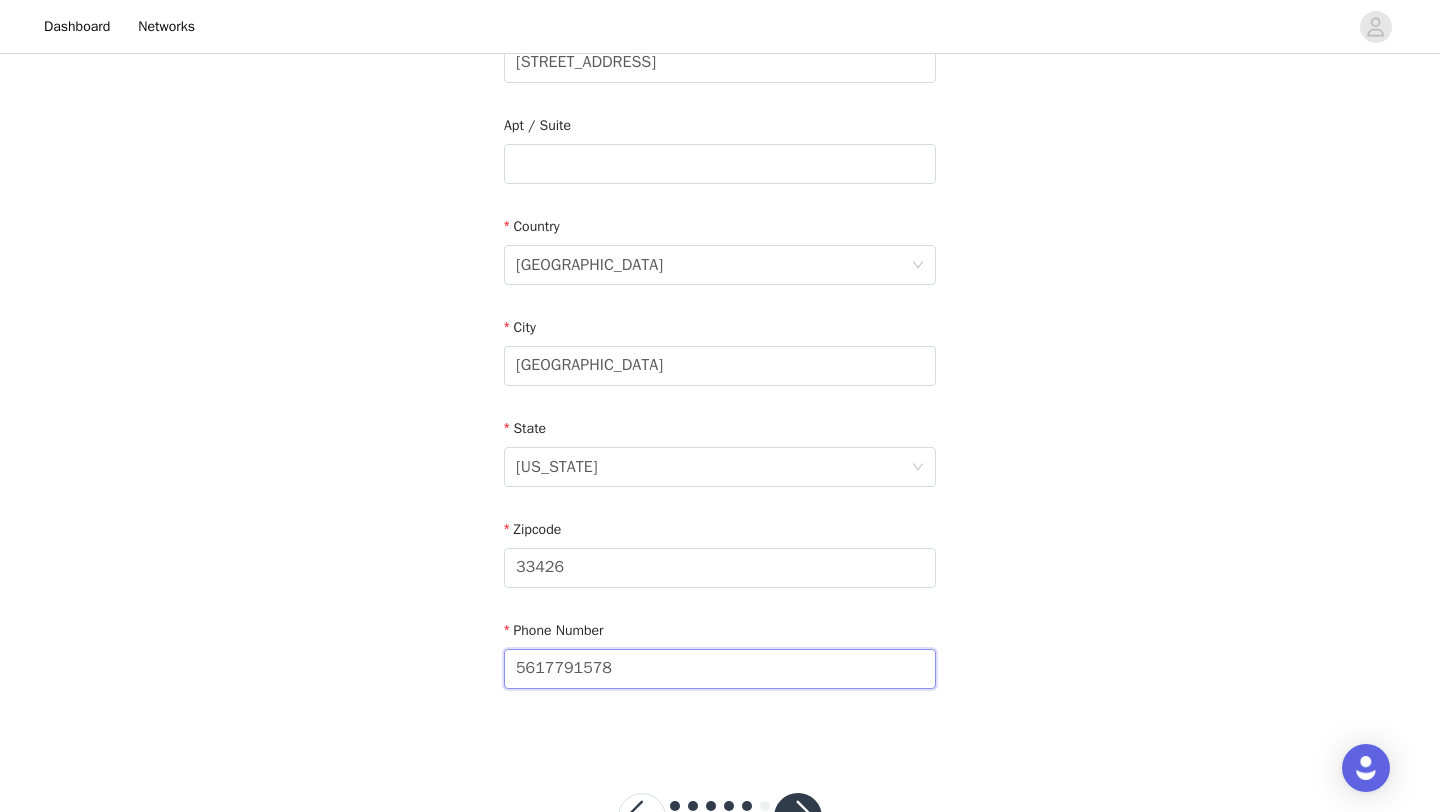 scroll, scrollTop: 572, scrollLeft: 0, axis: vertical 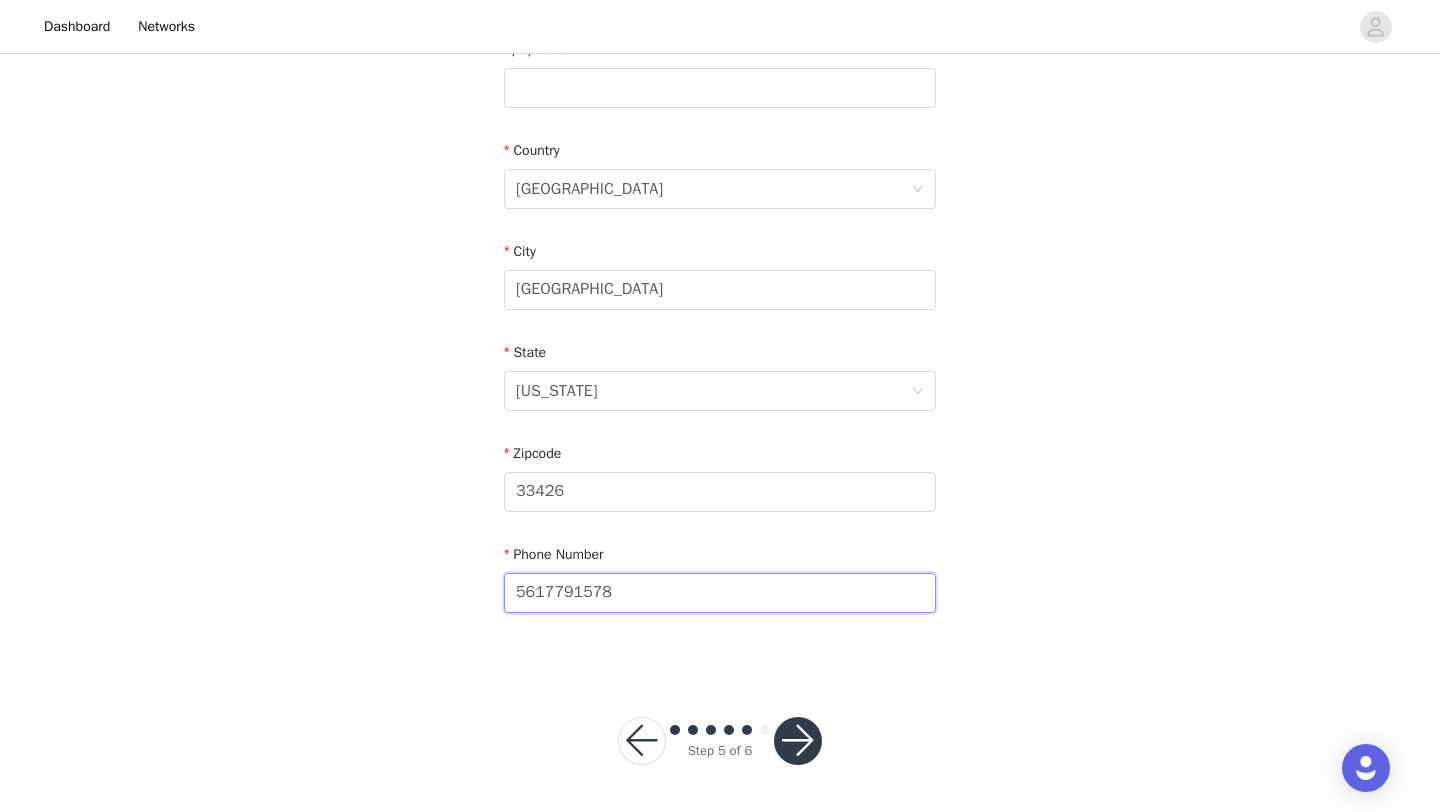 type on "5617791578" 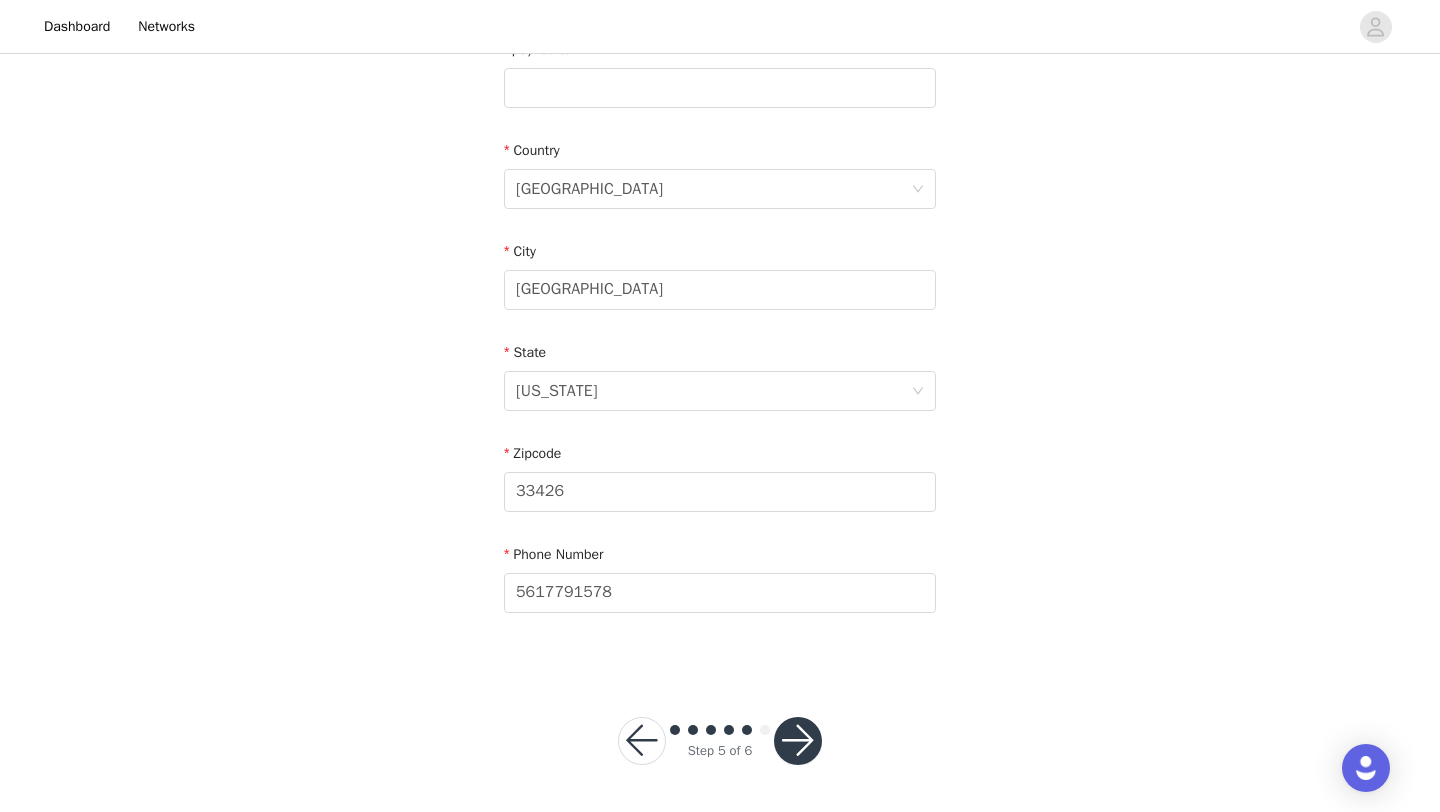 click at bounding box center [798, 741] 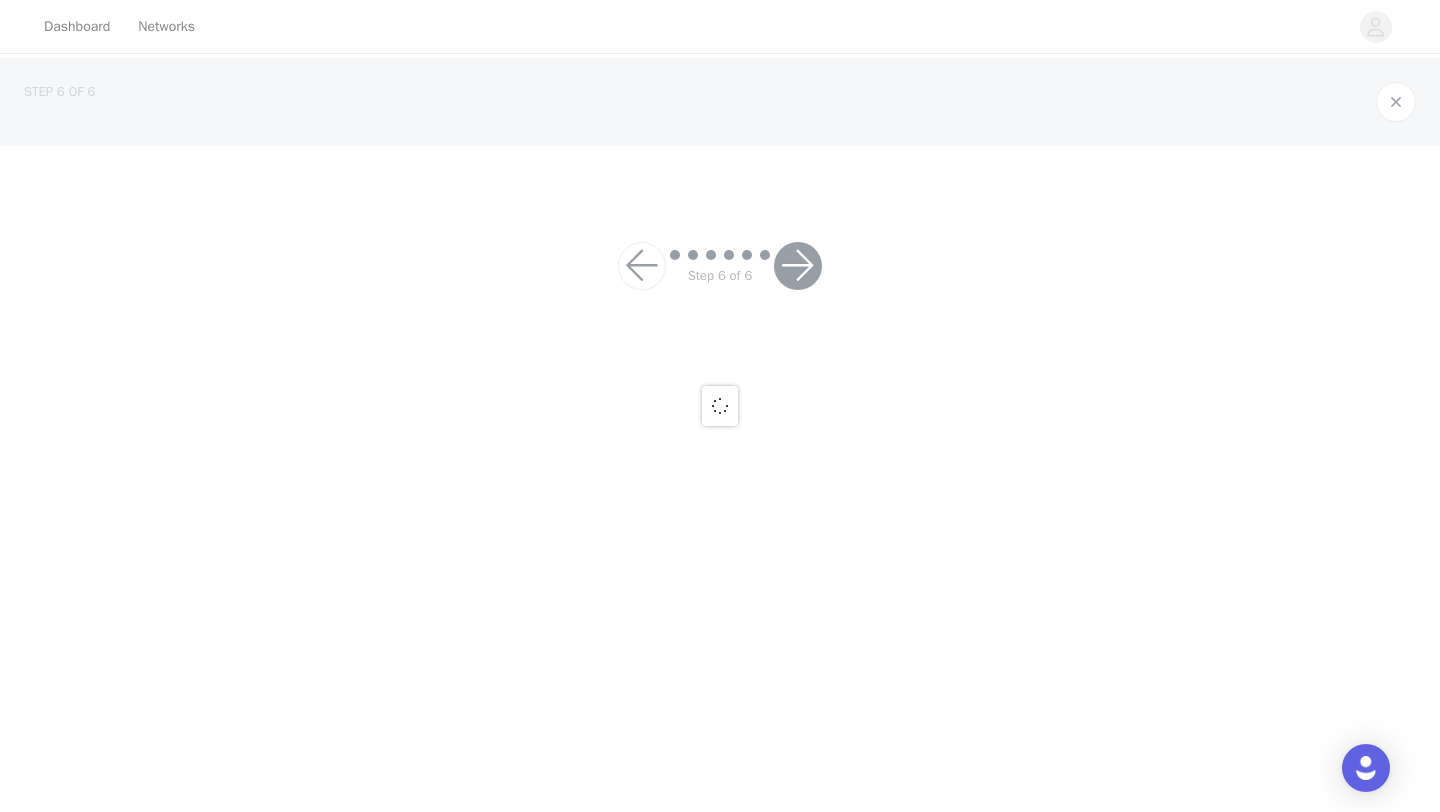 scroll, scrollTop: 0, scrollLeft: 0, axis: both 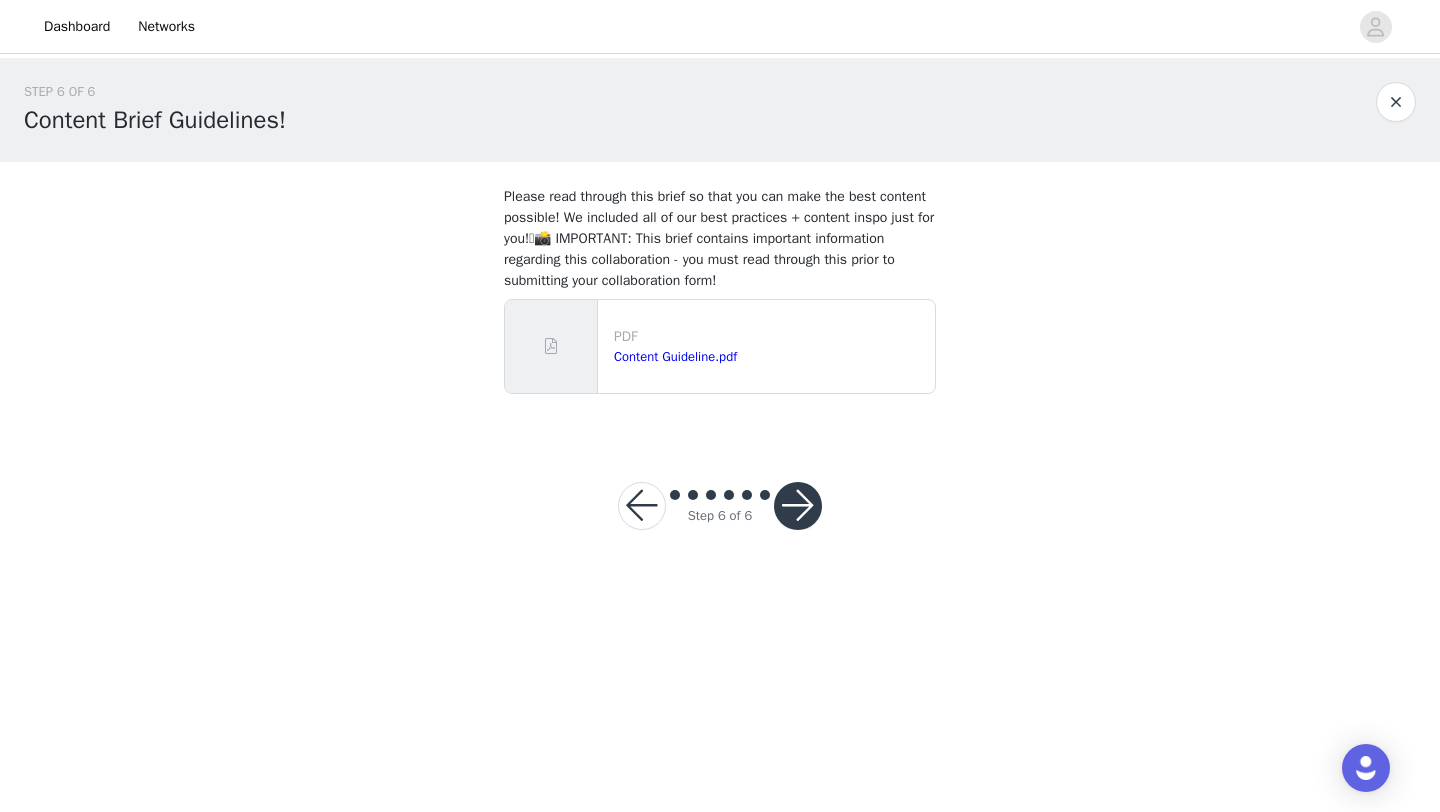 click at bounding box center [798, 506] 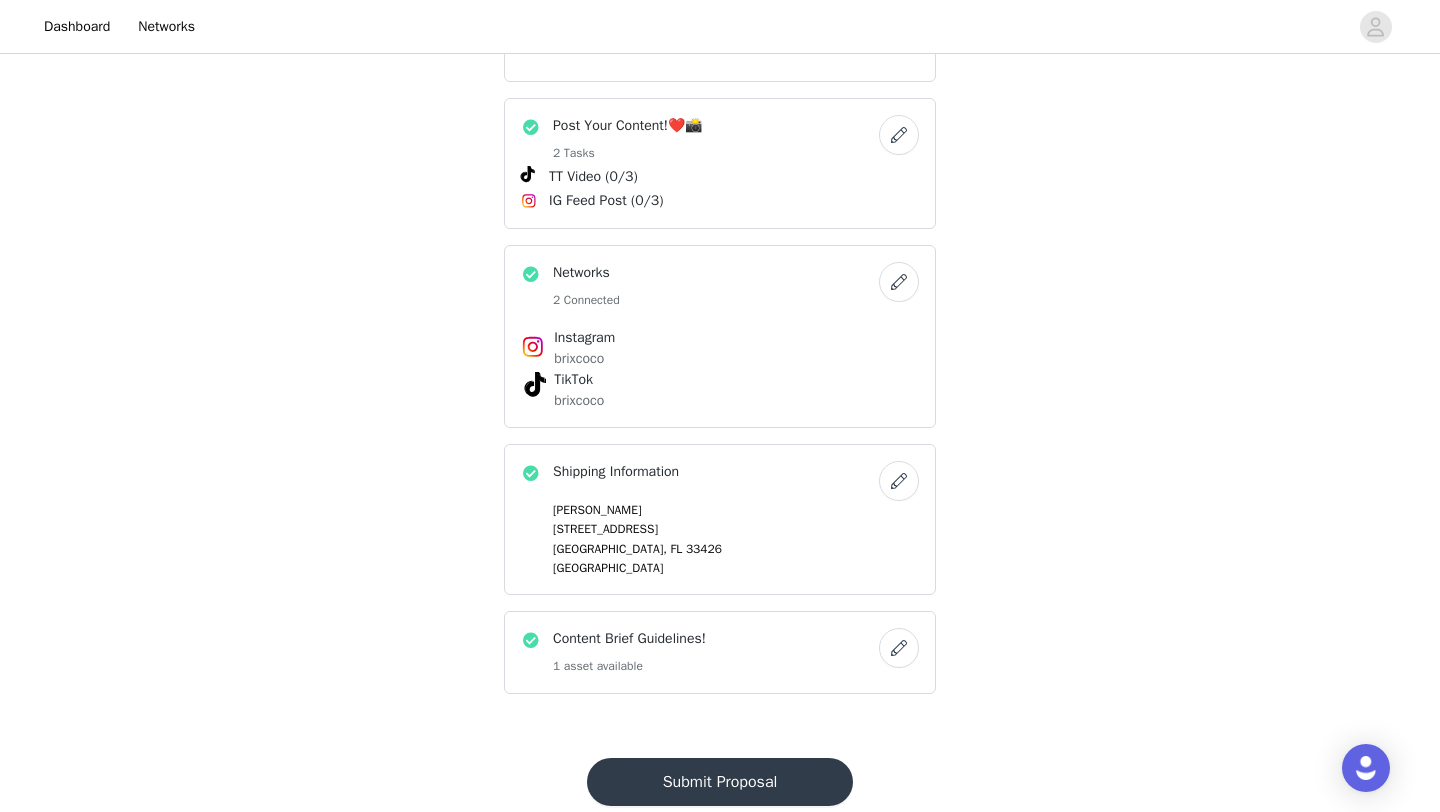 scroll, scrollTop: 844, scrollLeft: 0, axis: vertical 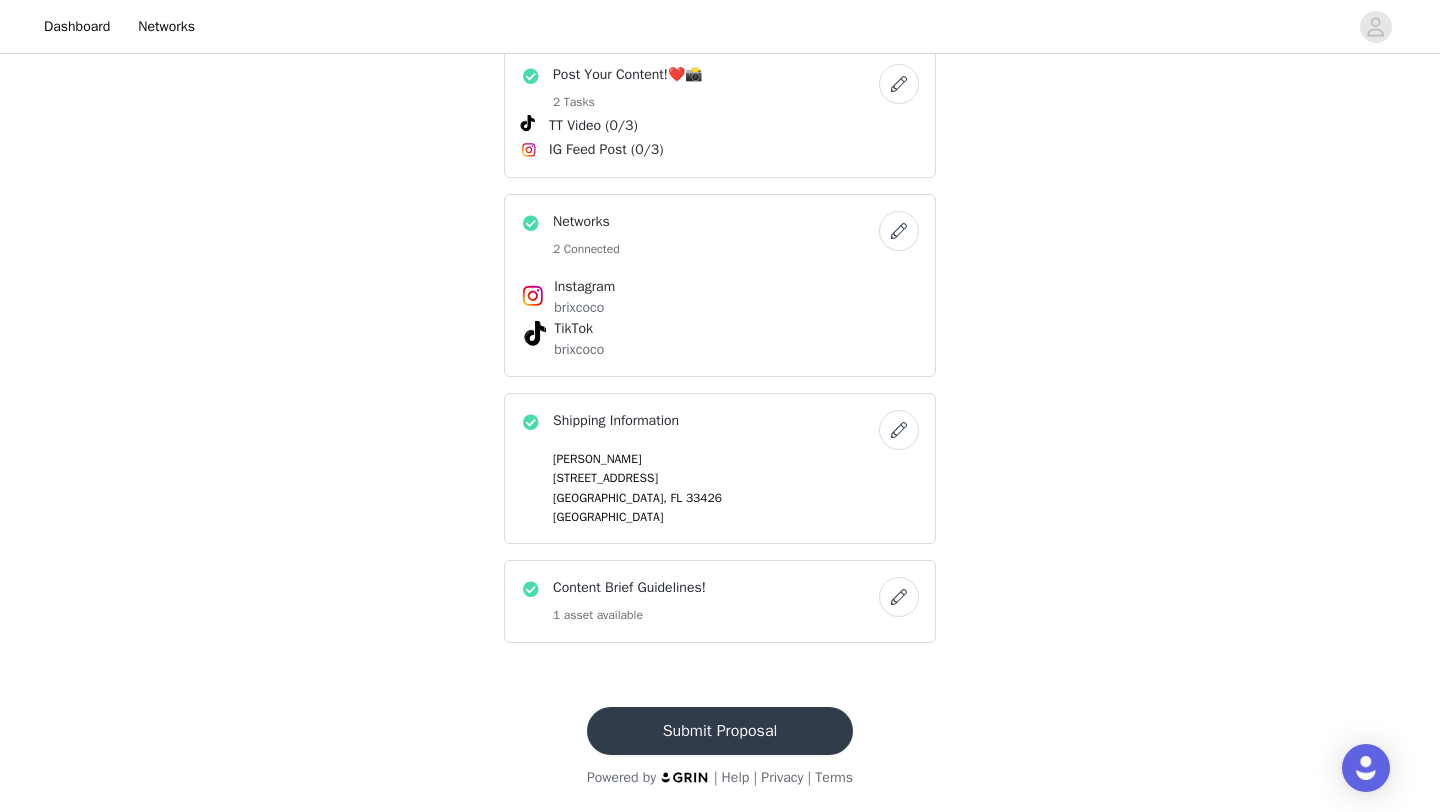 click on "Submit Proposal" at bounding box center (720, 731) 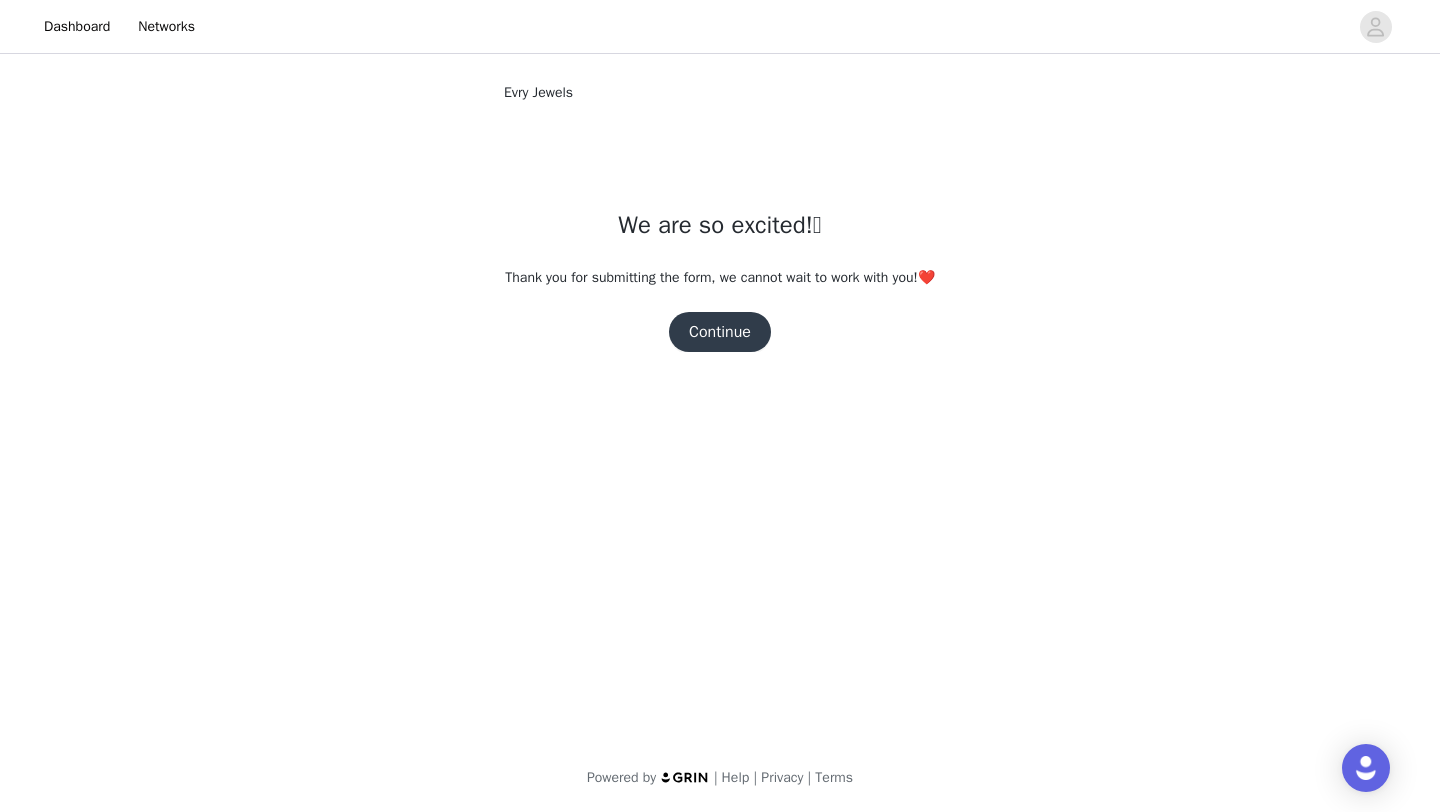 scroll, scrollTop: 0, scrollLeft: 0, axis: both 